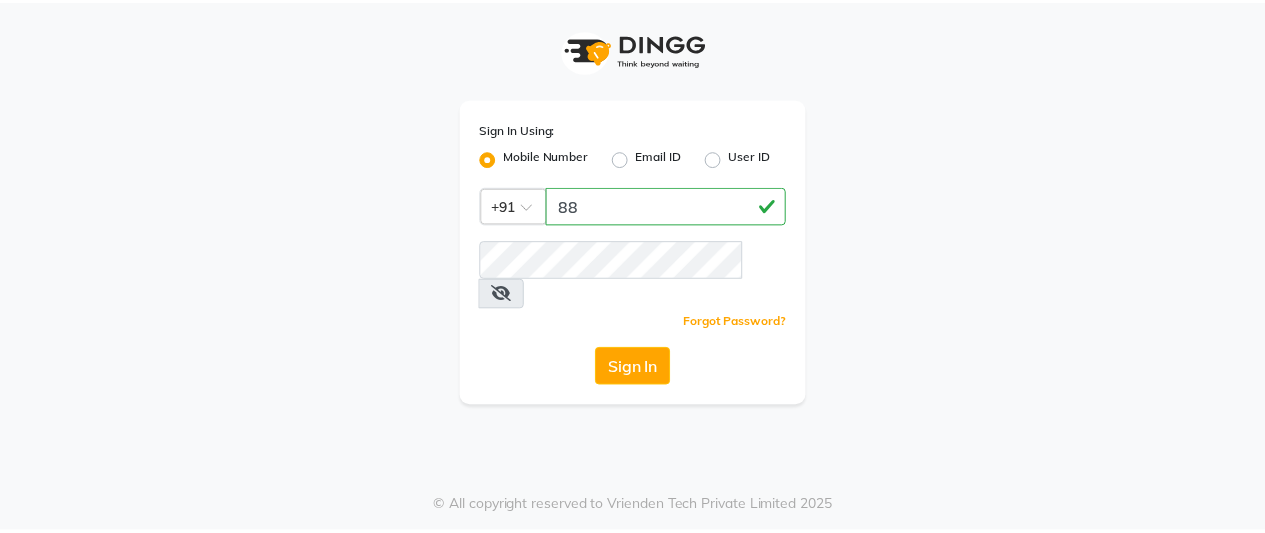 scroll, scrollTop: 0, scrollLeft: 0, axis: both 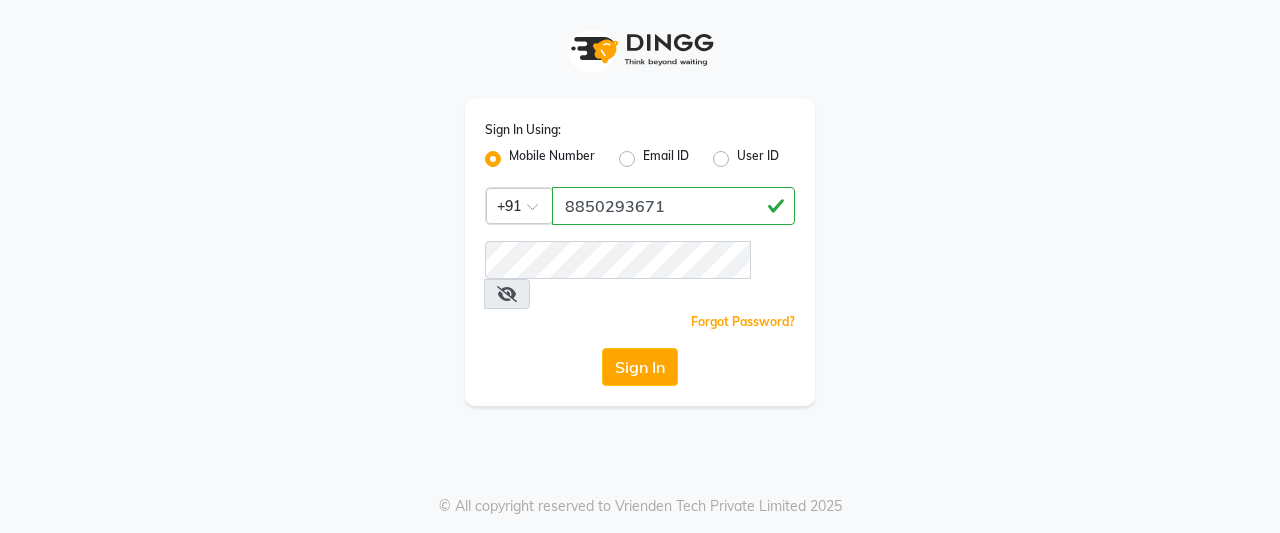 type on "8850293671" 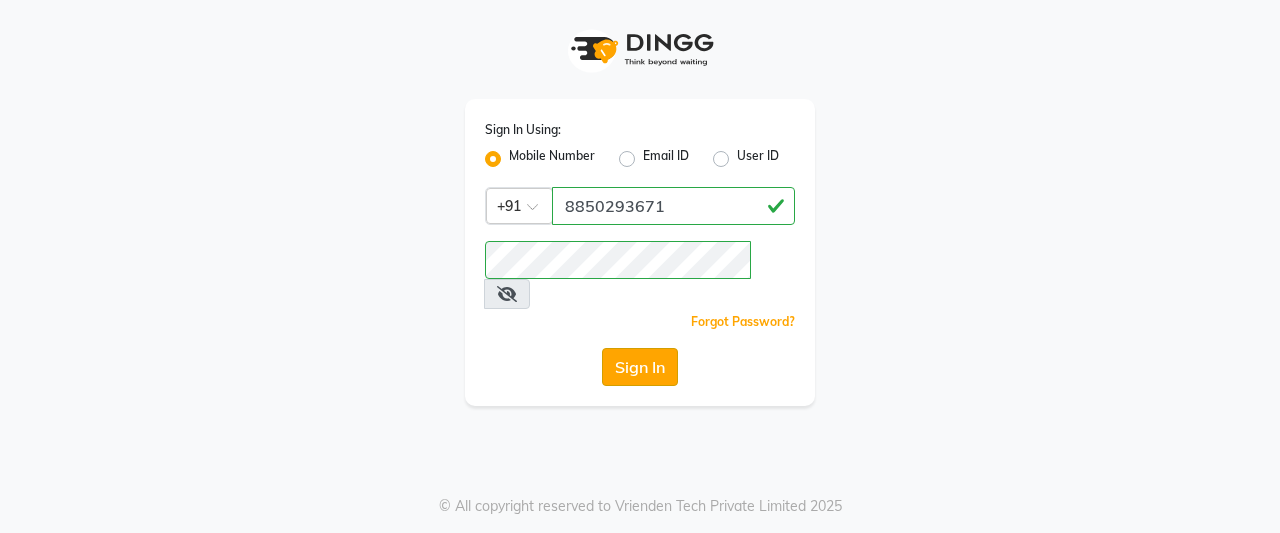 click on "Sign In" 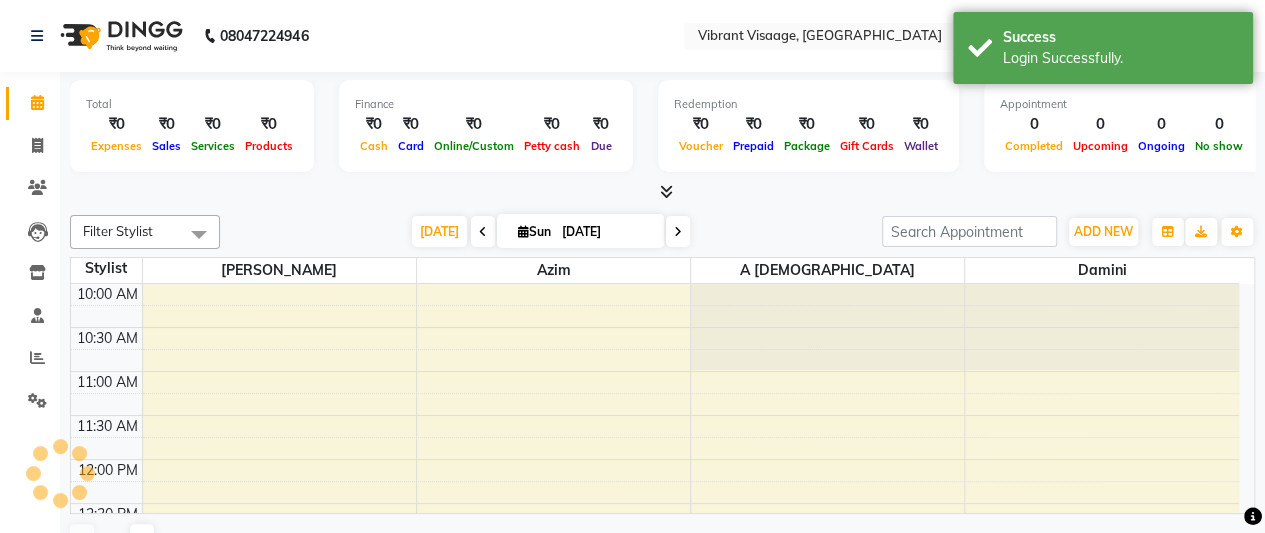 scroll, scrollTop: 0, scrollLeft: 0, axis: both 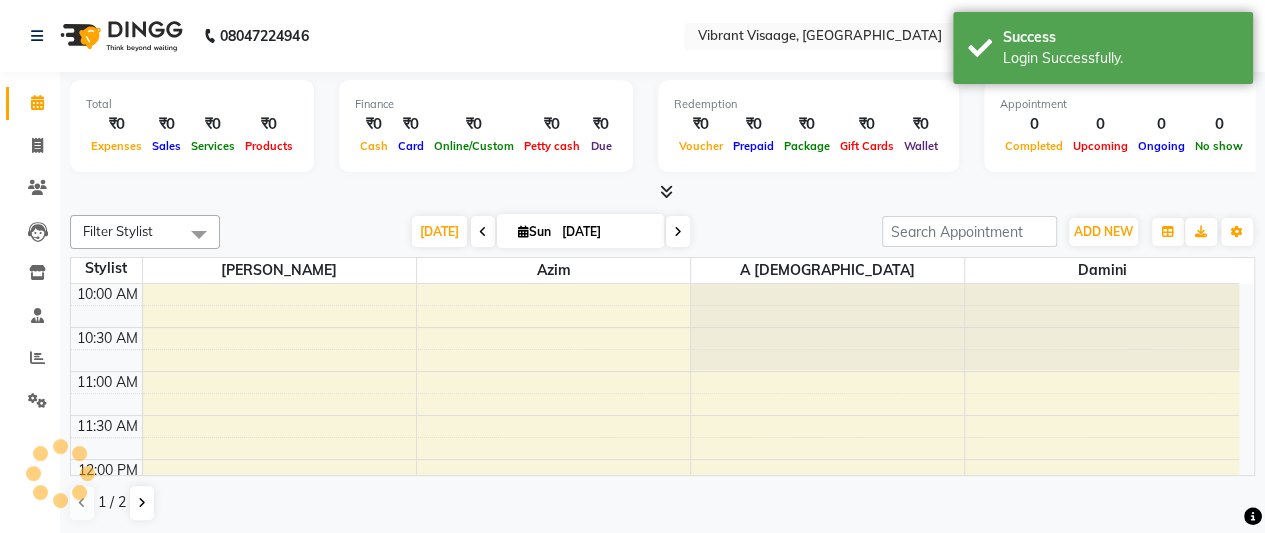 select on "en" 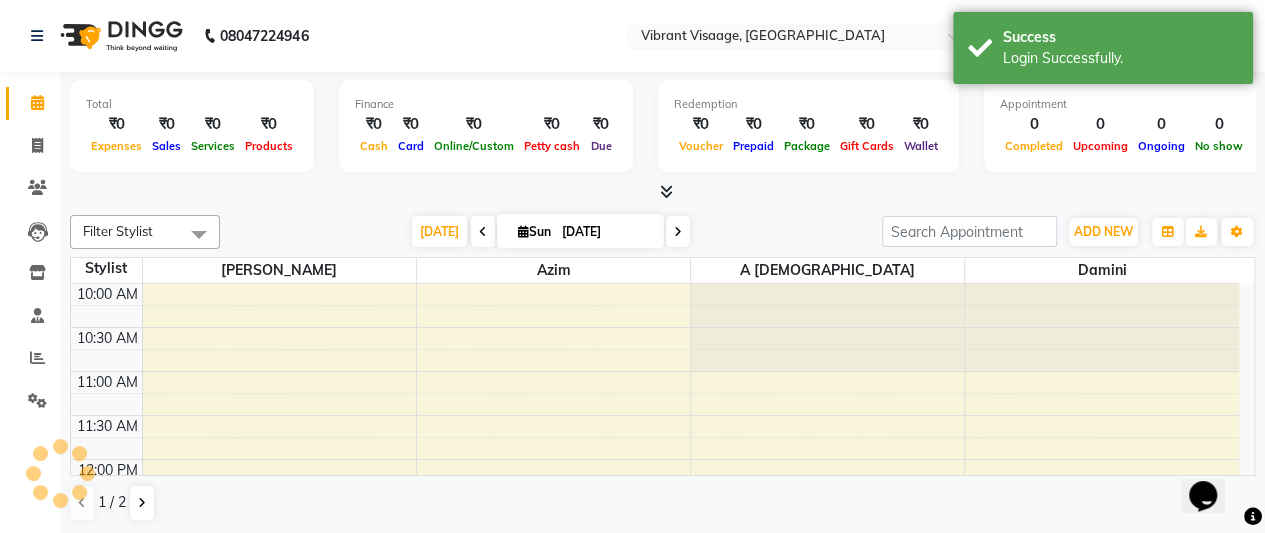 scroll, scrollTop: 0, scrollLeft: 0, axis: both 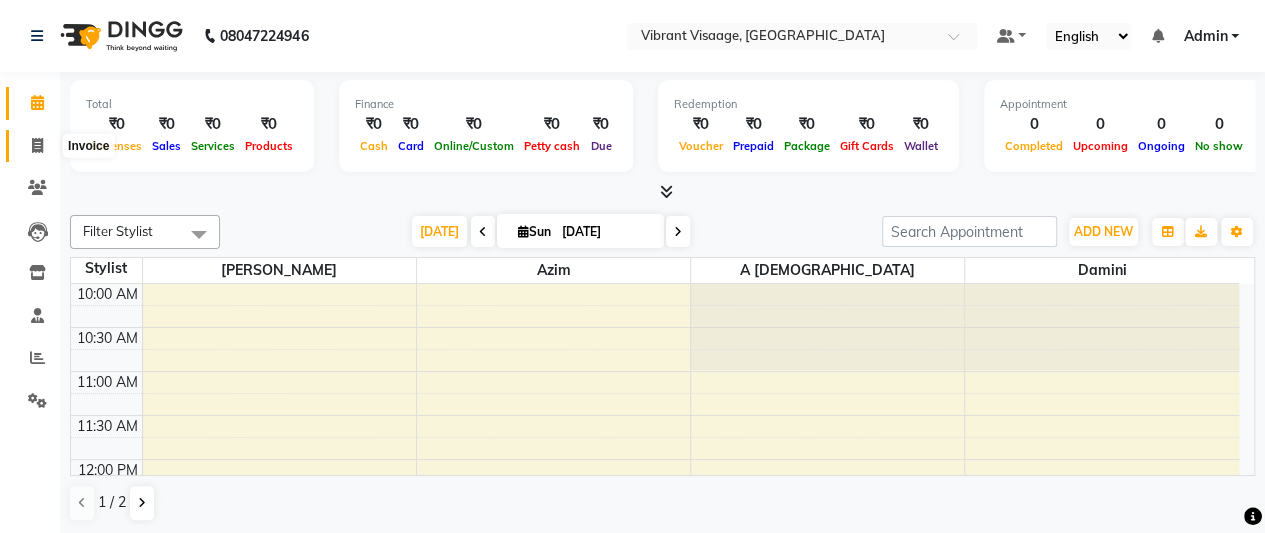 click 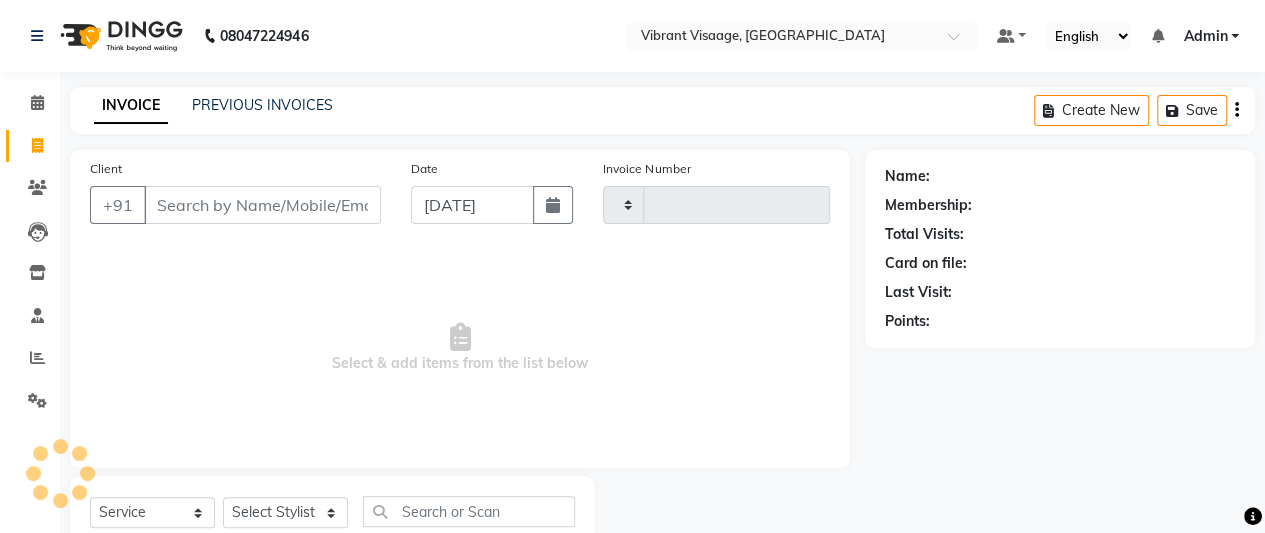 type on "0375" 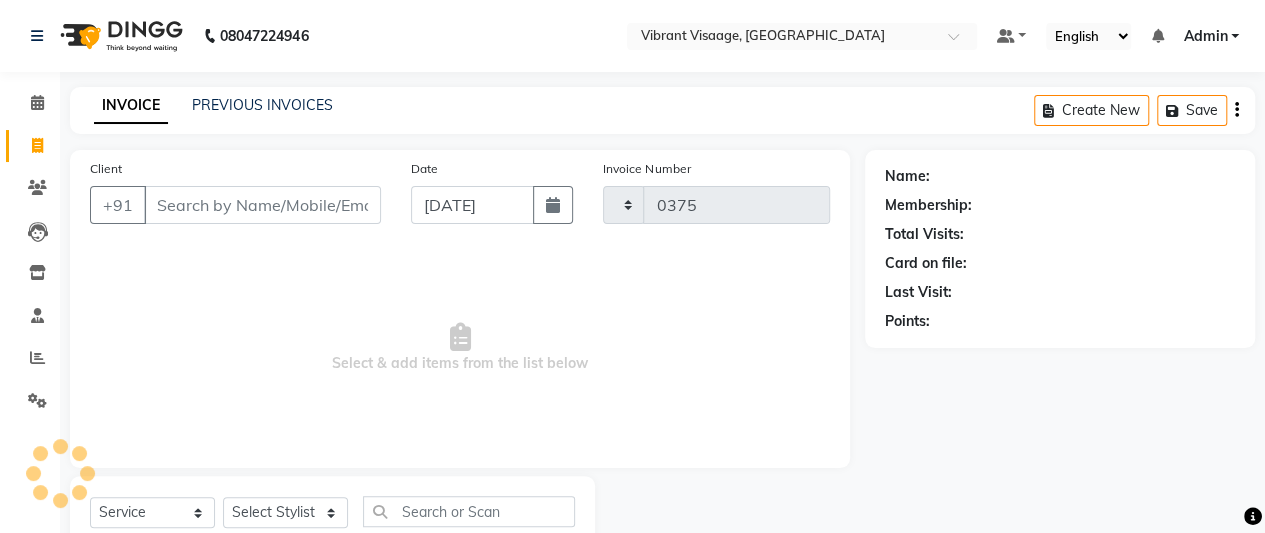 select on "7649" 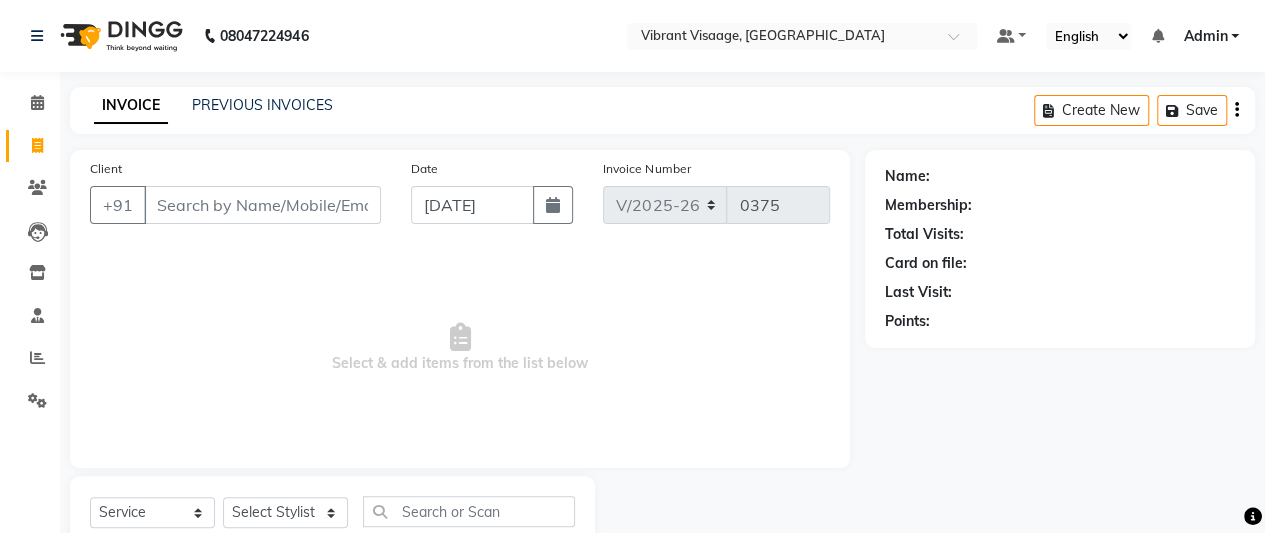 click on "Client" at bounding box center (262, 205) 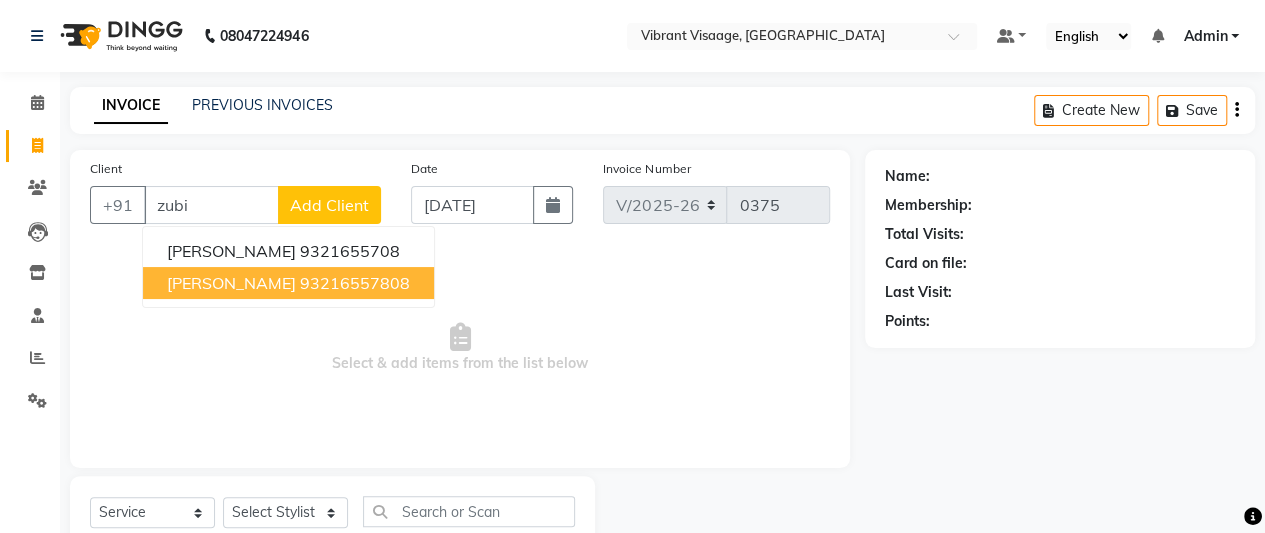 click on "[PERSON_NAME]  93216557808" at bounding box center (288, 283) 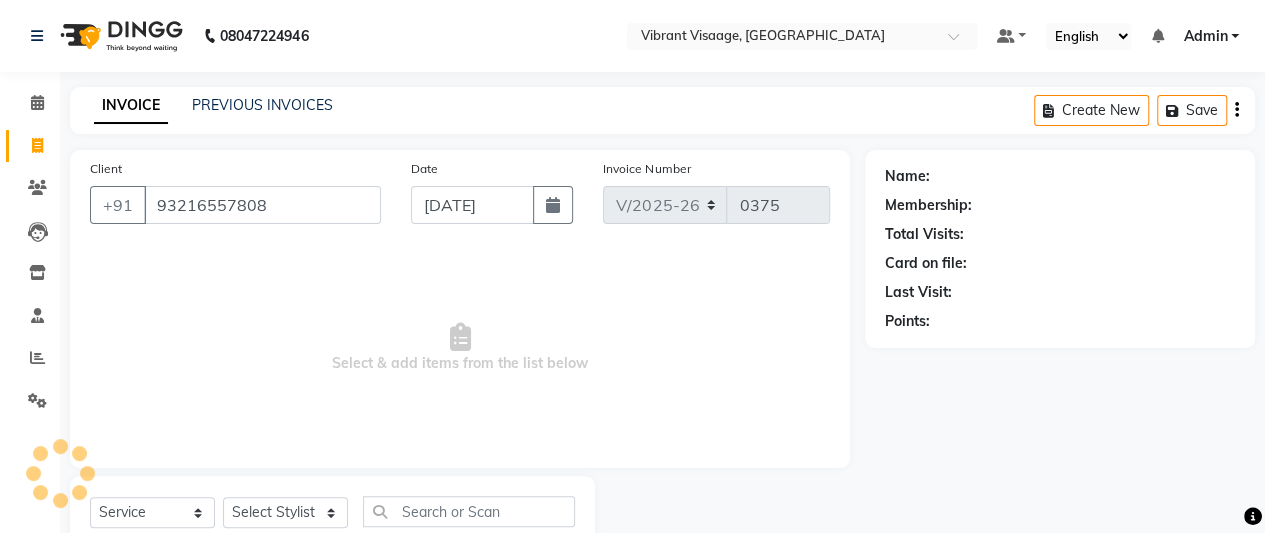 type on "93216557808" 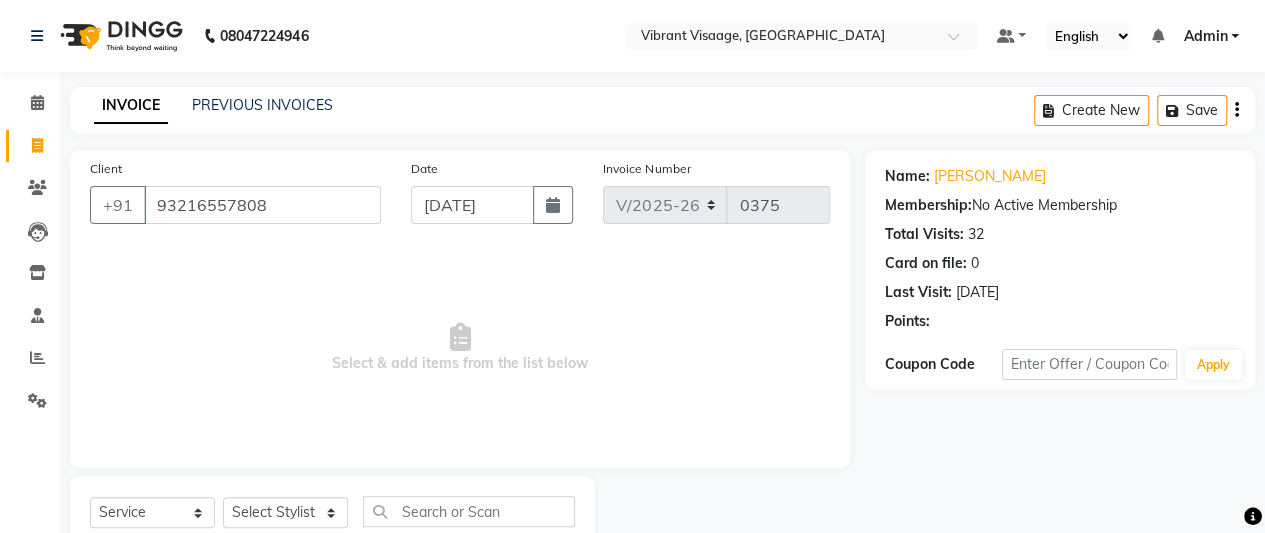 scroll, scrollTop: 67, scrollLeft: 0, axis: vertical 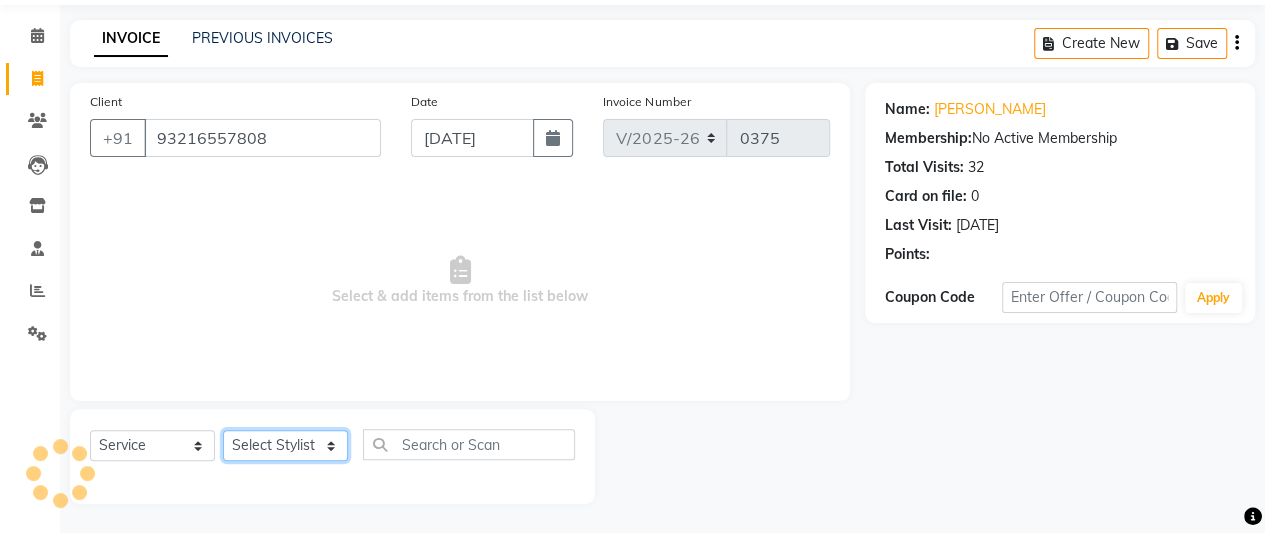 click on "Select Stylist A Ansari Admin [PERSON_NAME] [PERSON_NAME] [PERSON_NAME] [PERSON_NAME]" 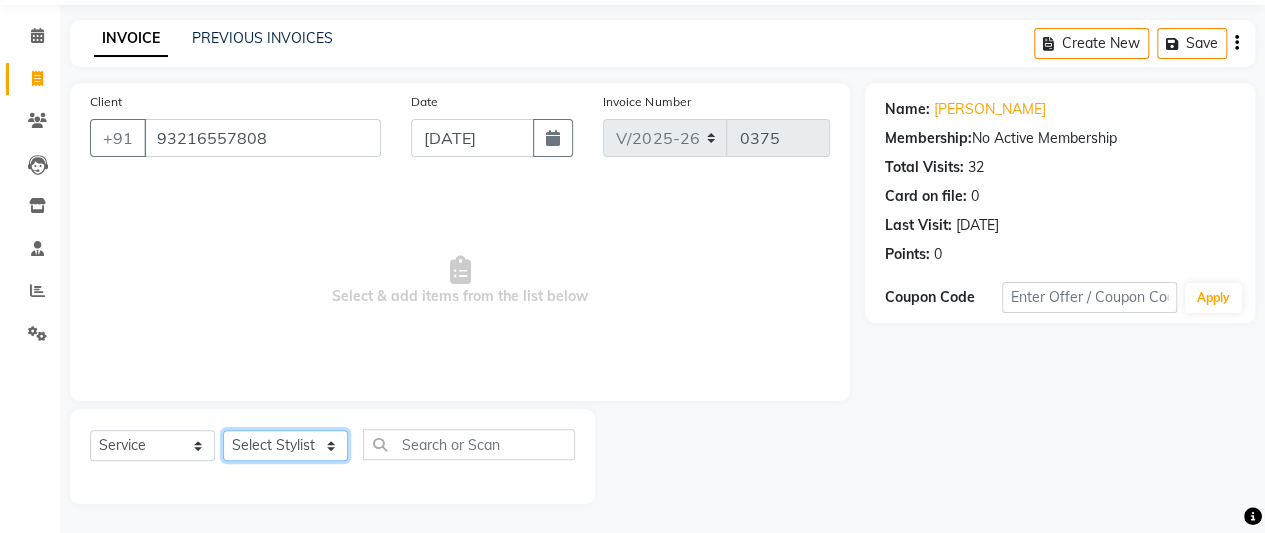select on "84446" 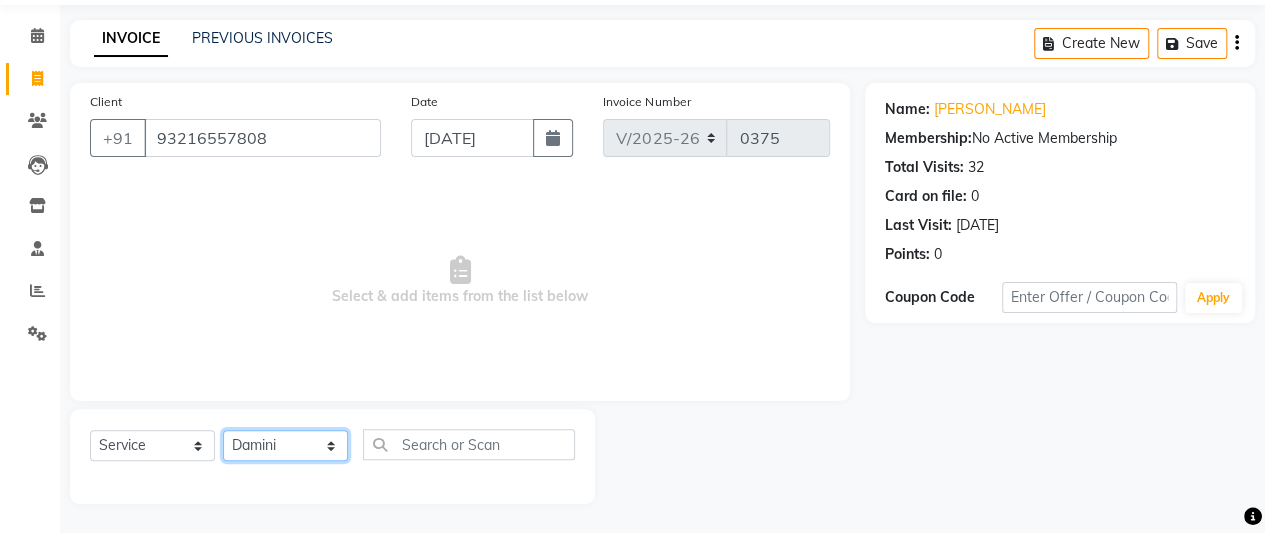 click on "Select Stylist A Ansari Admin [PERSON_NAME] [PERSON_NAME] [PERSON_NAME] [PERSON_NAME]" 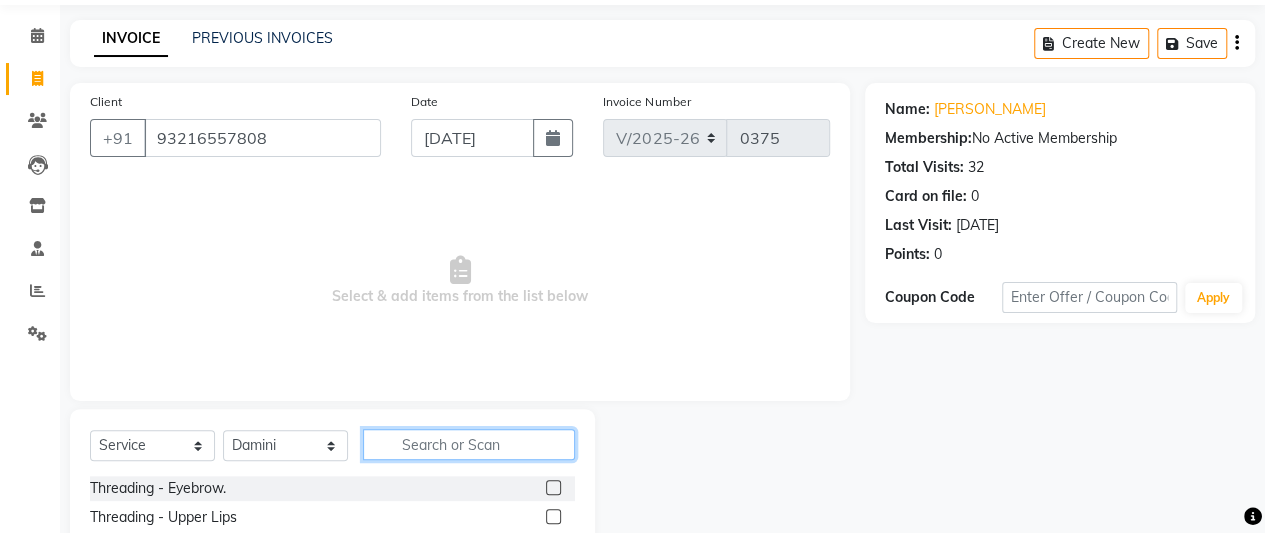 click 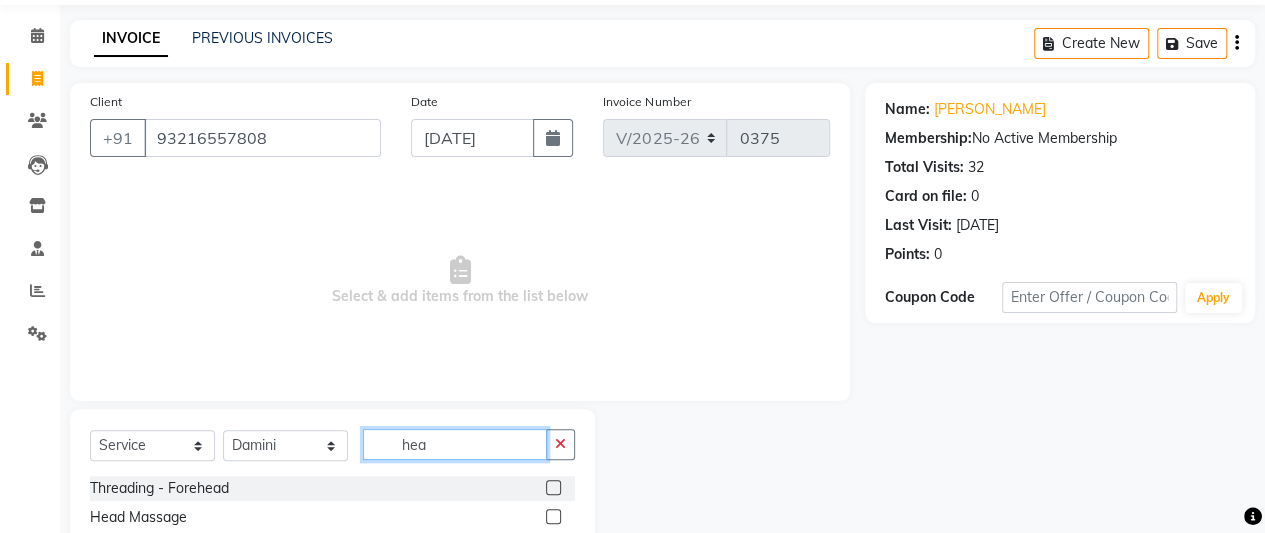 scroll, scrollTop: 125, scrollLeft: 0, axis: vertical 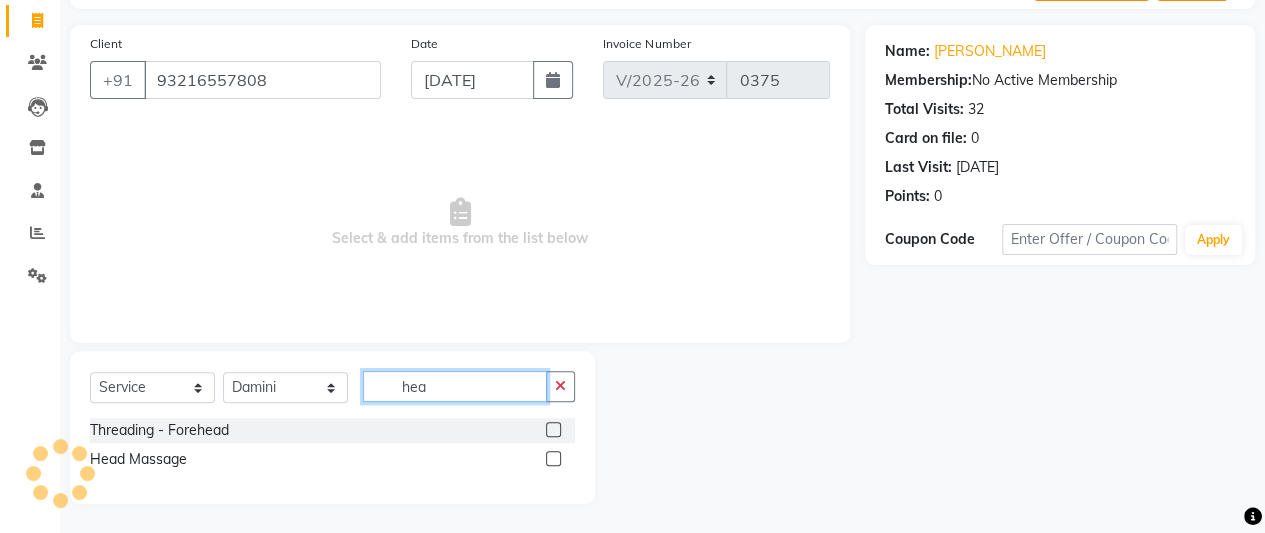 type on "hea" 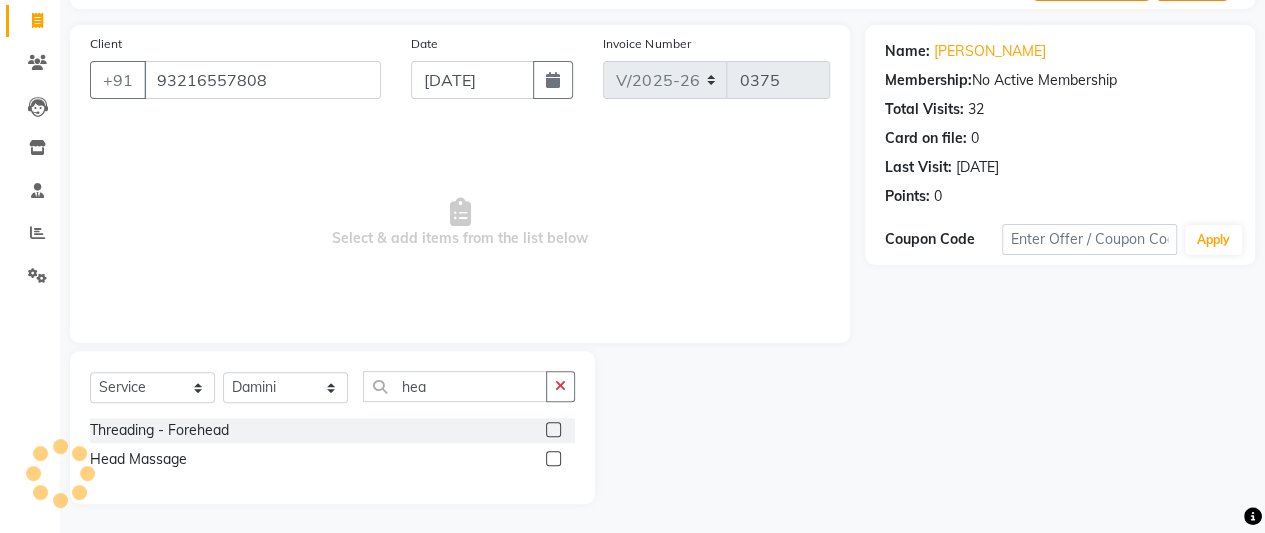 click 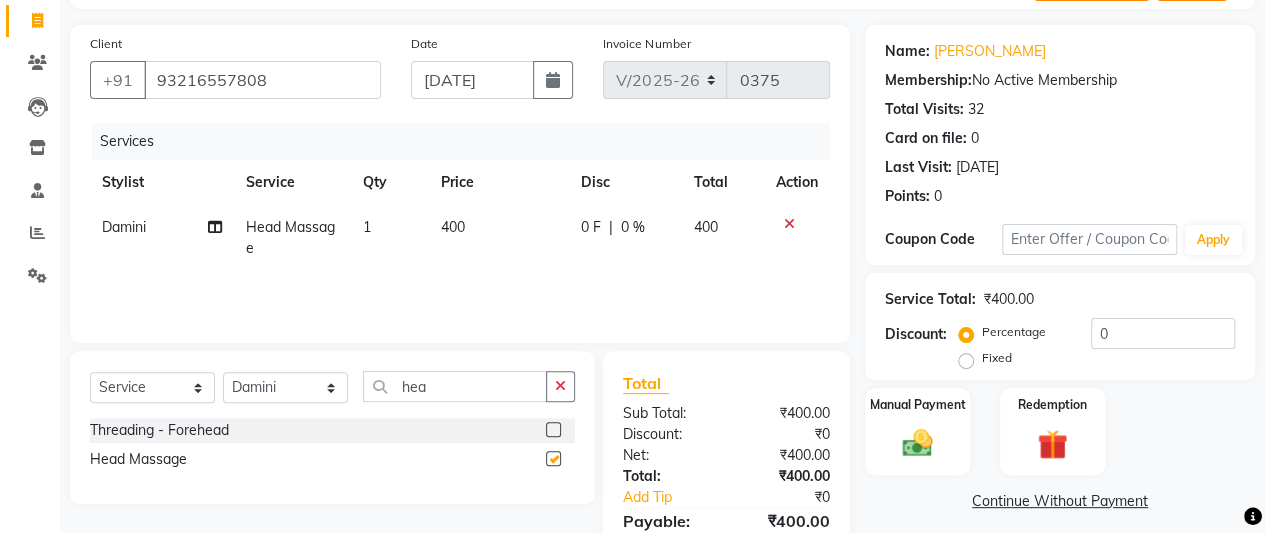 checkbox on "false" 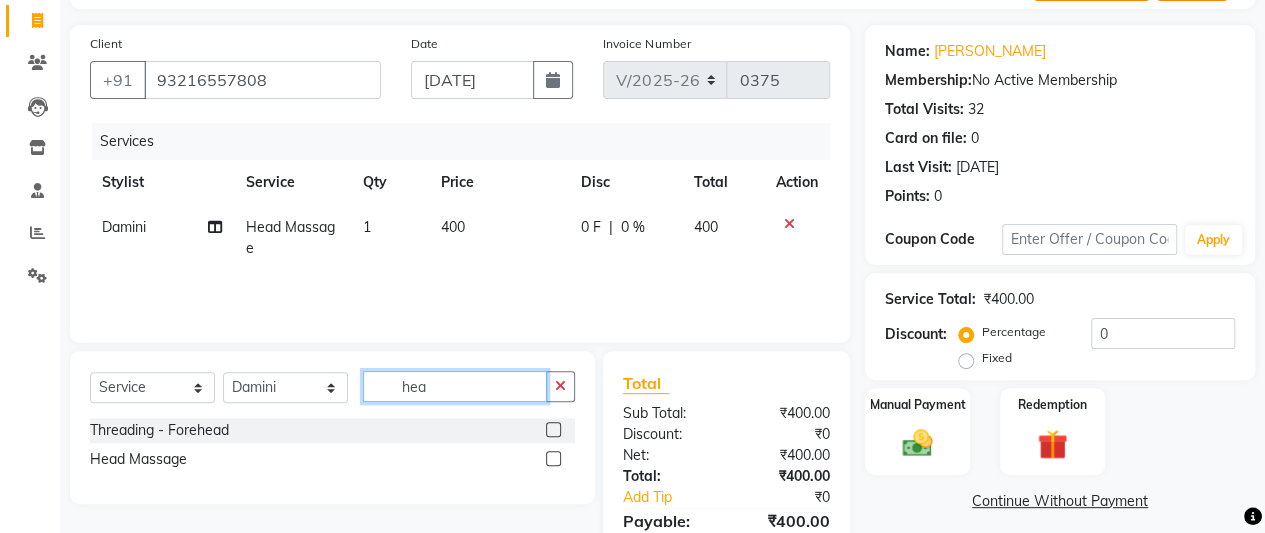 click on "hea" 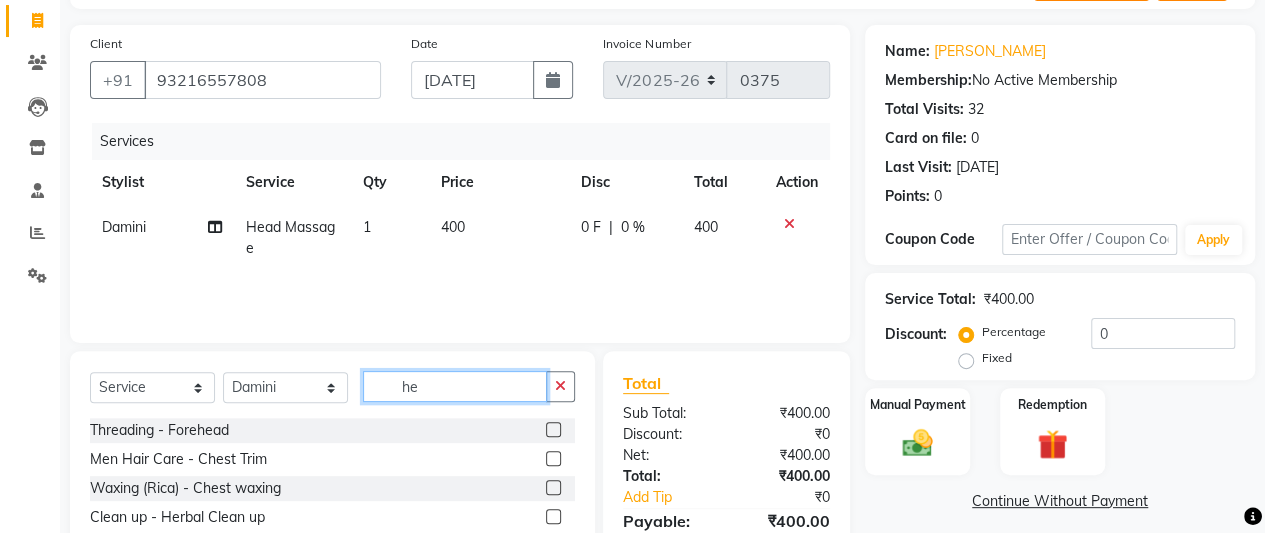 type on "h" 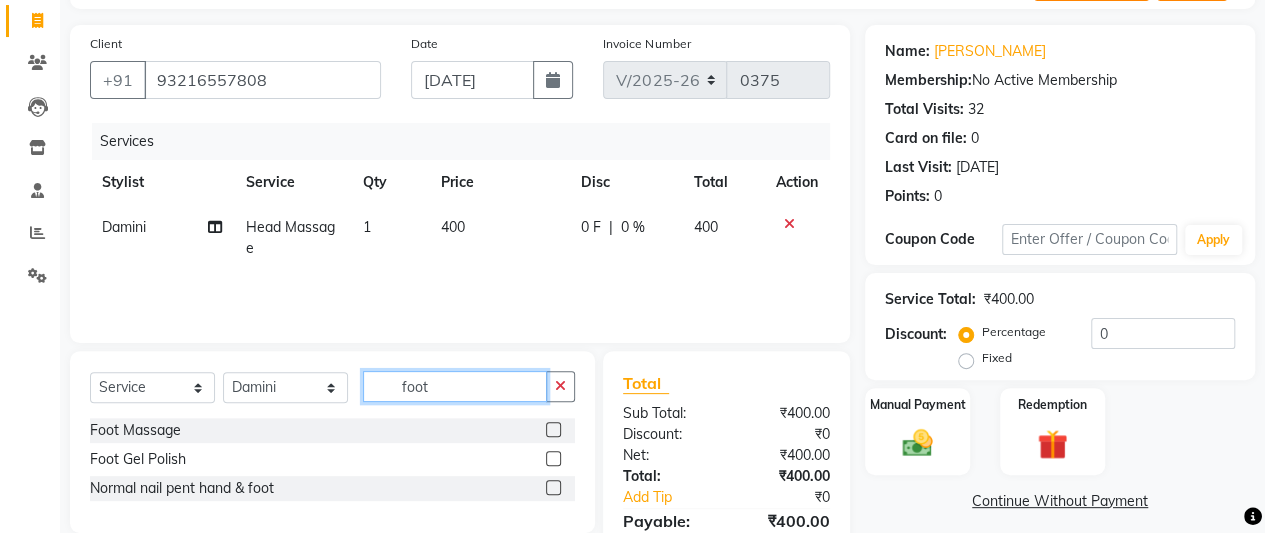 type on "foot" 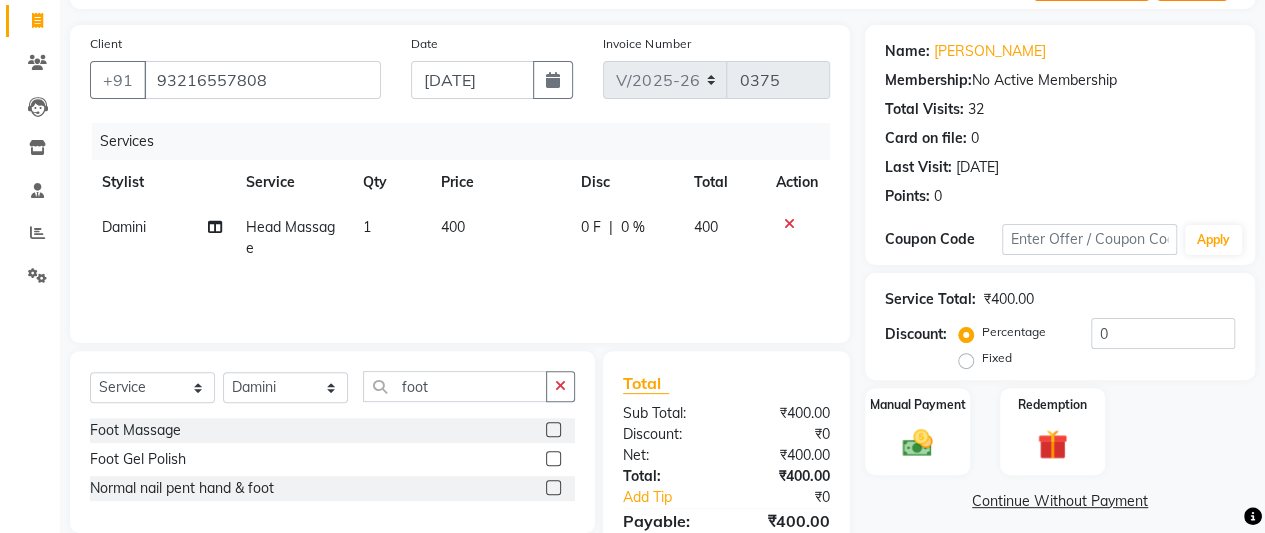 click 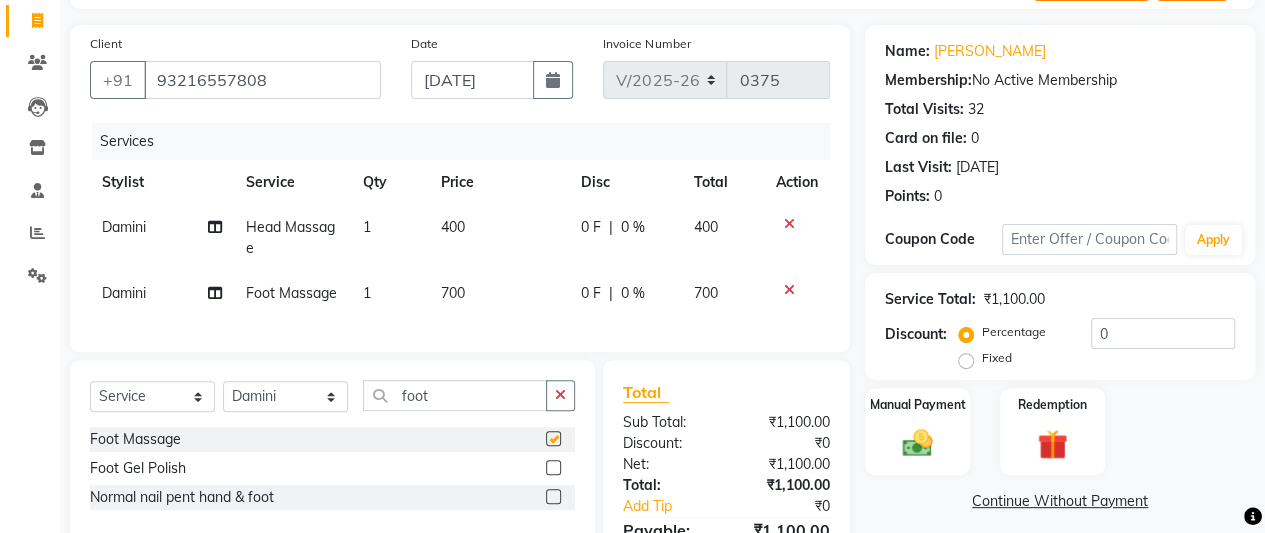 checkbox on "false" 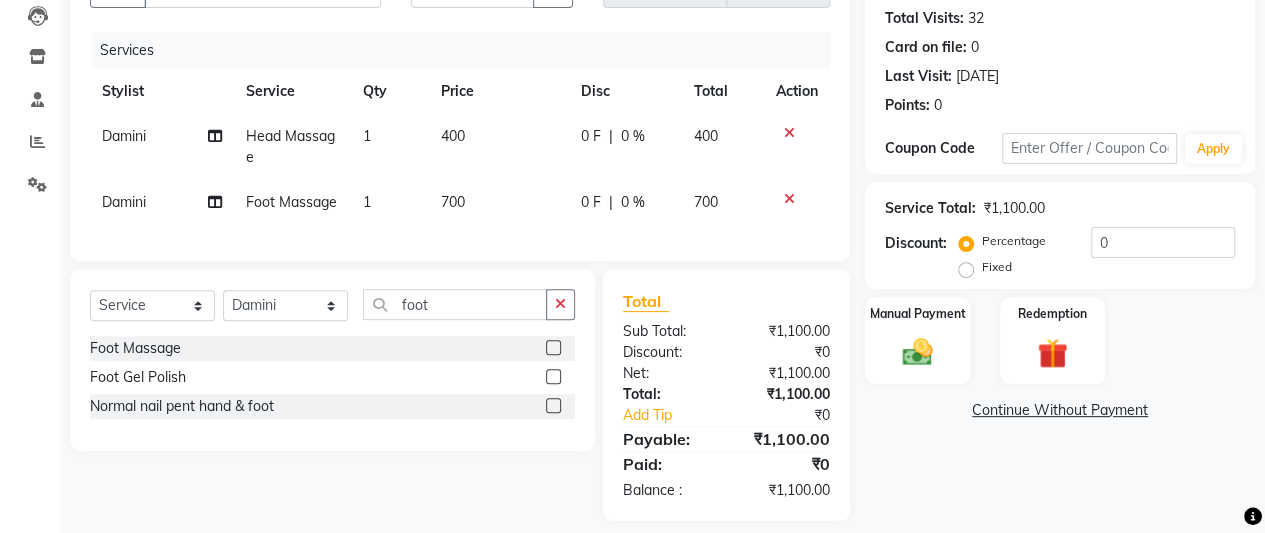 scroll, scrollTop: 217, scrollLeft: 0, axis: vertical 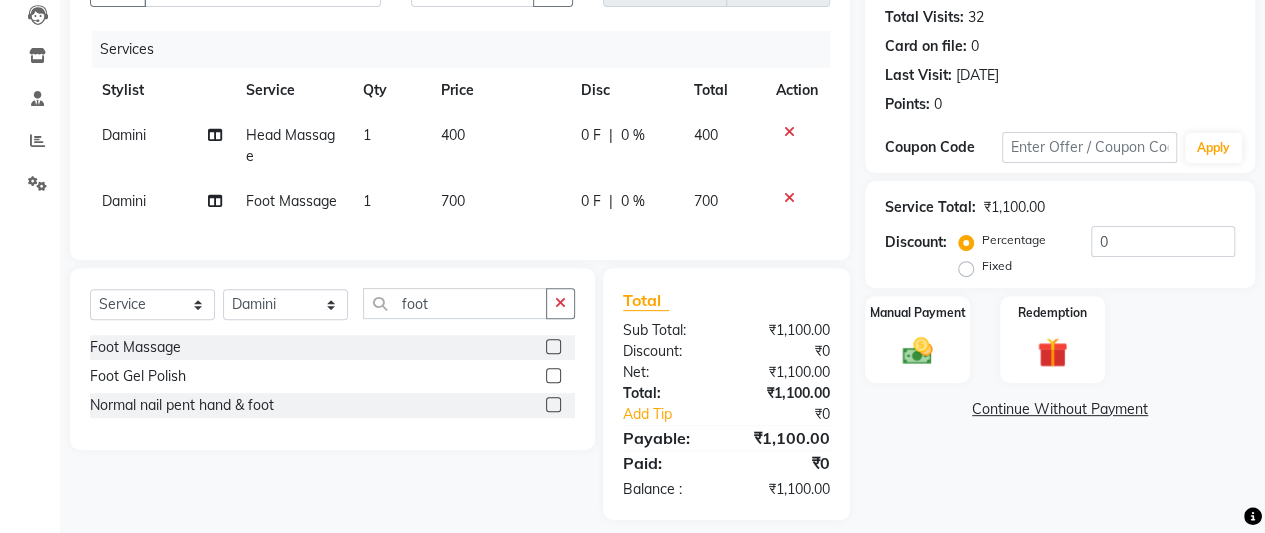 click on "700" 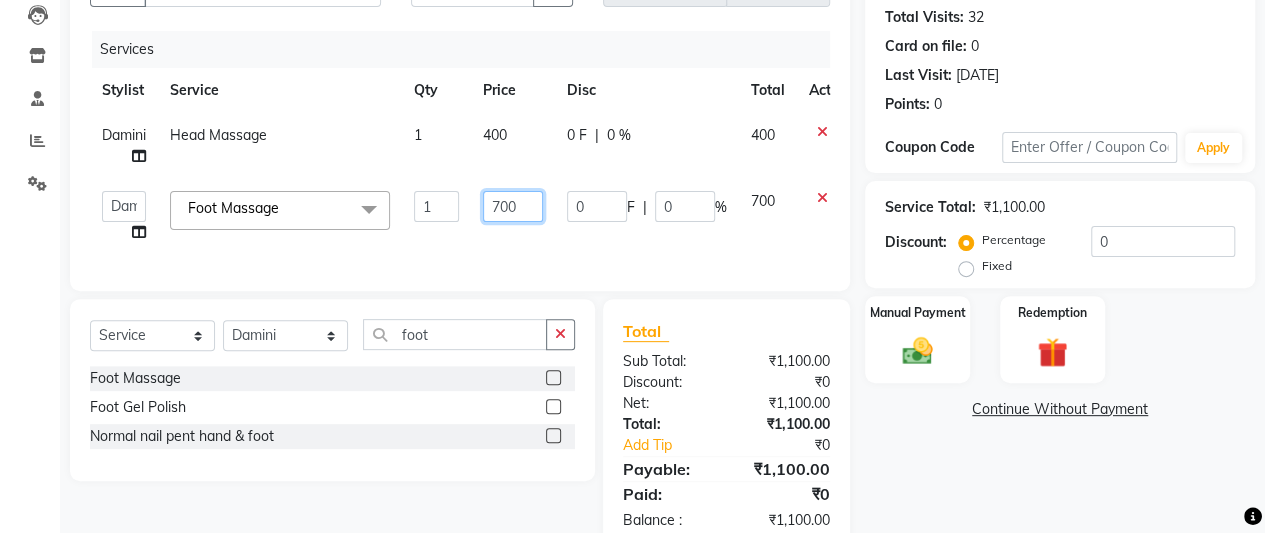 click on "700" 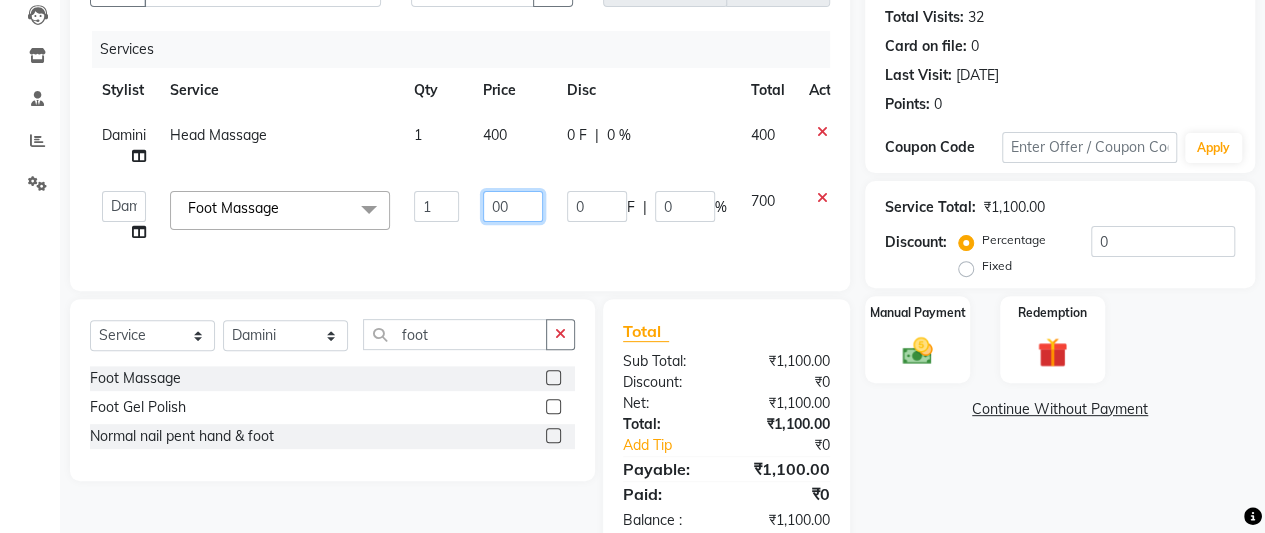 type on "600" 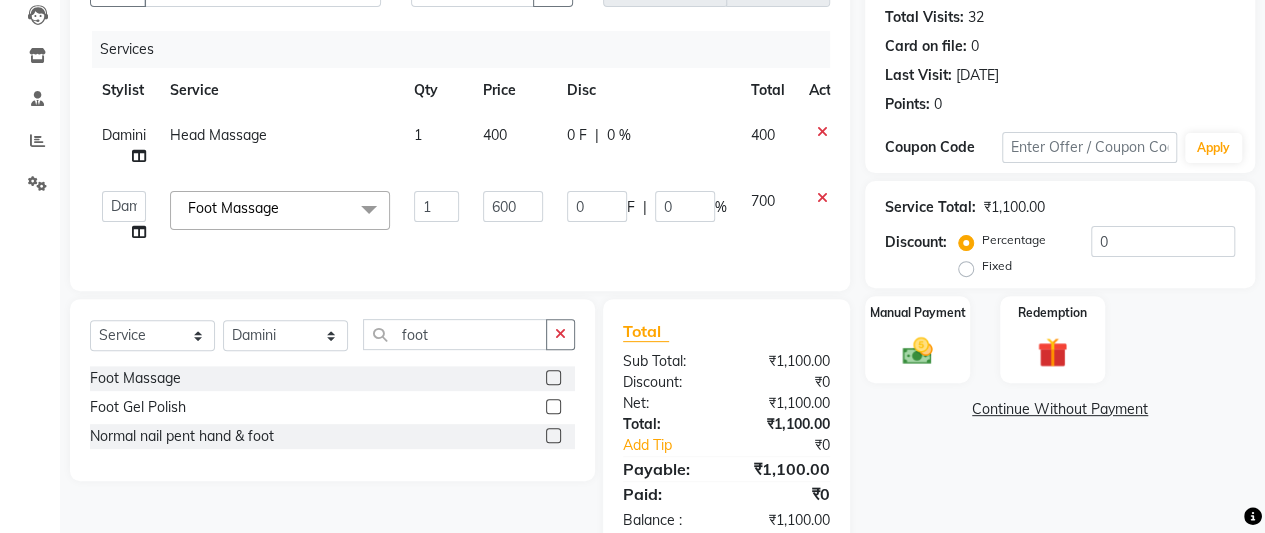 click on "Name: [PERSON_NAME]  Membership:  No Active Membership  Total Visits:  32 Card on file:  0 Last Visit:   [DATE] Points:   0  Coupon Code Apply Service Total:  ₹1,100.00  Discount:  Percentage   Fixed  0 Manual Payment Redemption  Continue Without Payment" 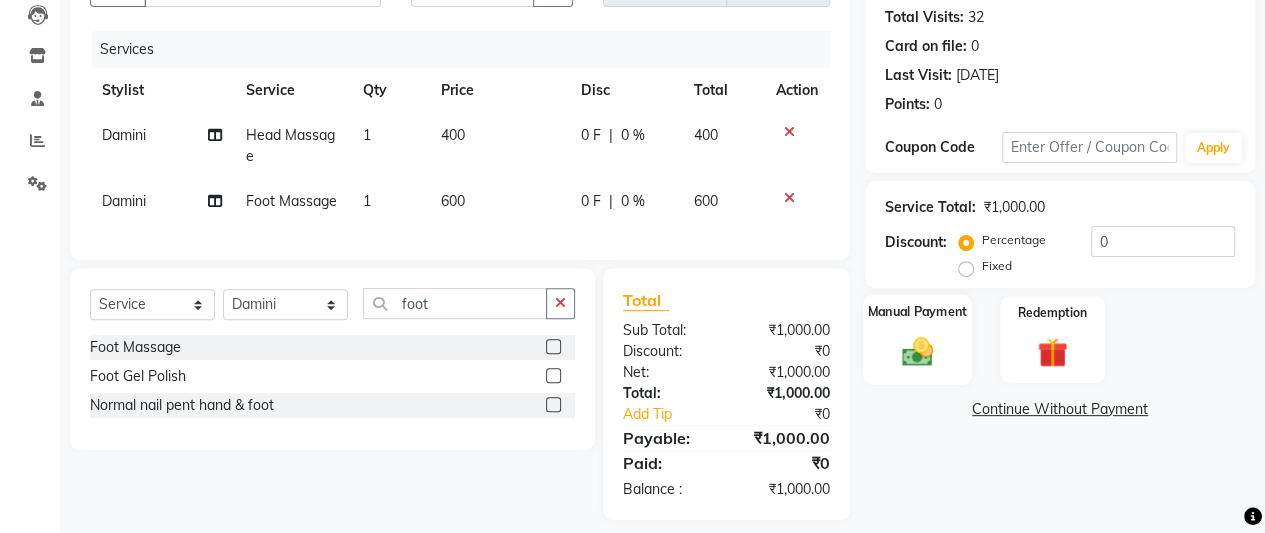 click 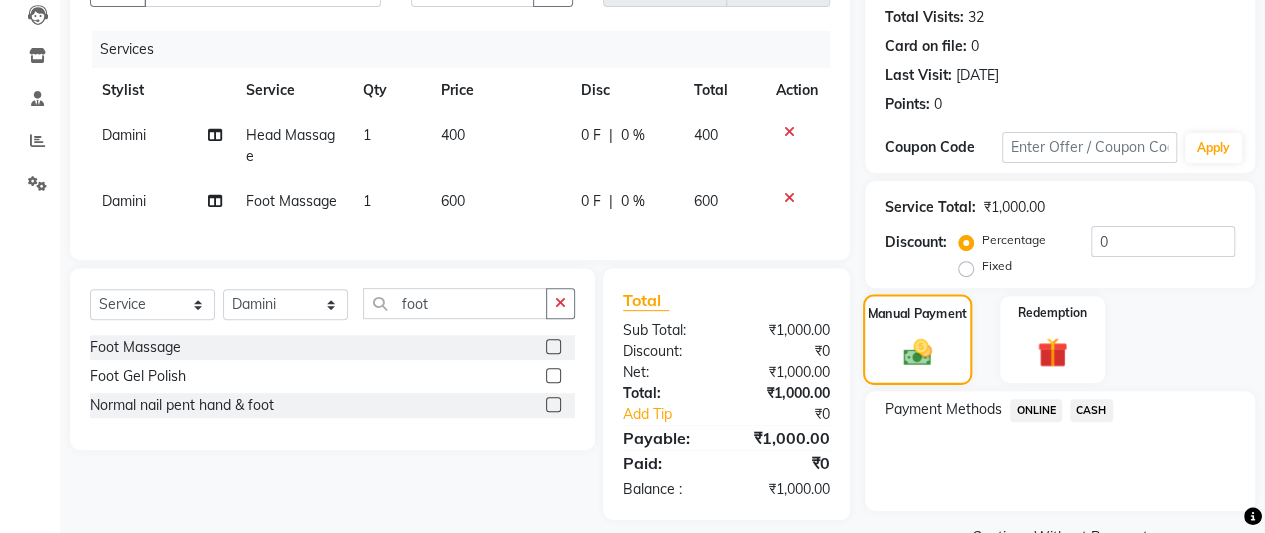 scroll, scrollTop: 265, scrollLeft: 0, axis: vertical 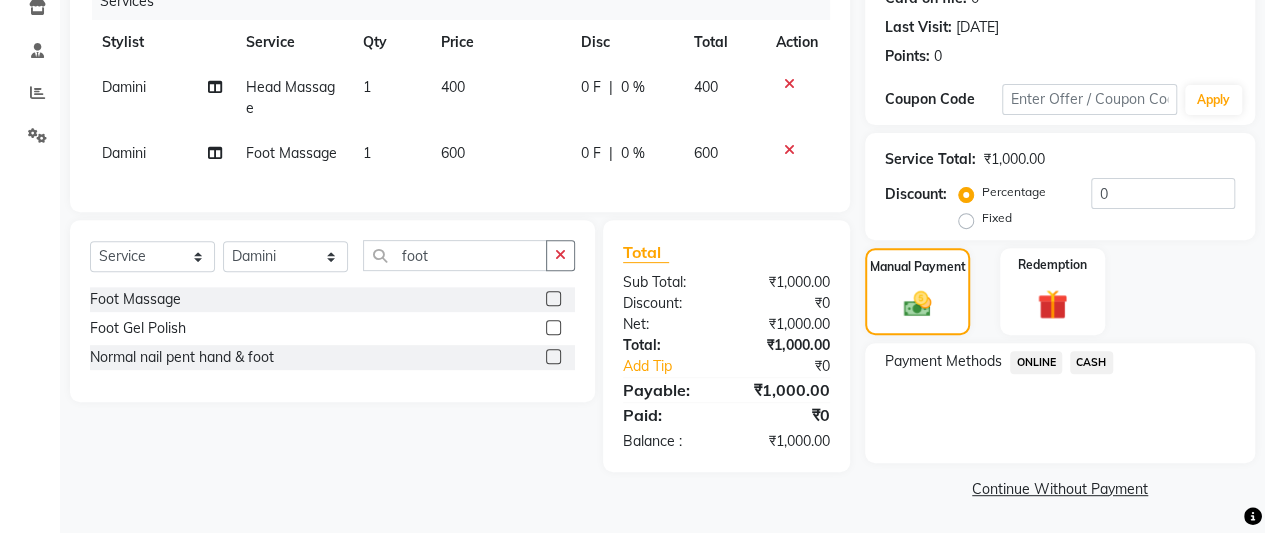 click on "CASH" 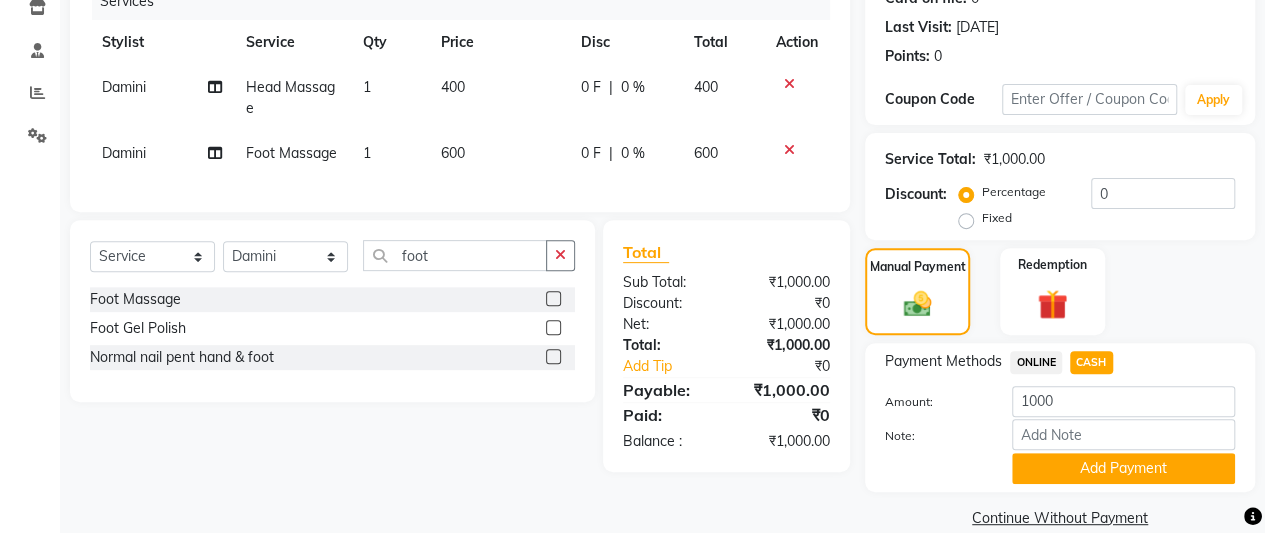 scroll, scrollTop: 294, scrollLeft: 0, axis: vertical 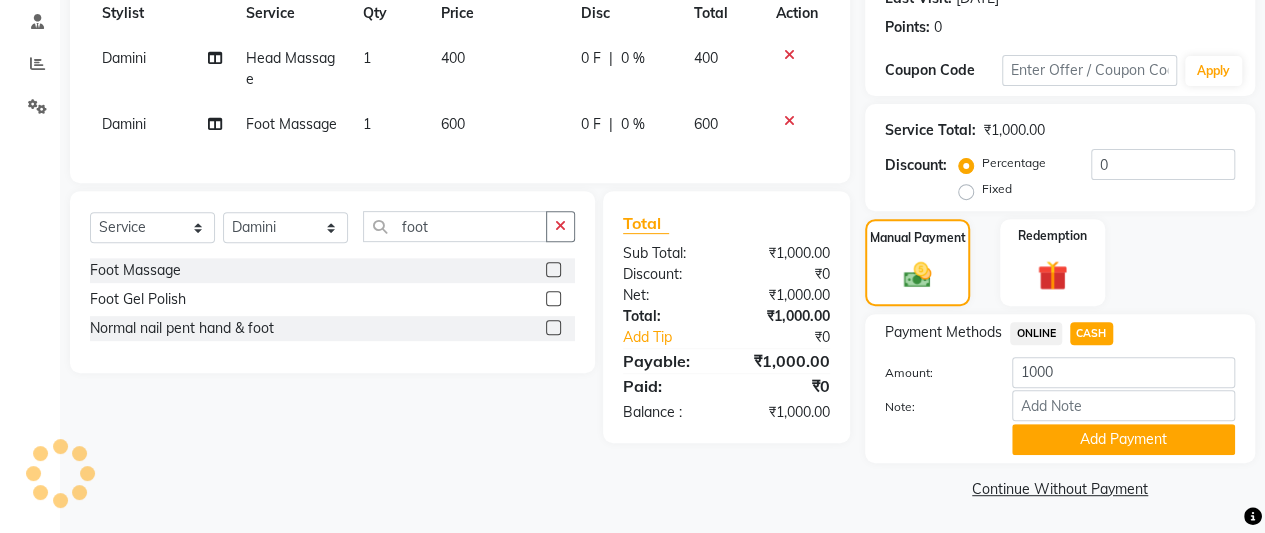 click on "ONLINE" 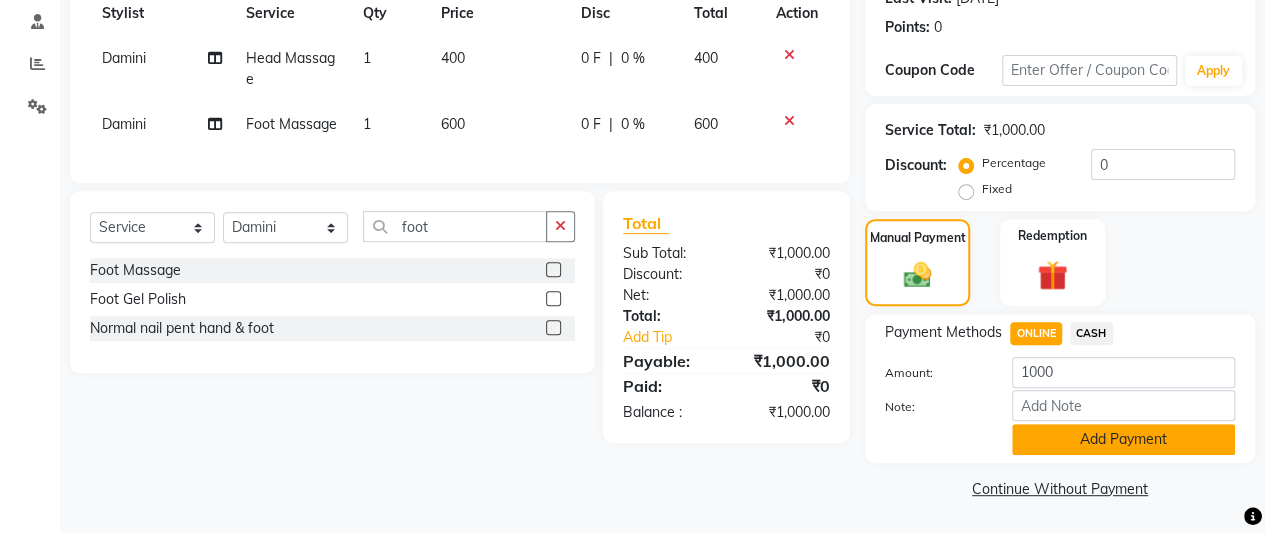 click on "Add Payment" 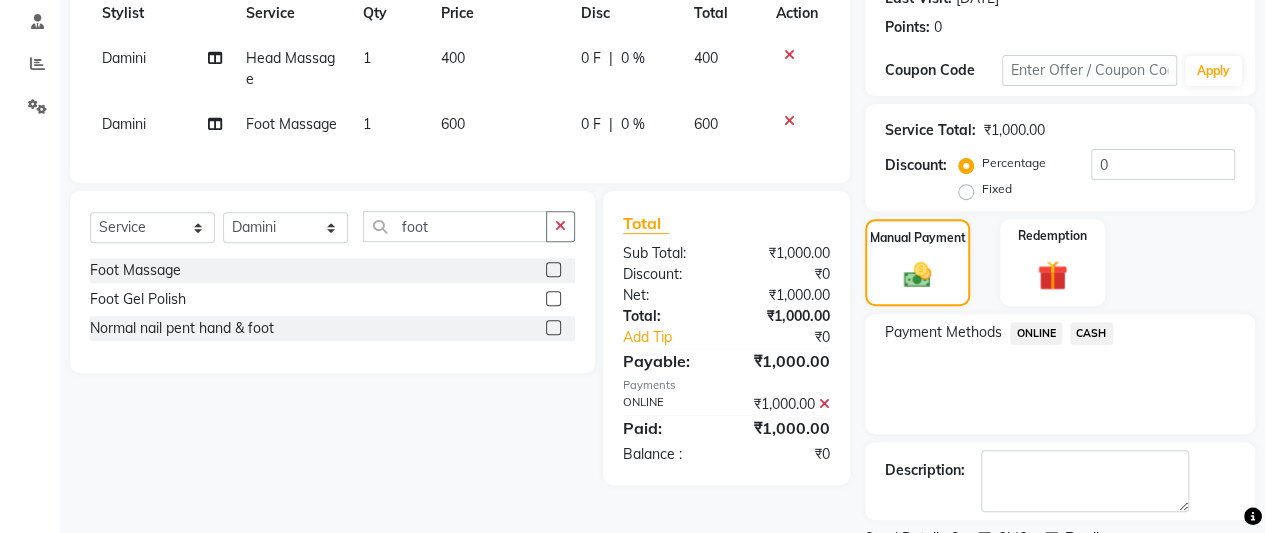 scroll, scrollTop: 376, scrollLeft: 0, axis: vertical 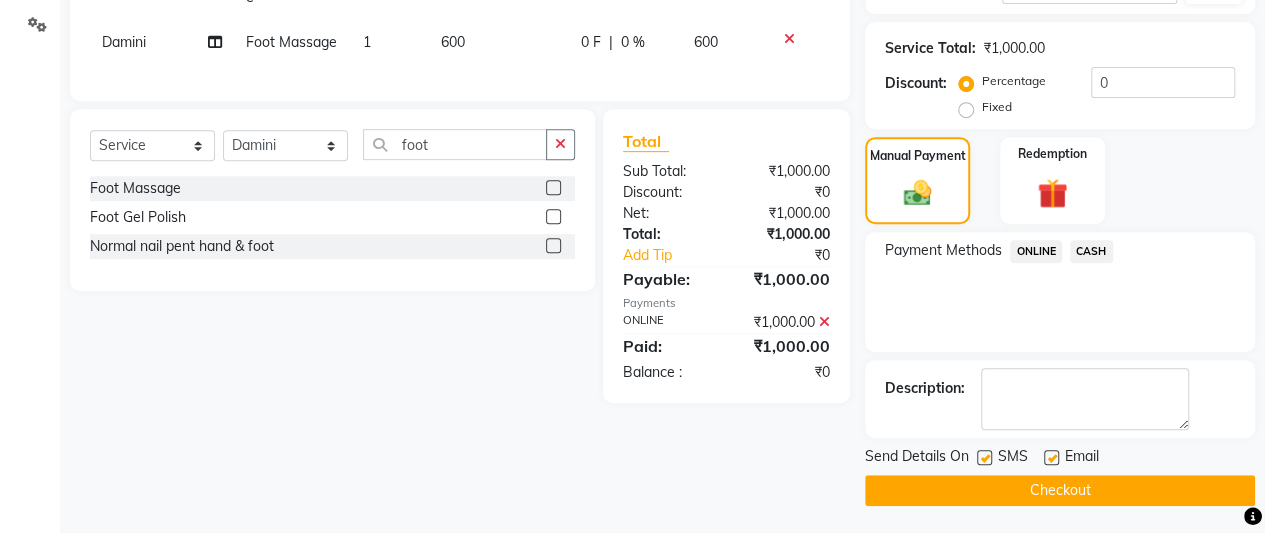 click on "Checkout" 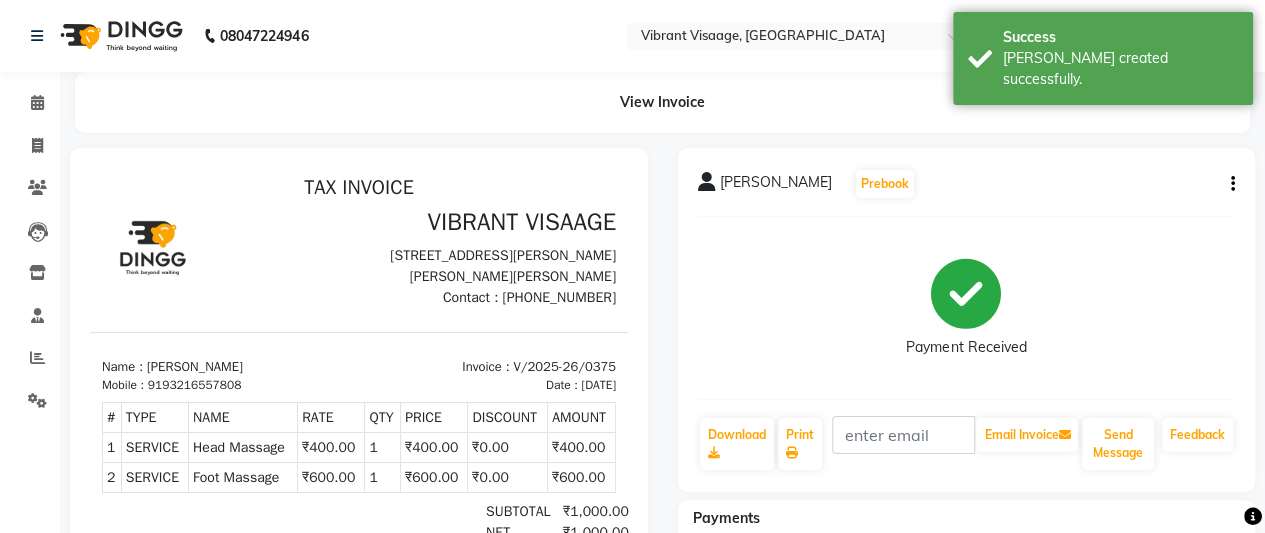 scroll, scrollTop: 0, scrollLeft: 0, axis: both 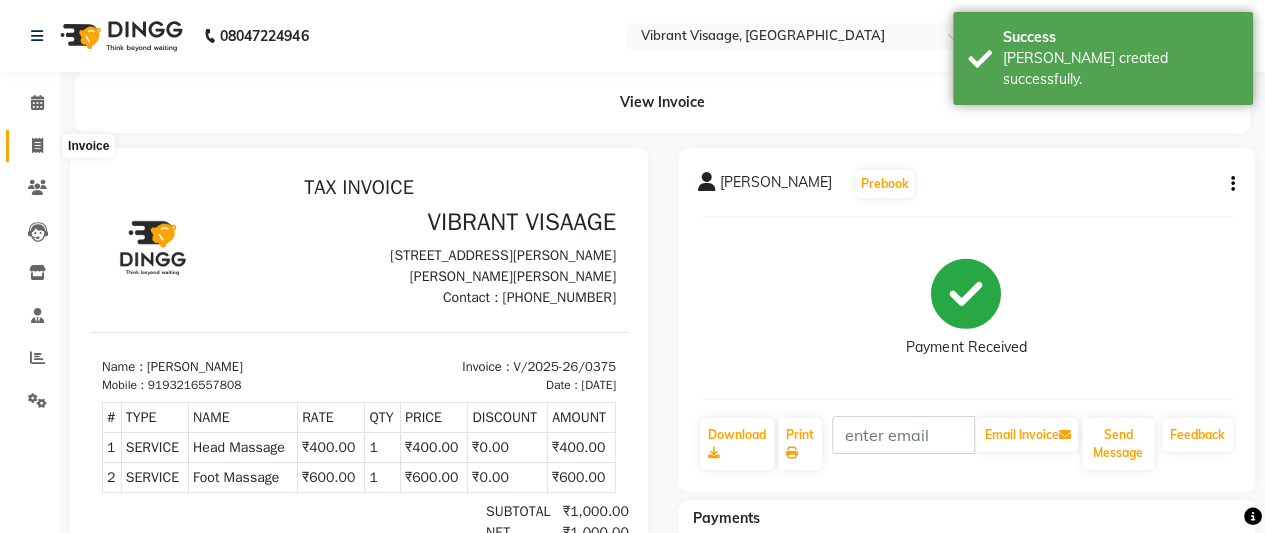 click 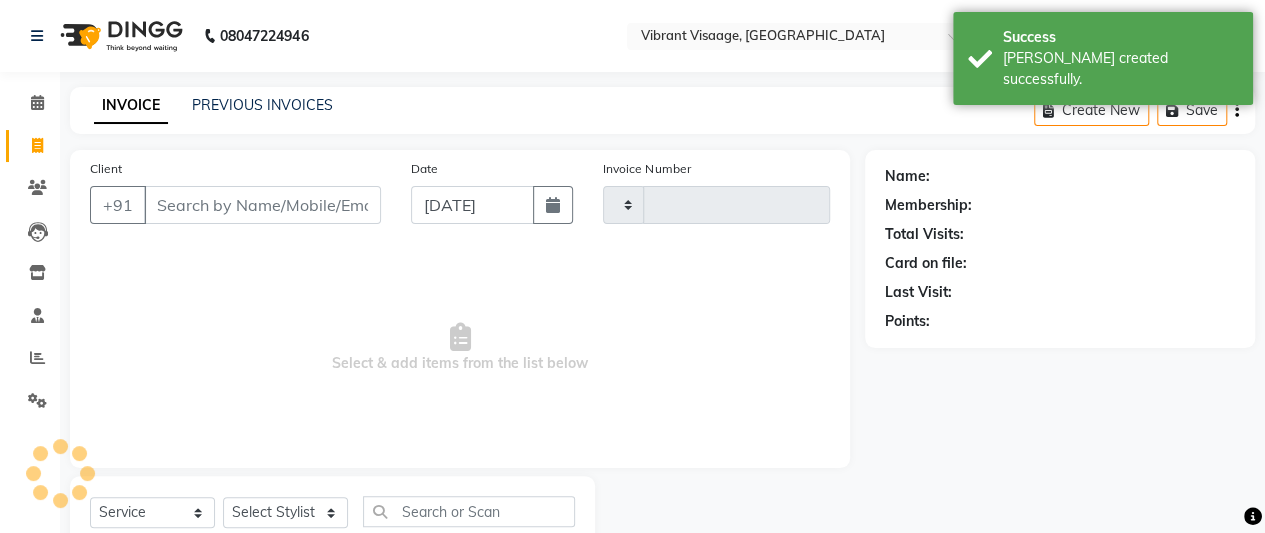 scroll, scrollTop: 67, scrollLeft: 0, axis: vertical 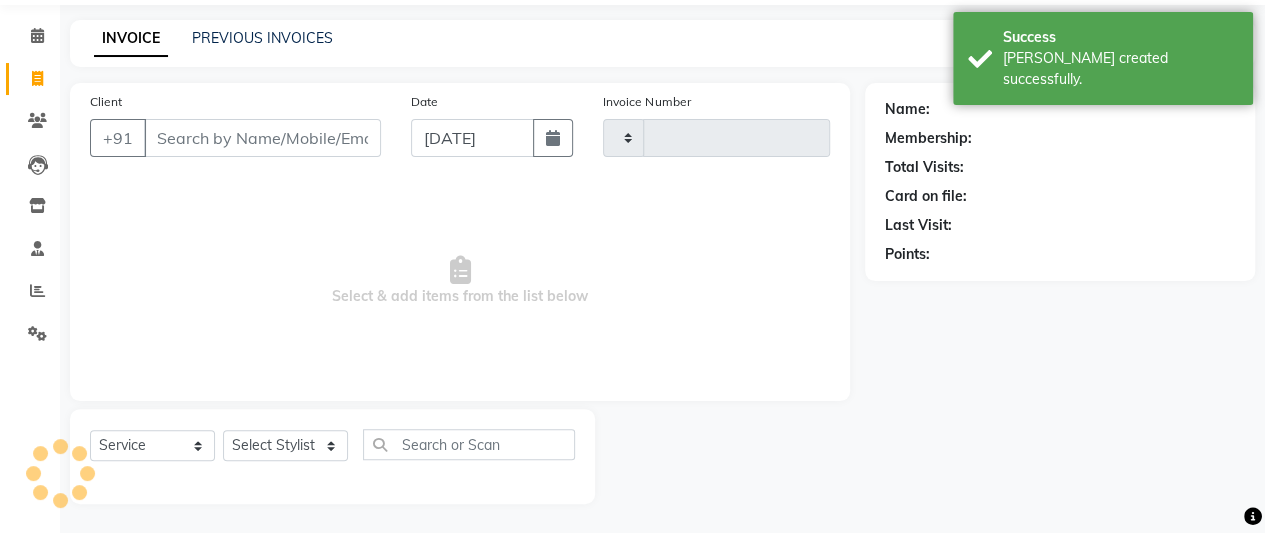 type on "0376" 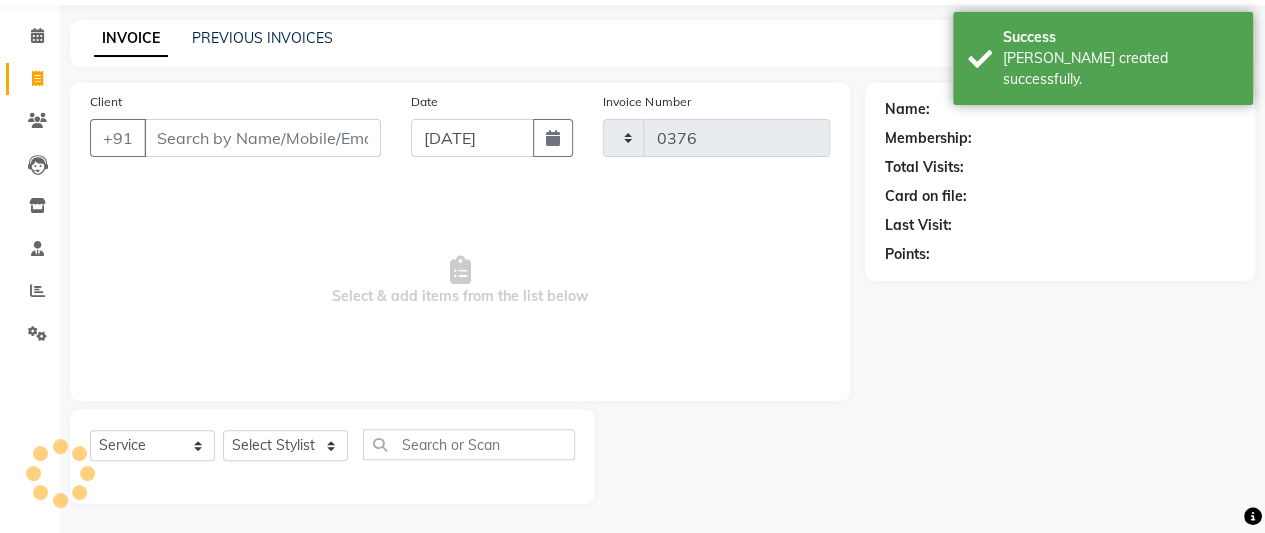 select on "7649" 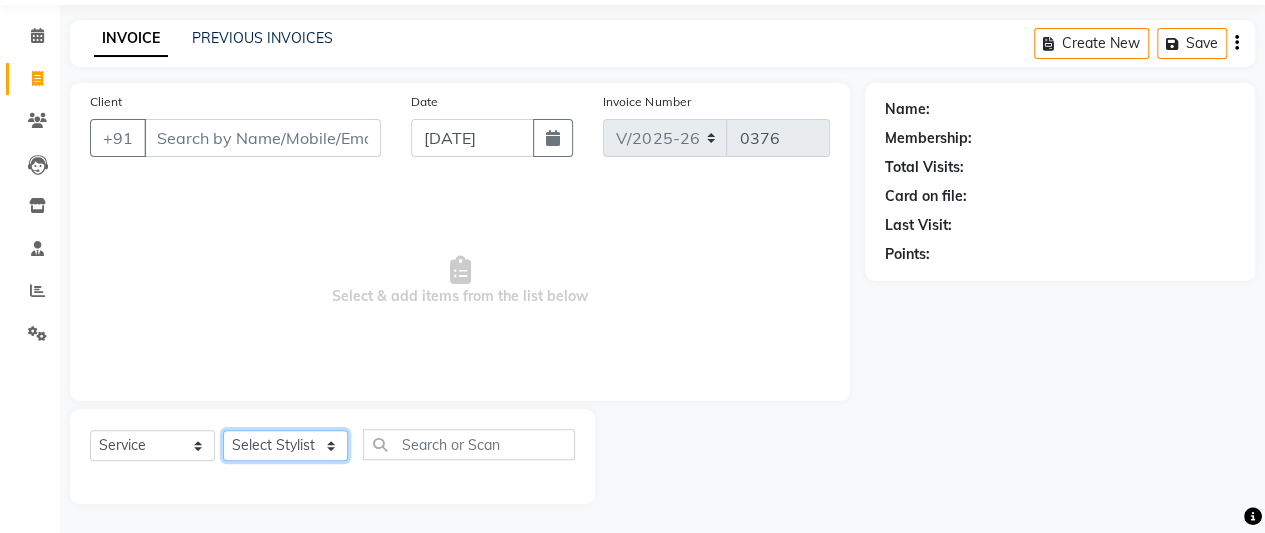 click on "Select Stylist A Ansari Admin [PERSON_NAME] [PERSON_NAME] [PERSON_NAME] [PERSON_NAME]" 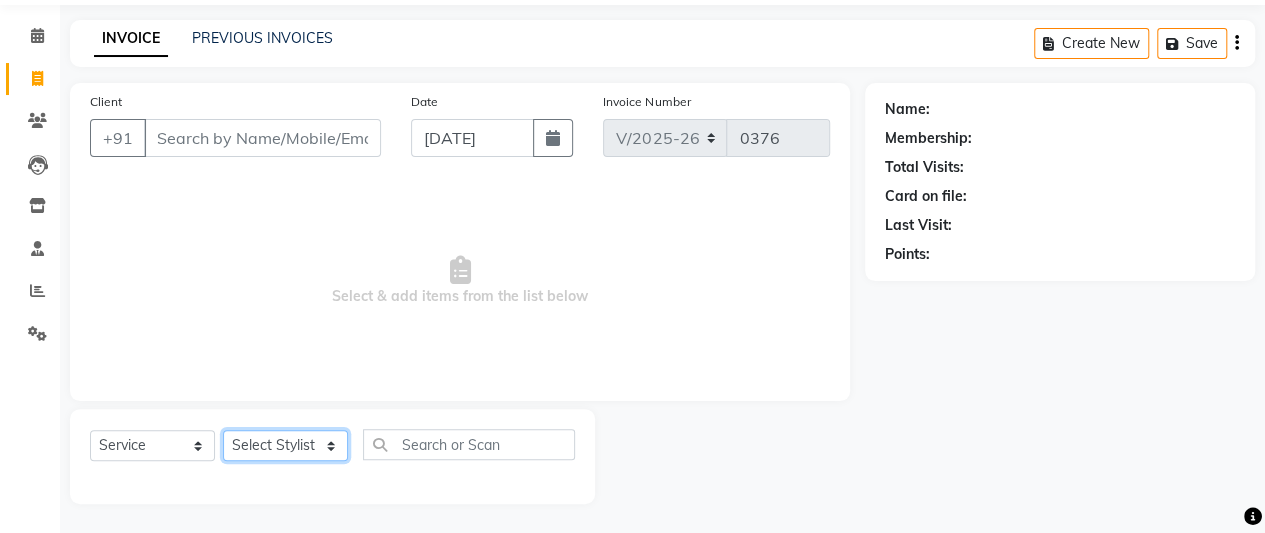 select on "84446" 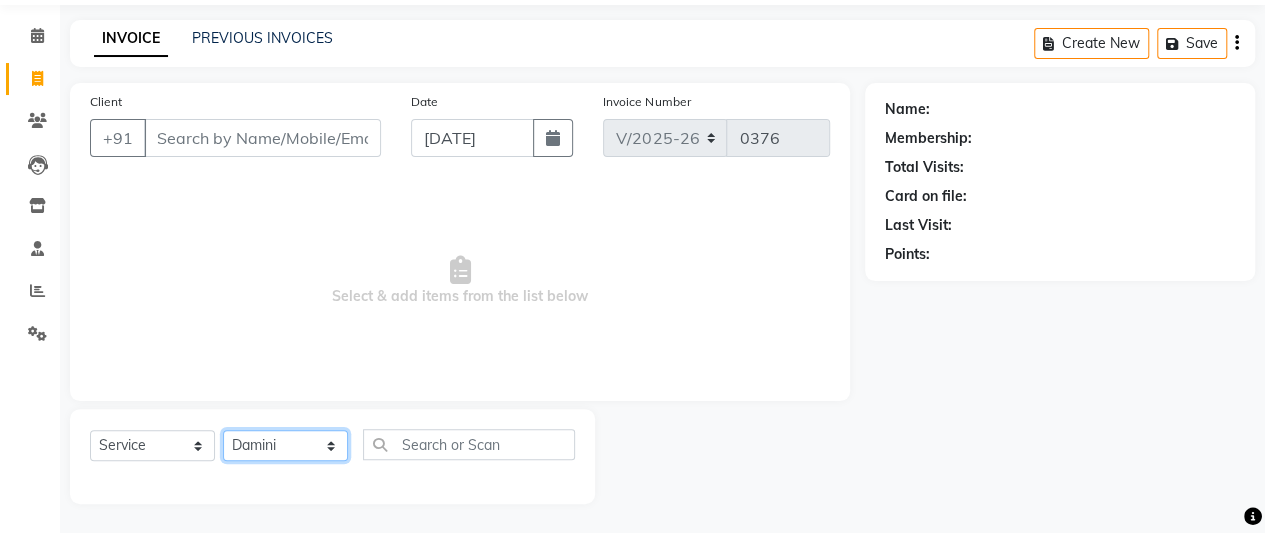 click on "Select Stylist A Ansari Admin [PERSON_NAME] [PERSON_NAME] [PERSON_NAME] [PERSON_NAME]" 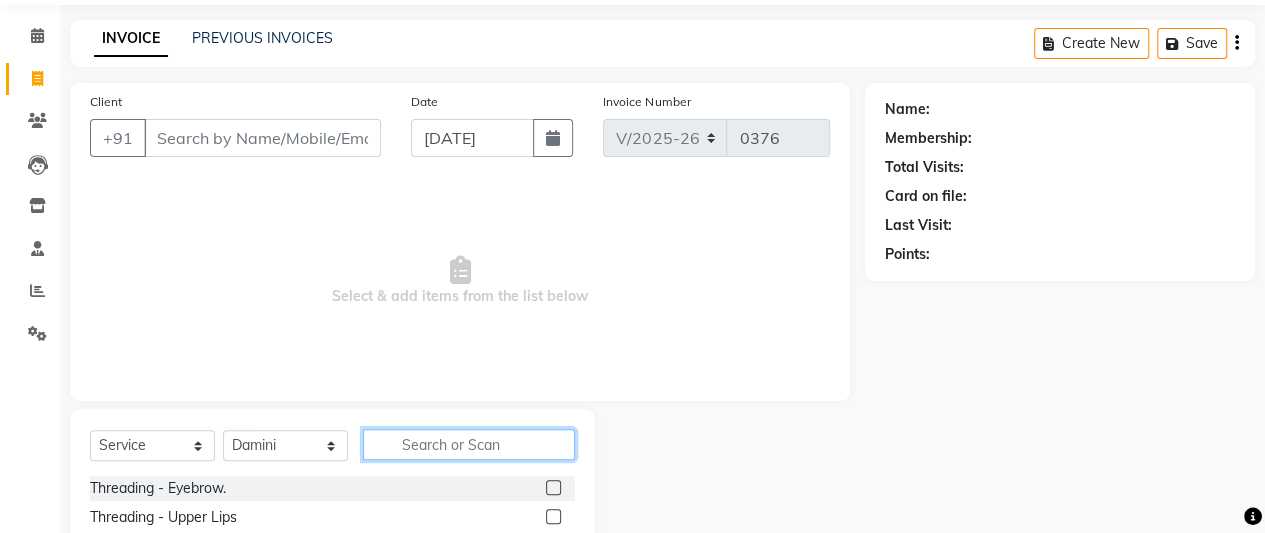 click 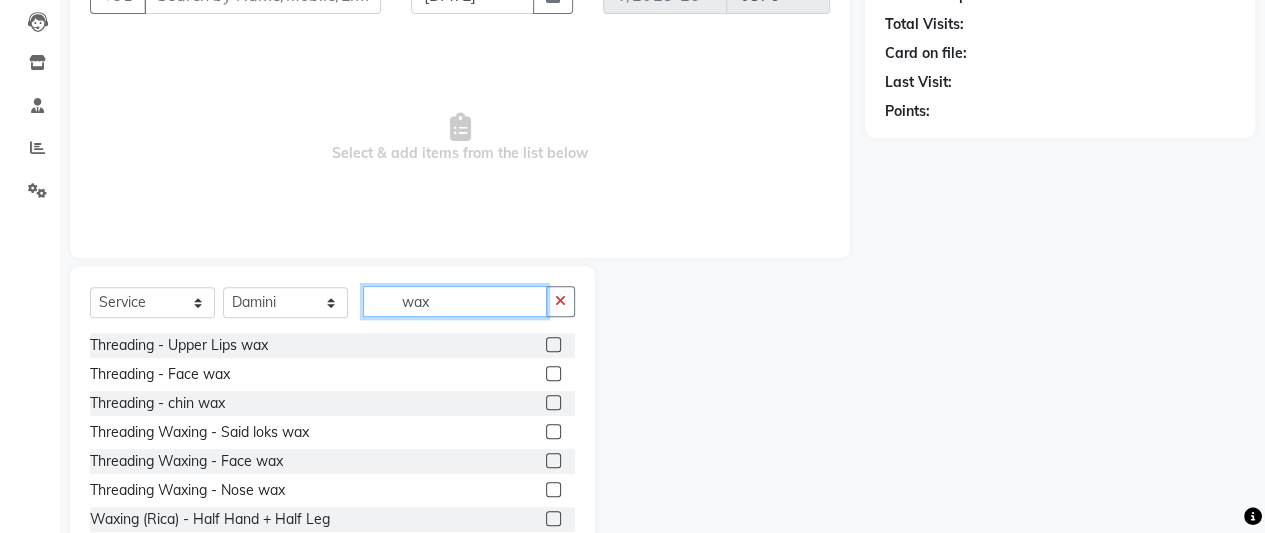 scroll, scrollTop: 212, scrollLeft: 0, axis: vertical 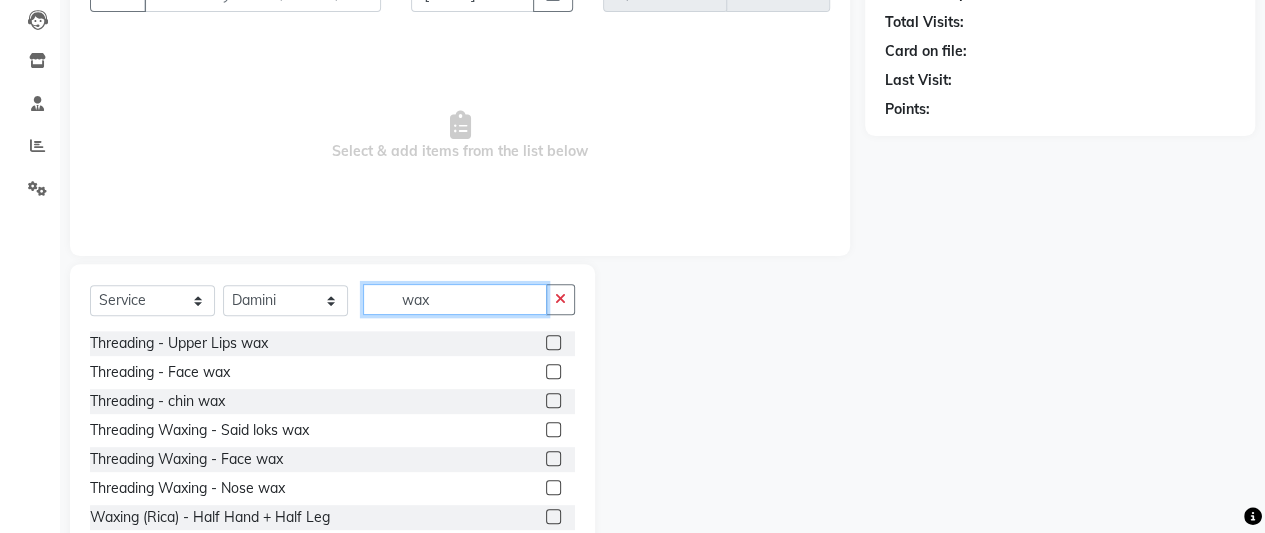 type on "wax" 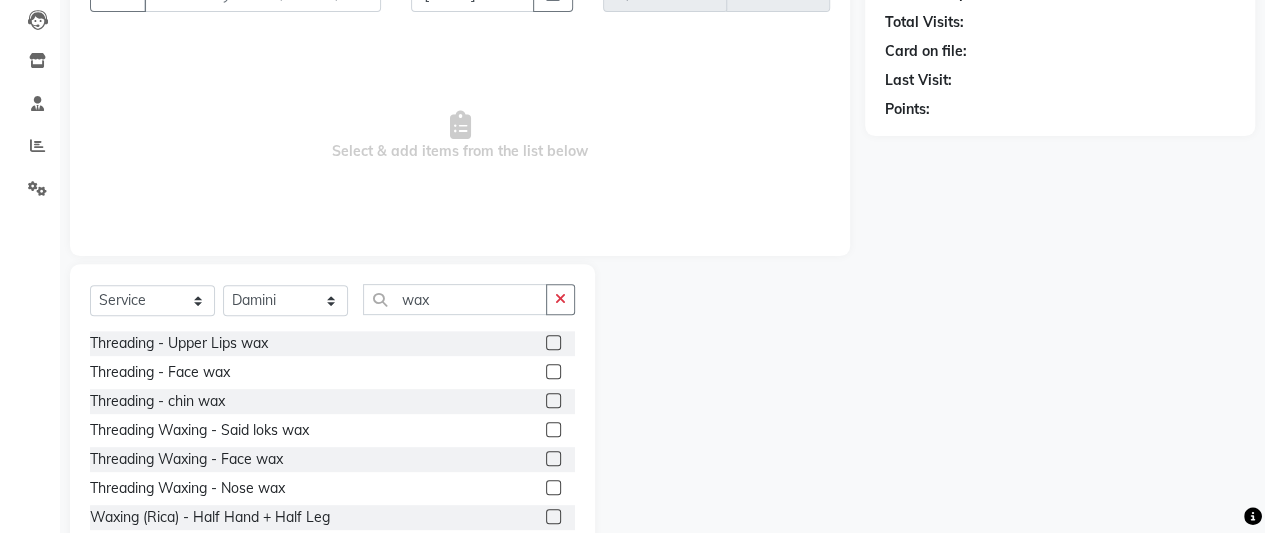 click 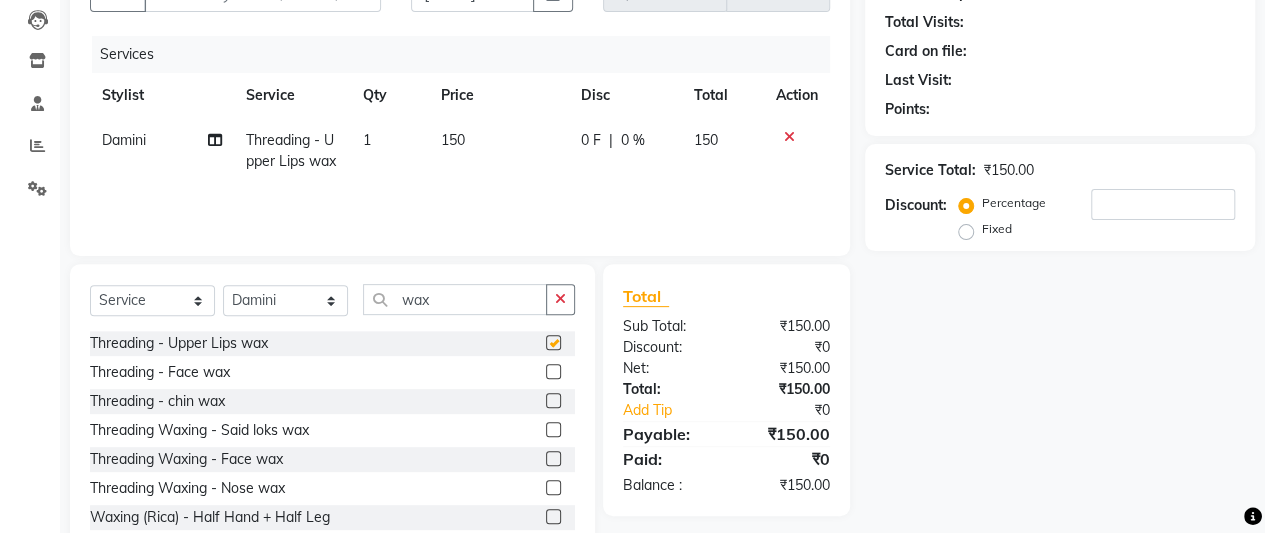 checkbox on "false" 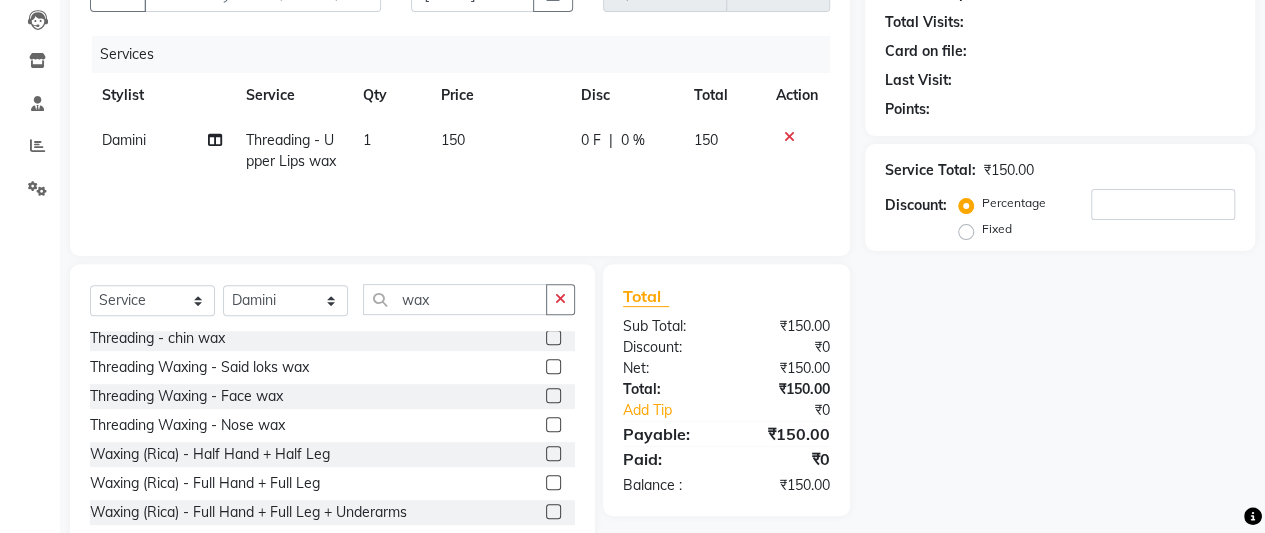 scroll, scrollTop: 0, scrollLeft: 0, axis: both 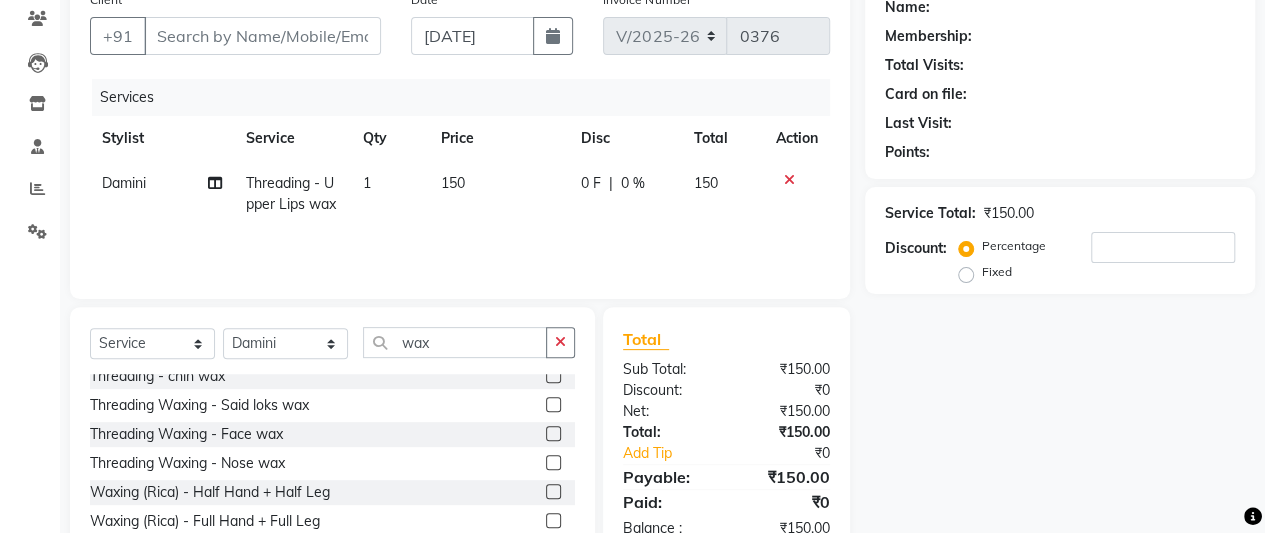 click 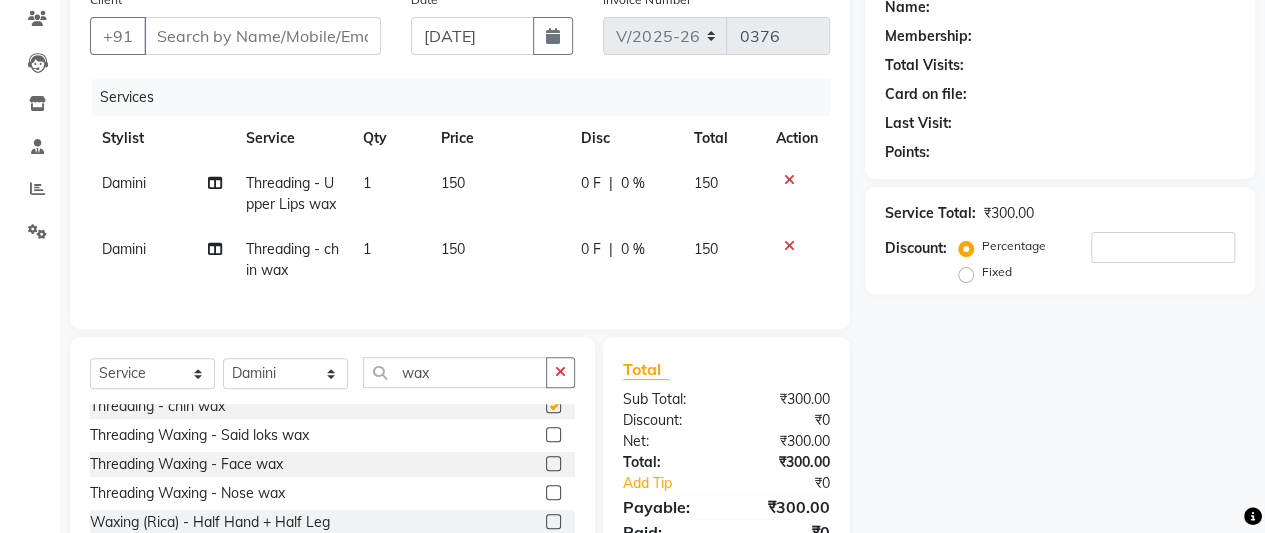 checkbox on "false" 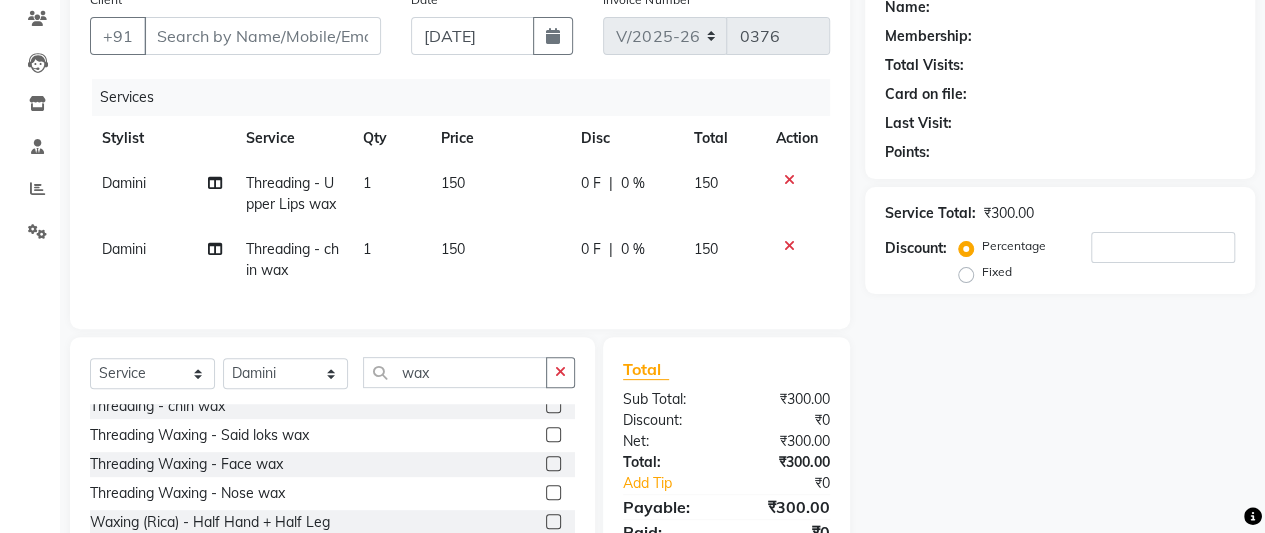 click on "150" 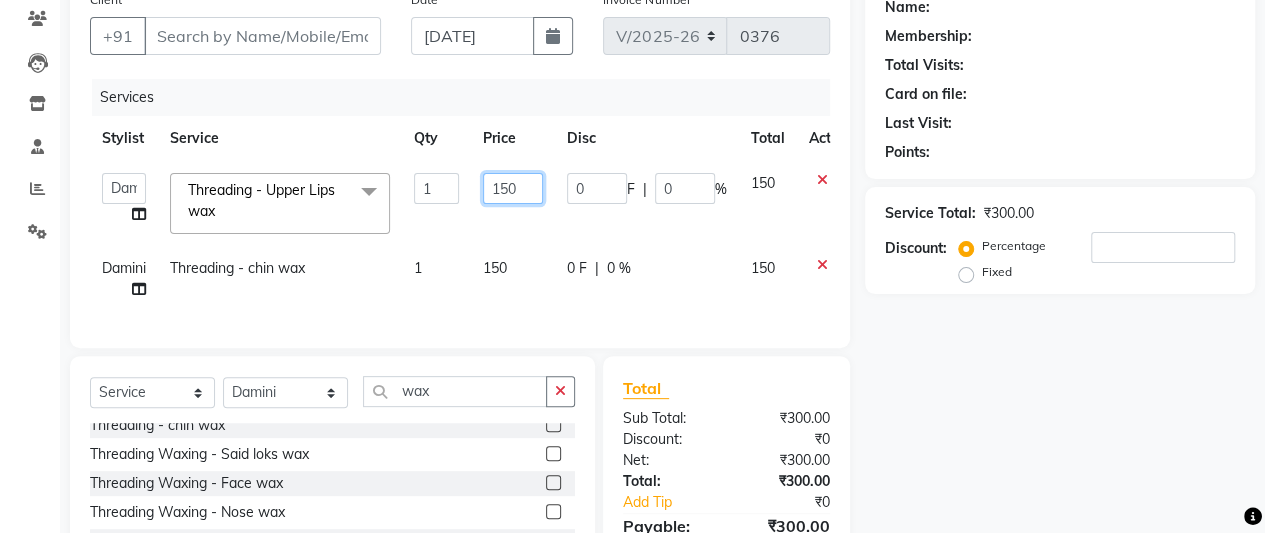 click on "150" 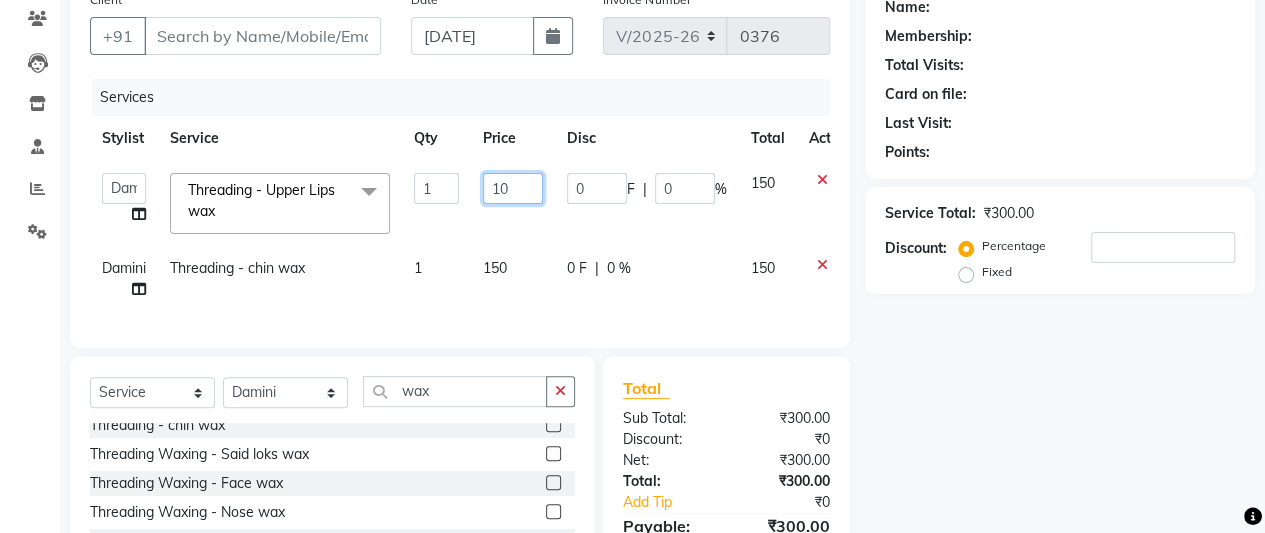 type on "100" 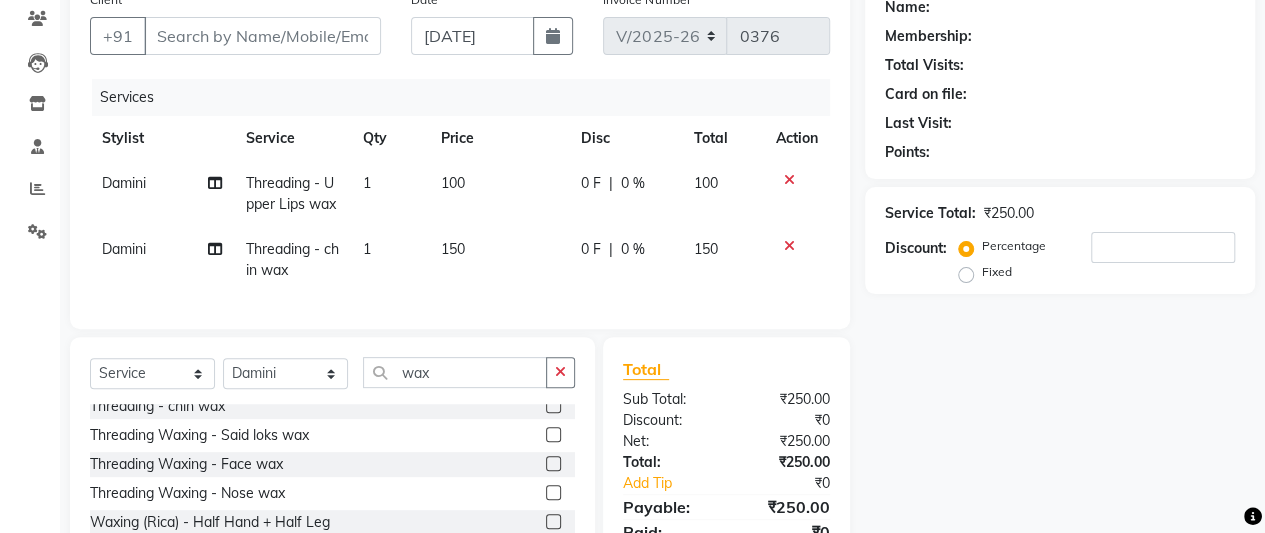 click on "150" 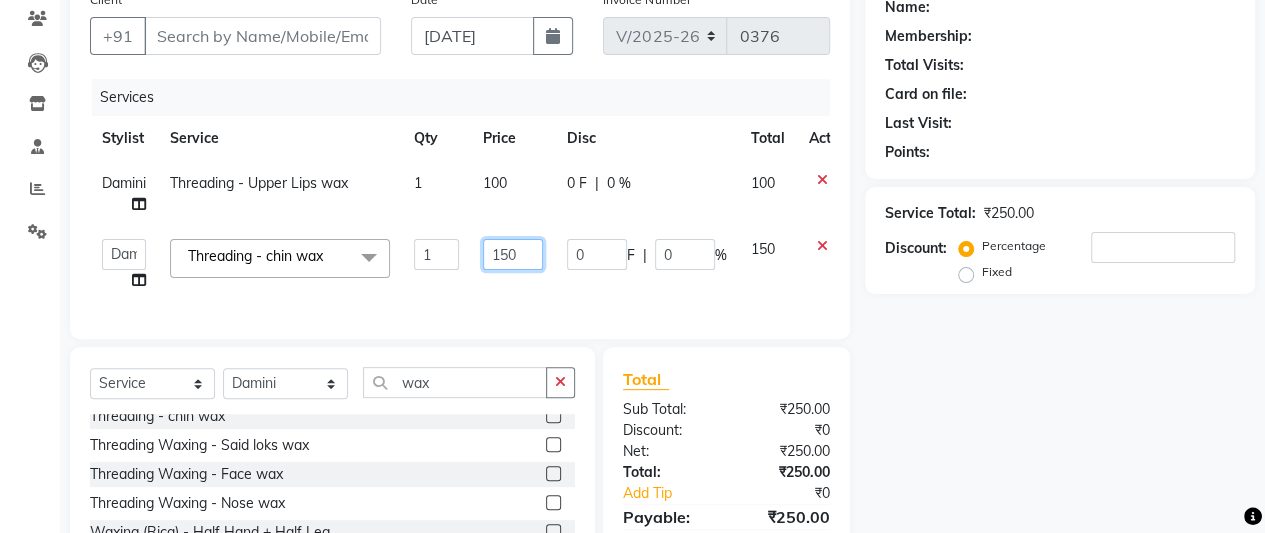 click on "150" 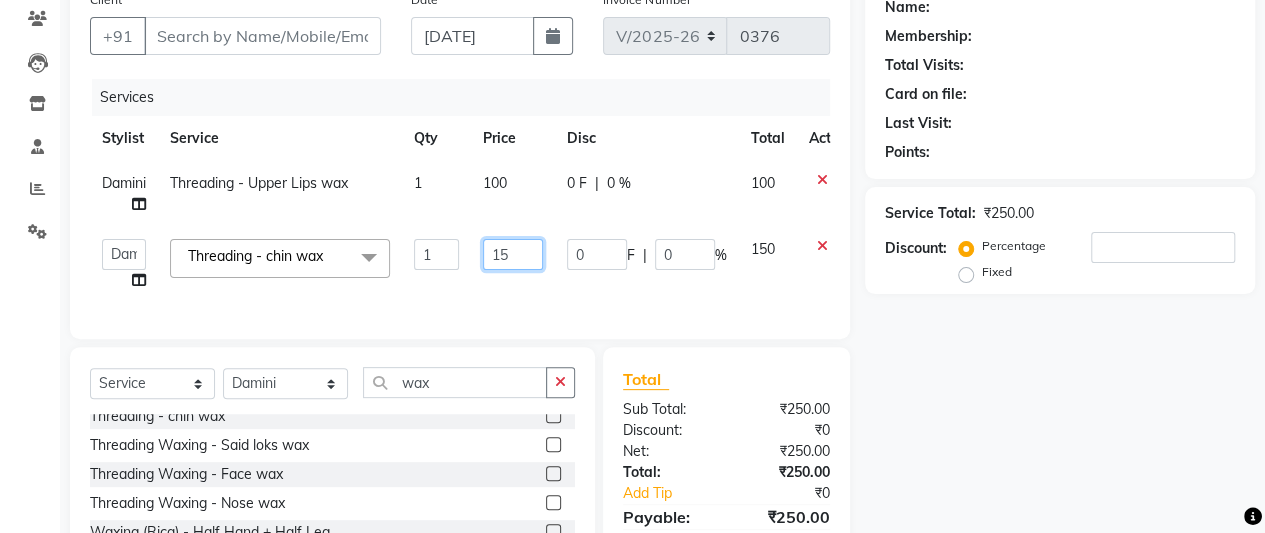 type on "1" 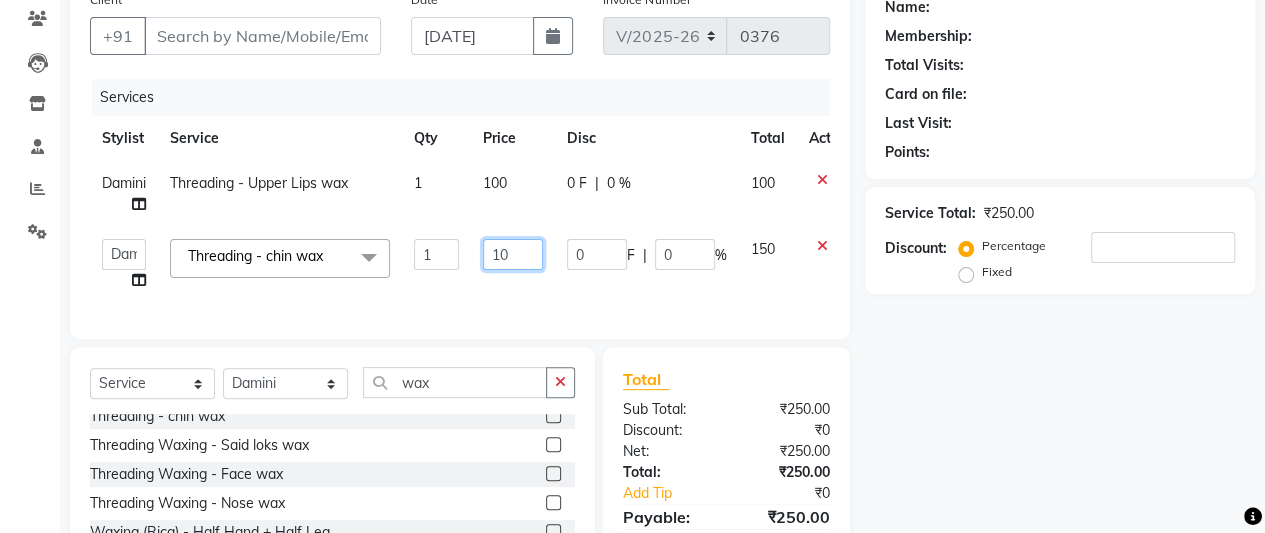type on "100" 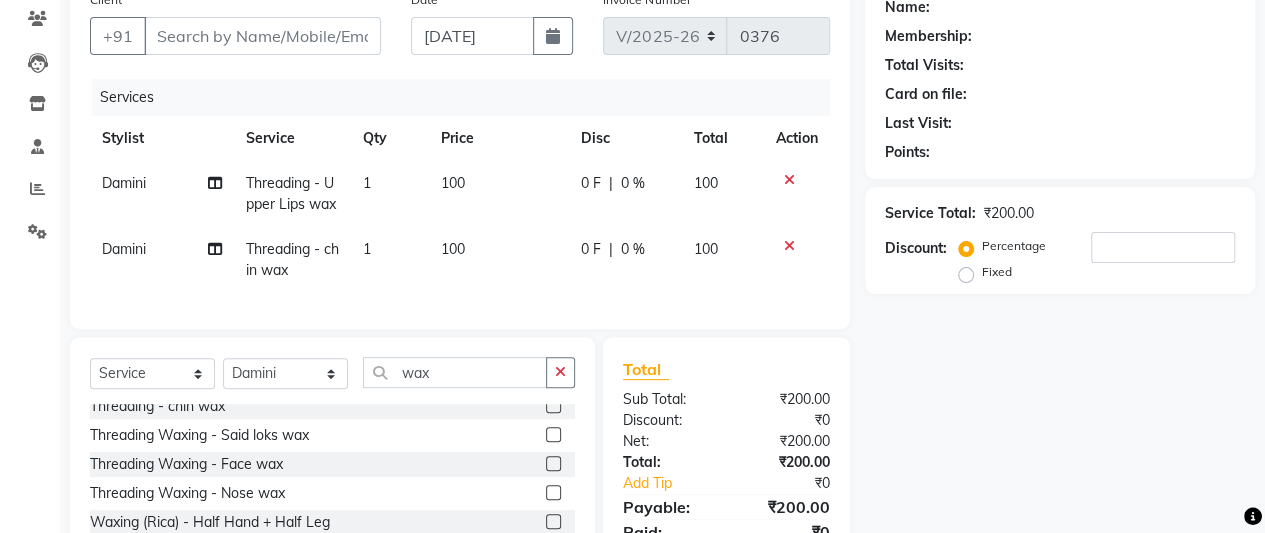 click on "Name: Membership: Total Visits: Card on file: Last Visit:  Points:  Service Total:  ₹200.00  Discount:  Percentage   Fixed" 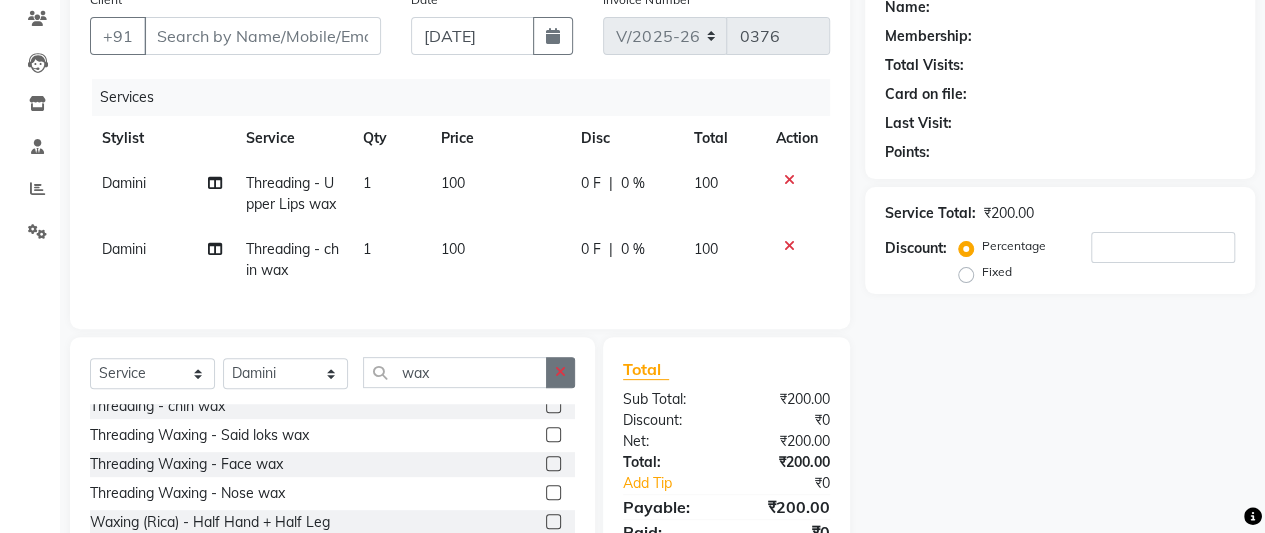 click 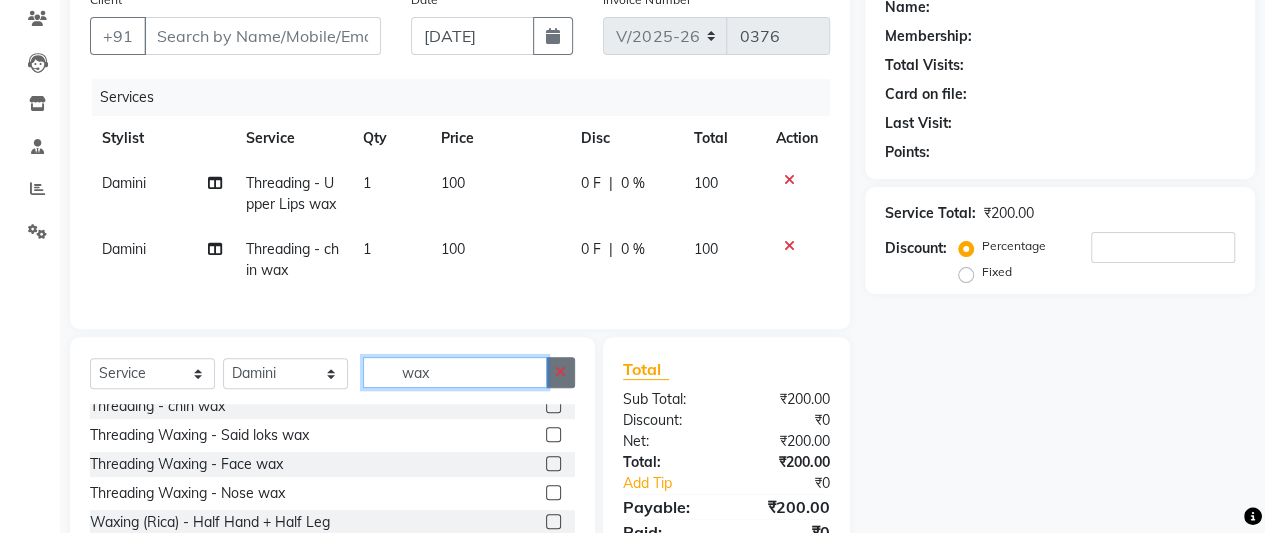 type 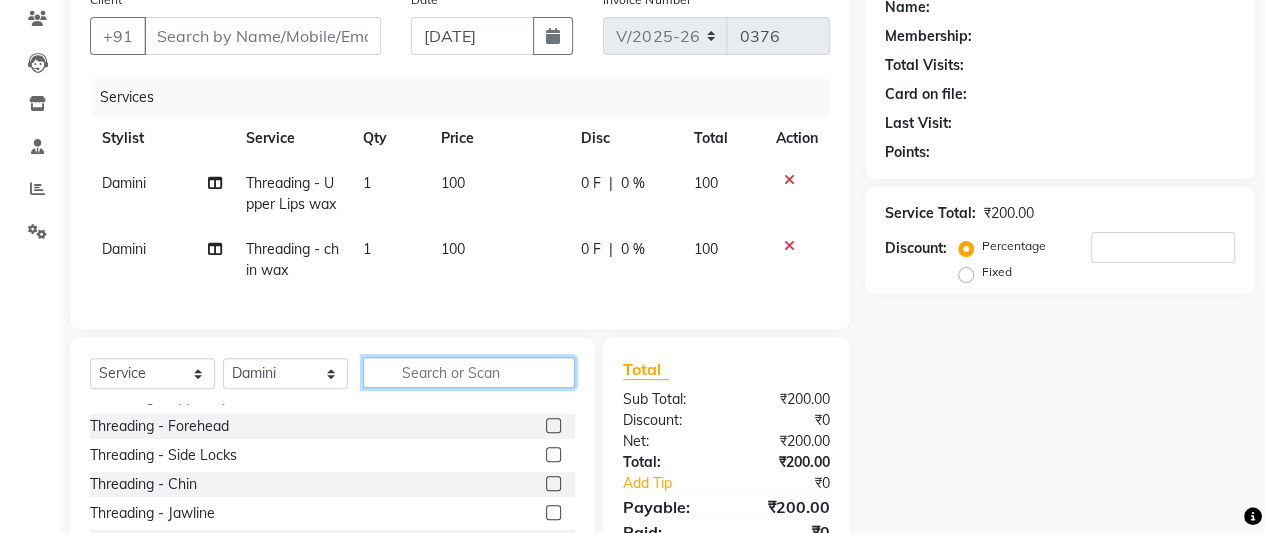 scroll, scrollTop: 0, scrollLeft: 0, axis: both 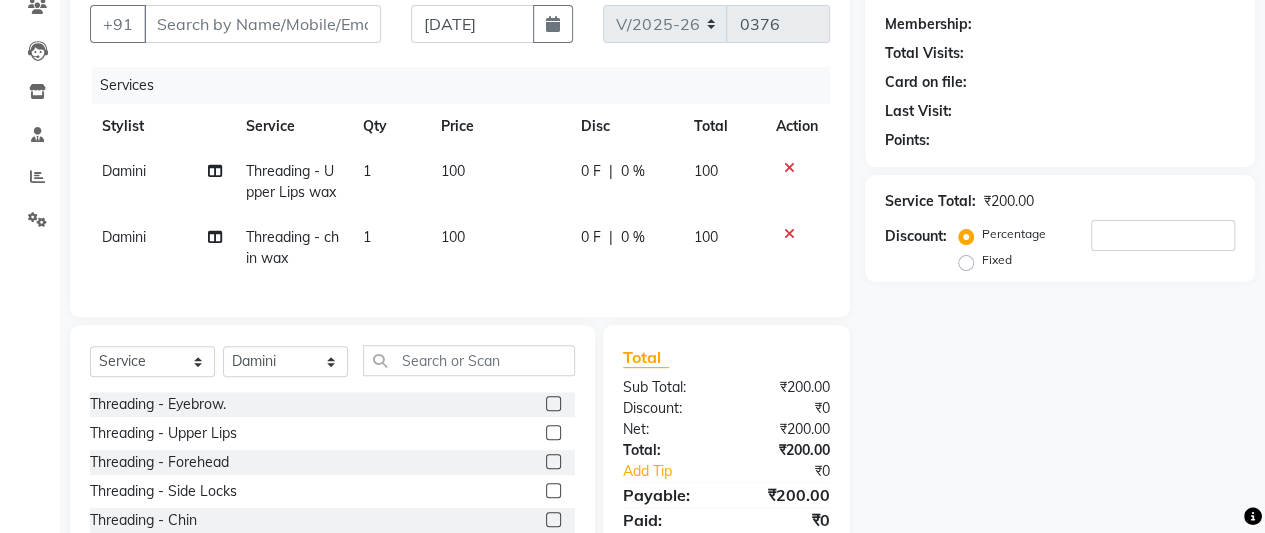 click 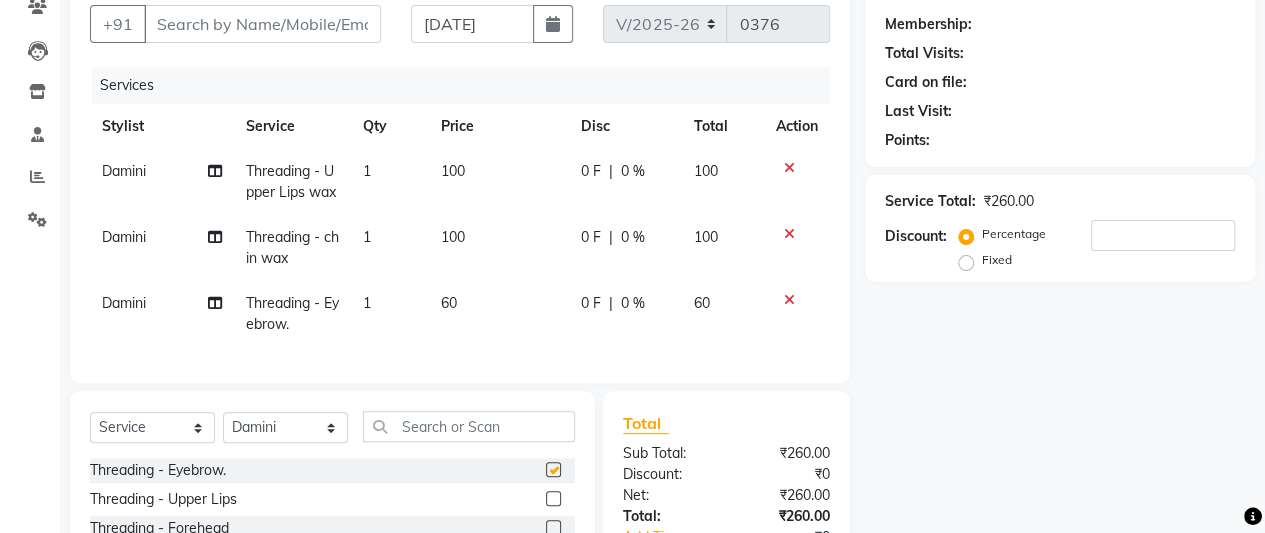 checkbox on "false" 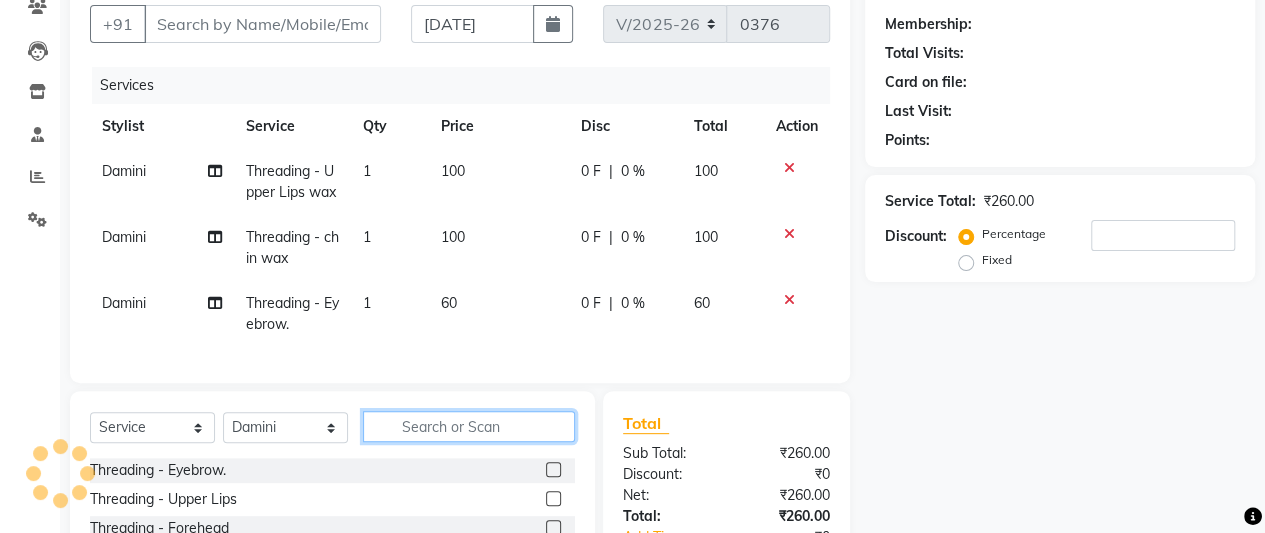 click 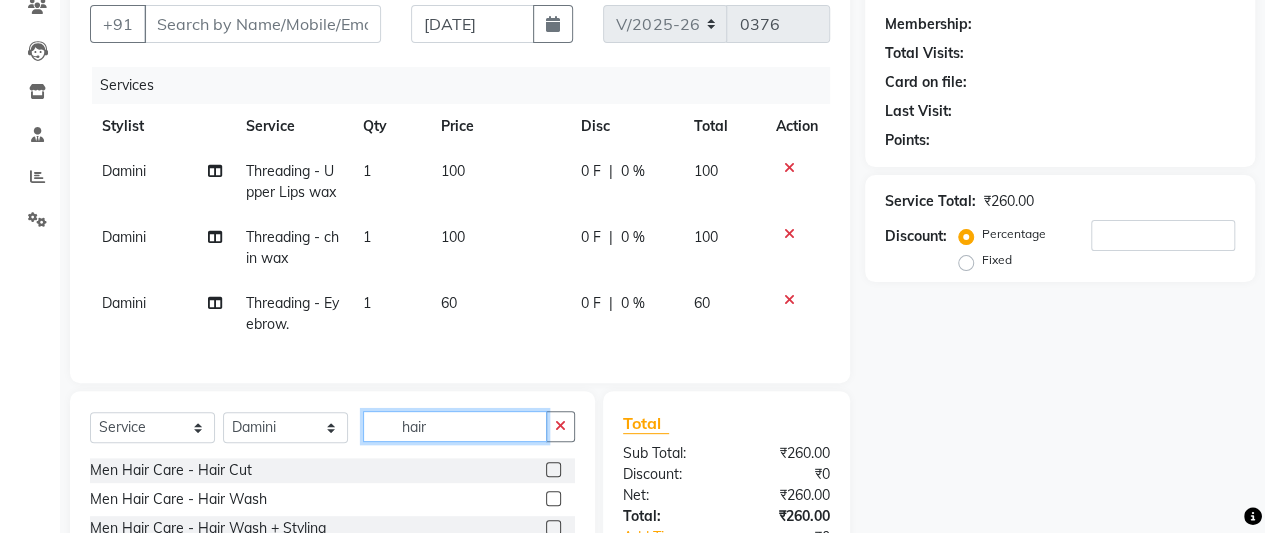 scroll, scrollTop: 378, scrollLeft: 0, axis: vertical 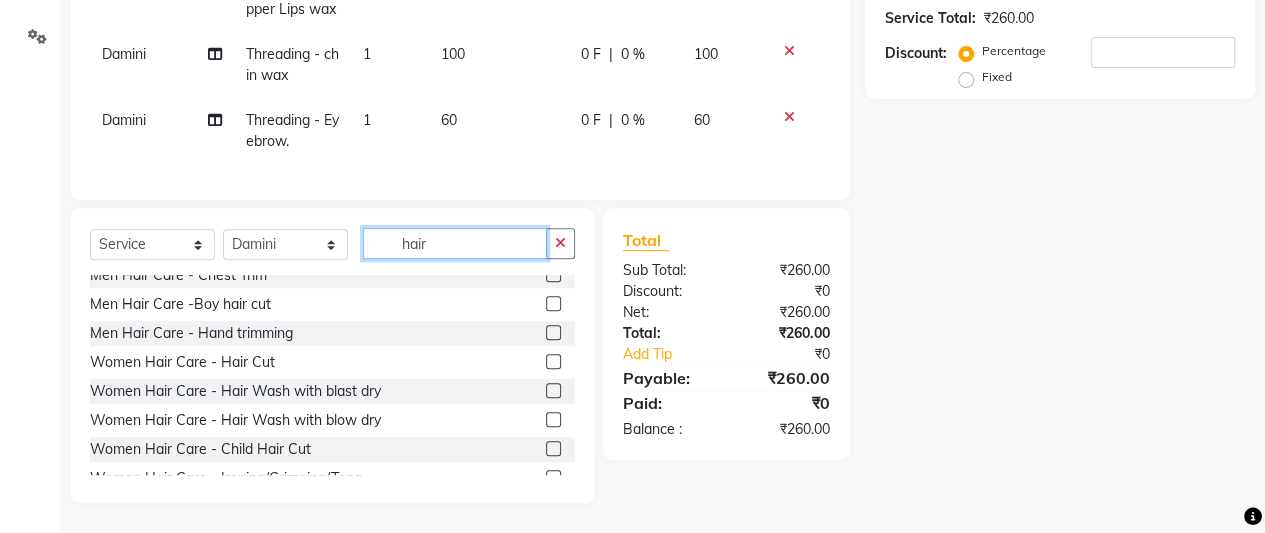 type on "hair" 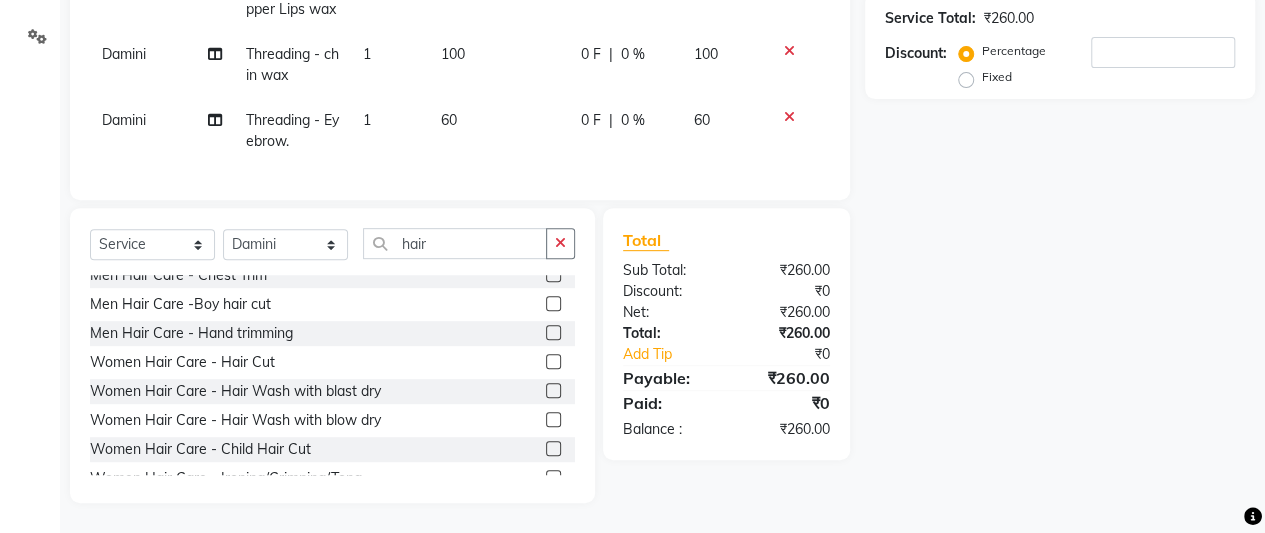 click 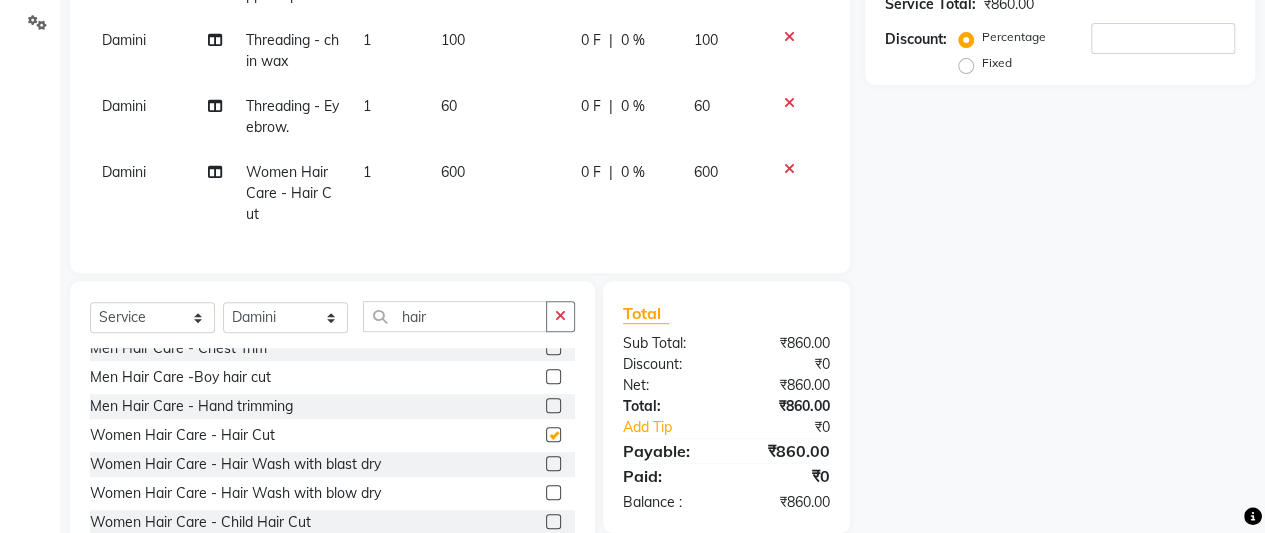 checkbox on "false" 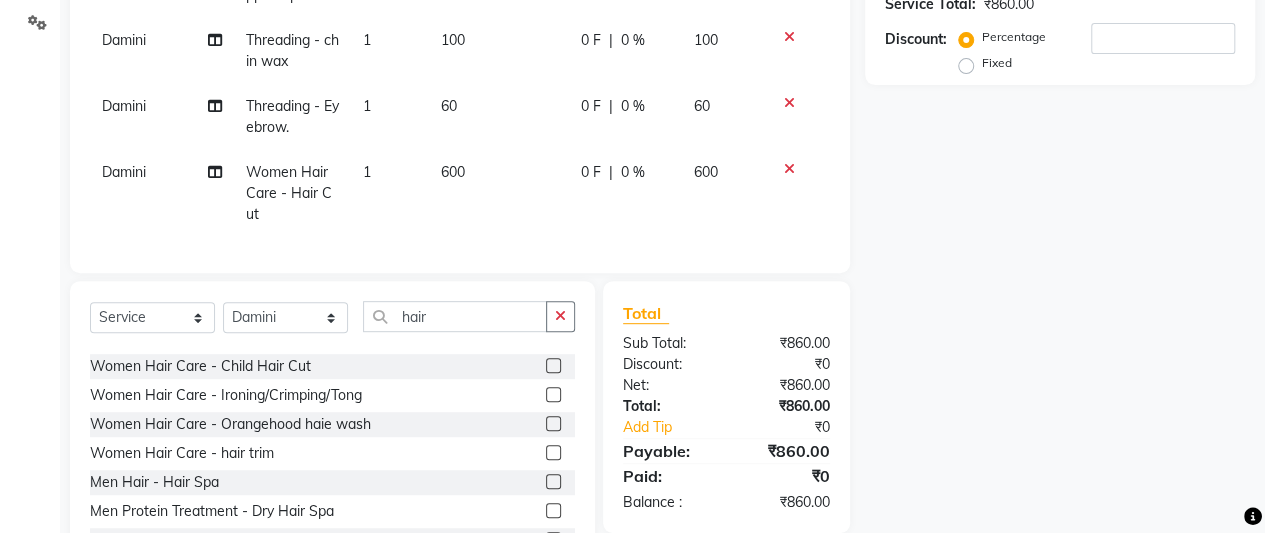 scroll, scrollTop: 341, scrollLeft: 0, axis: vertical 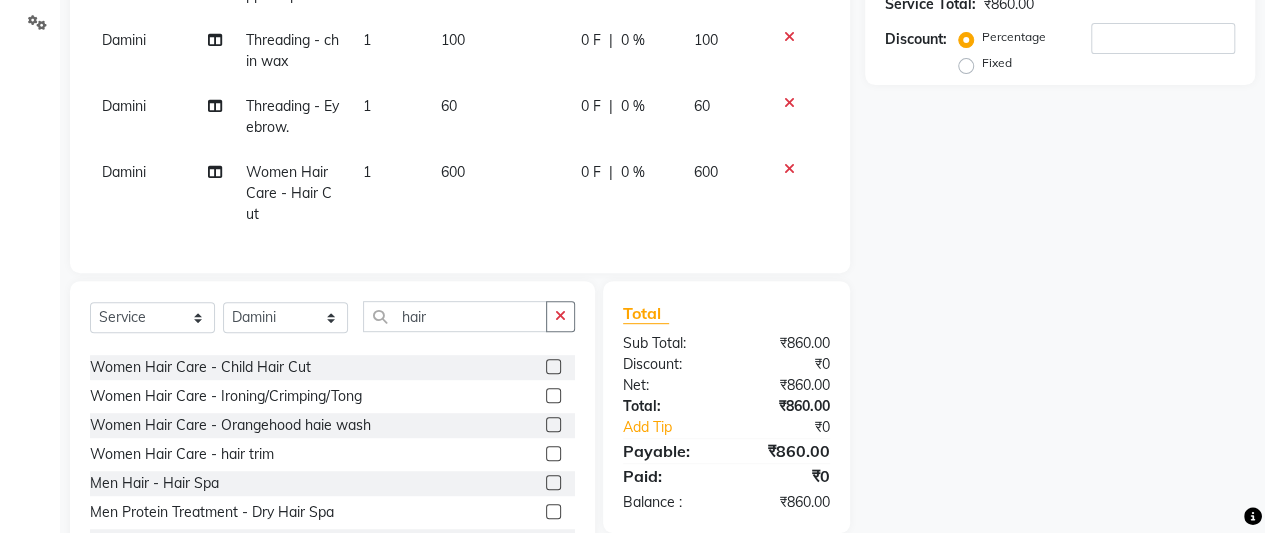 click 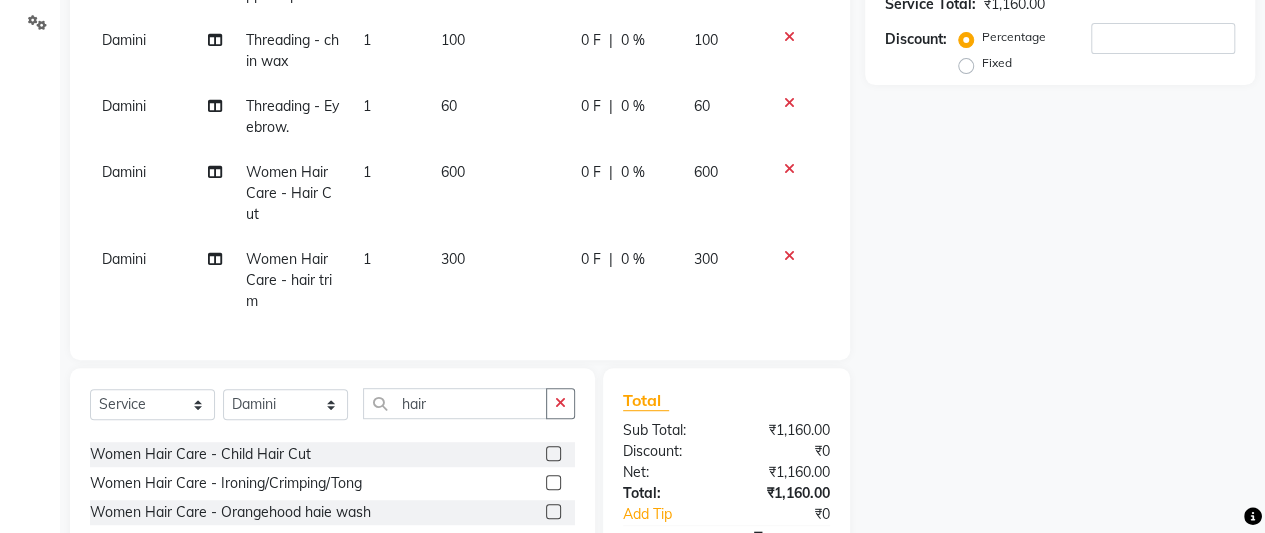 checkbox on "false" 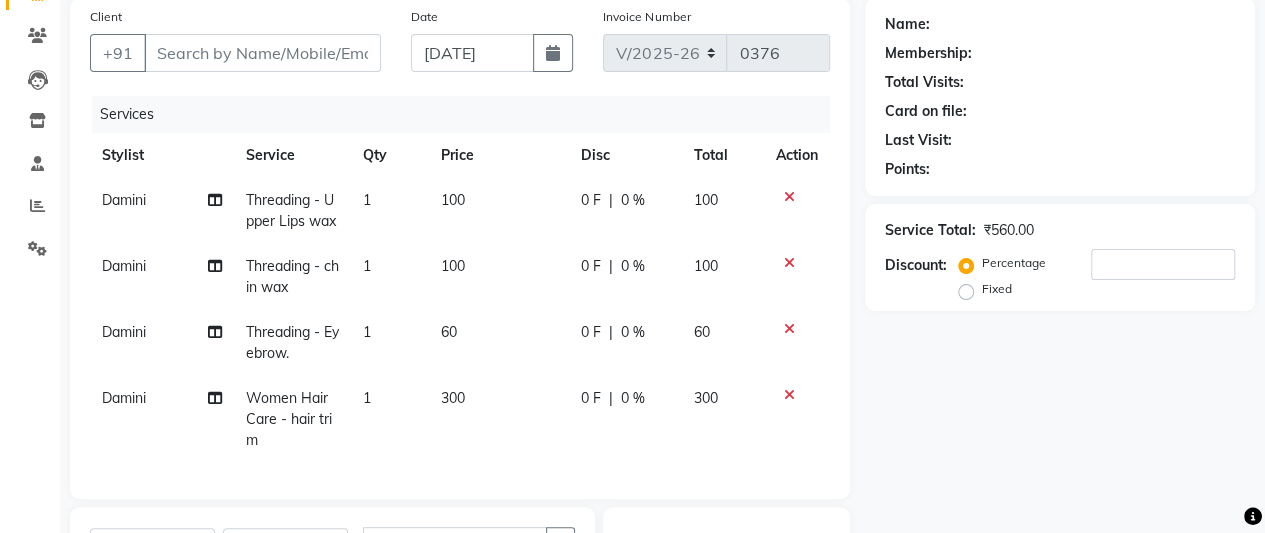 scroll, scrollTop: 150, scrollLeft: 0, axis: vertical 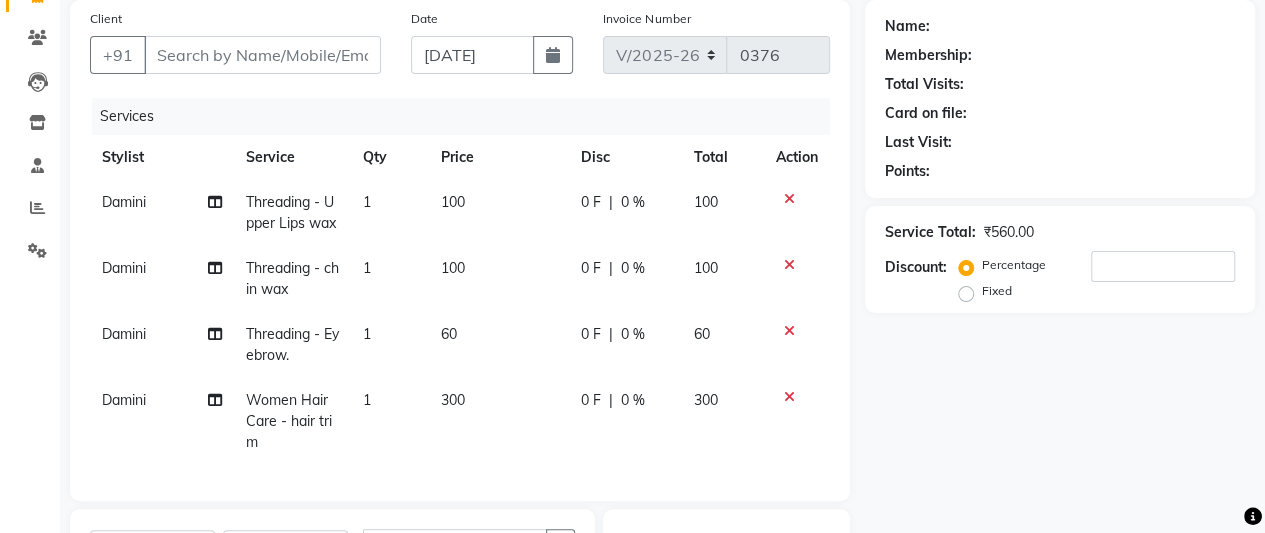click on "100" 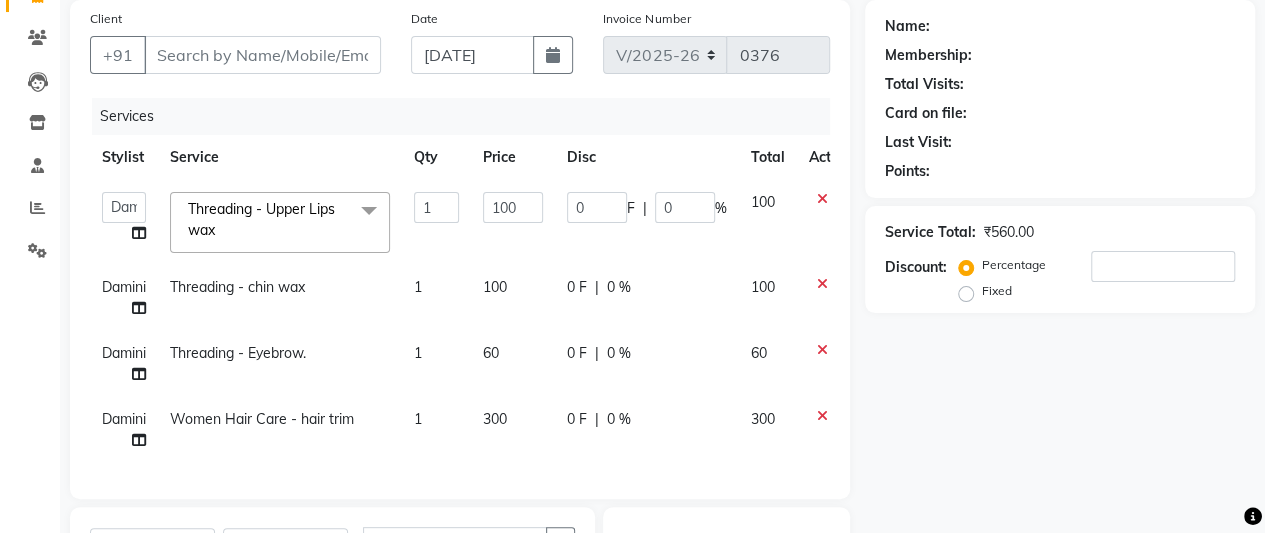 click on "Threading - chin wax" 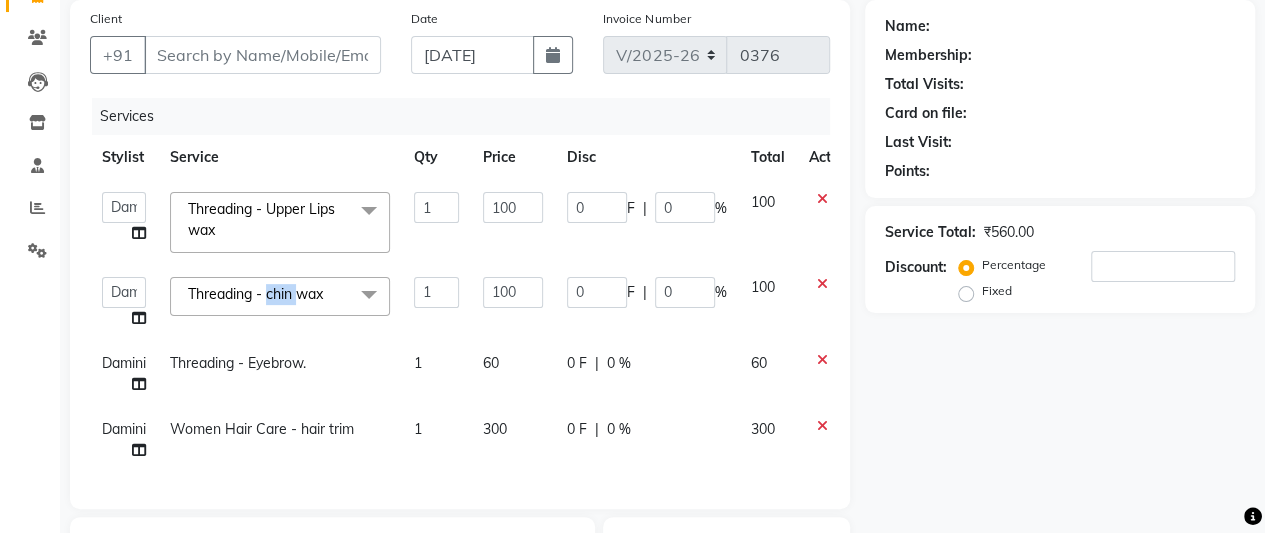click on "Threading - chin wax" 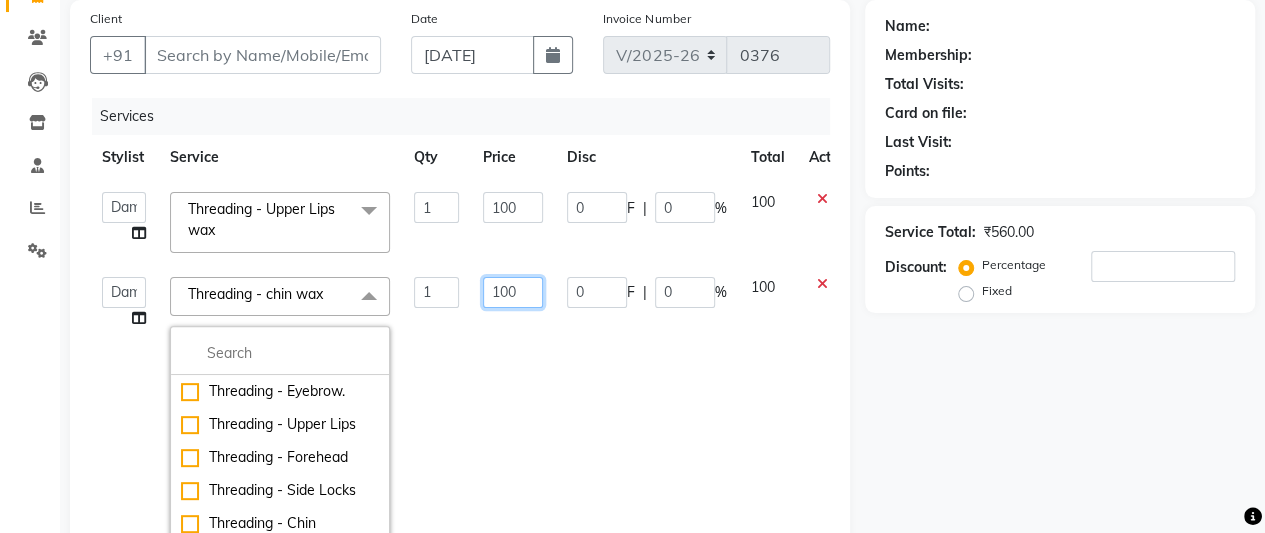 click on "100" 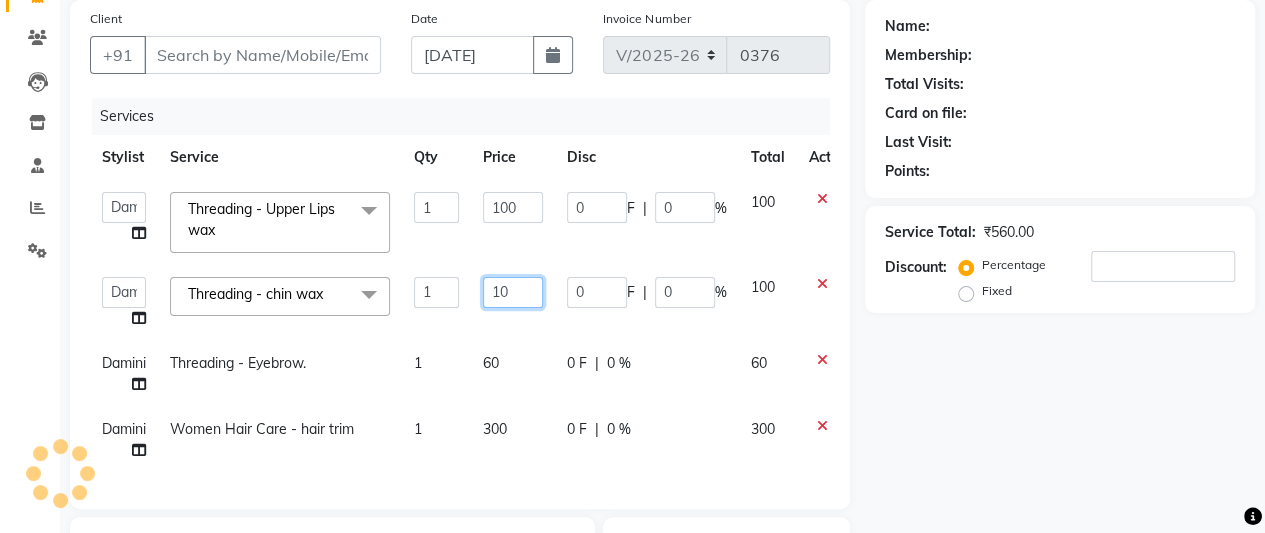 type on "1" 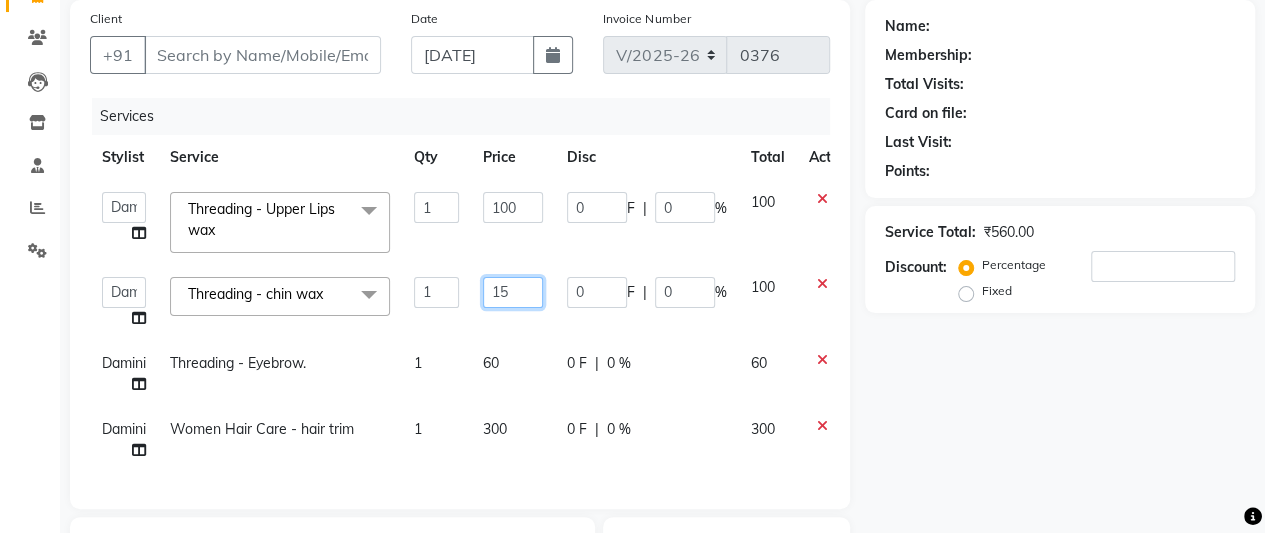 type on "150" 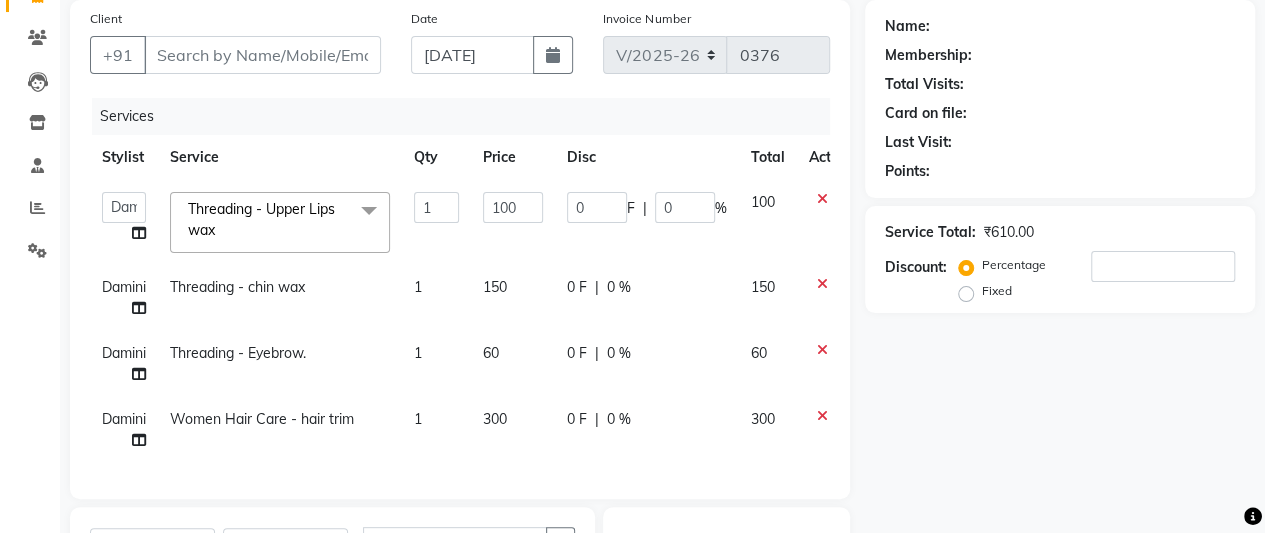 click on "Name: Membership: Total Visits: Card on file: Last Visit:  Points:  Service Total:  ₹610.00  Discount:  Percentage   Fixed" 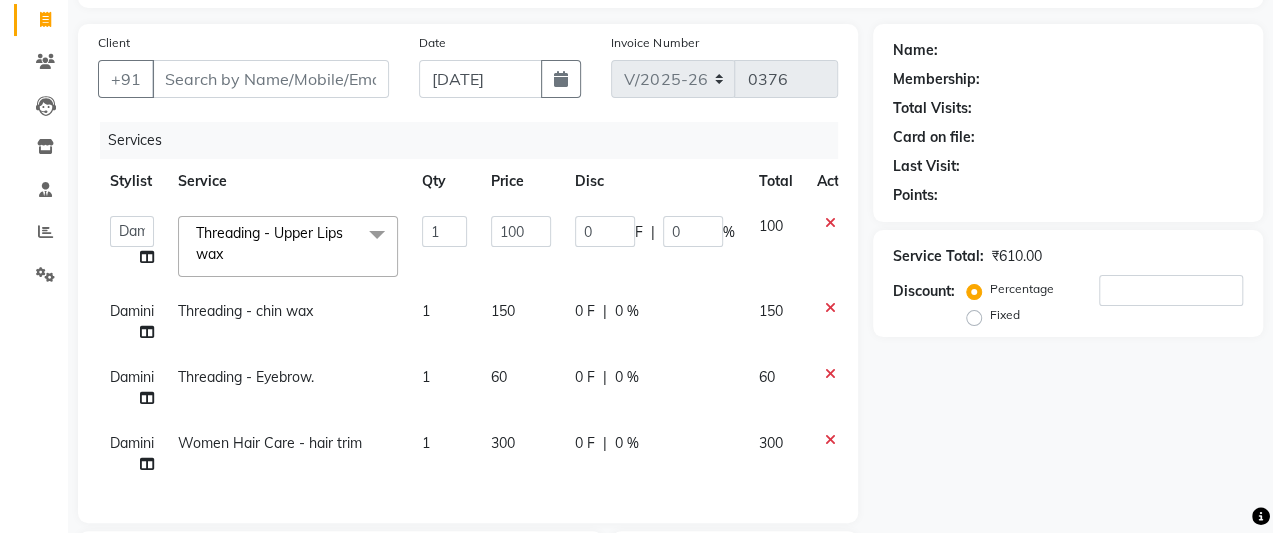 scroll, scrollTop: 0, scrollLeft: 0, axis: both 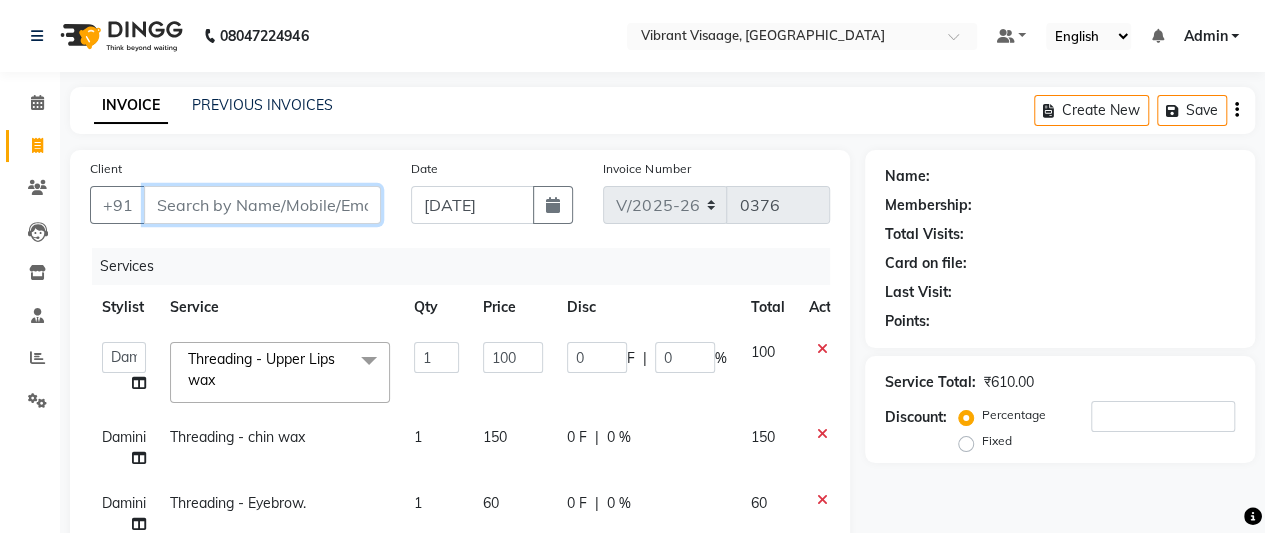 click on "Client" at bounding box center [262, 205] 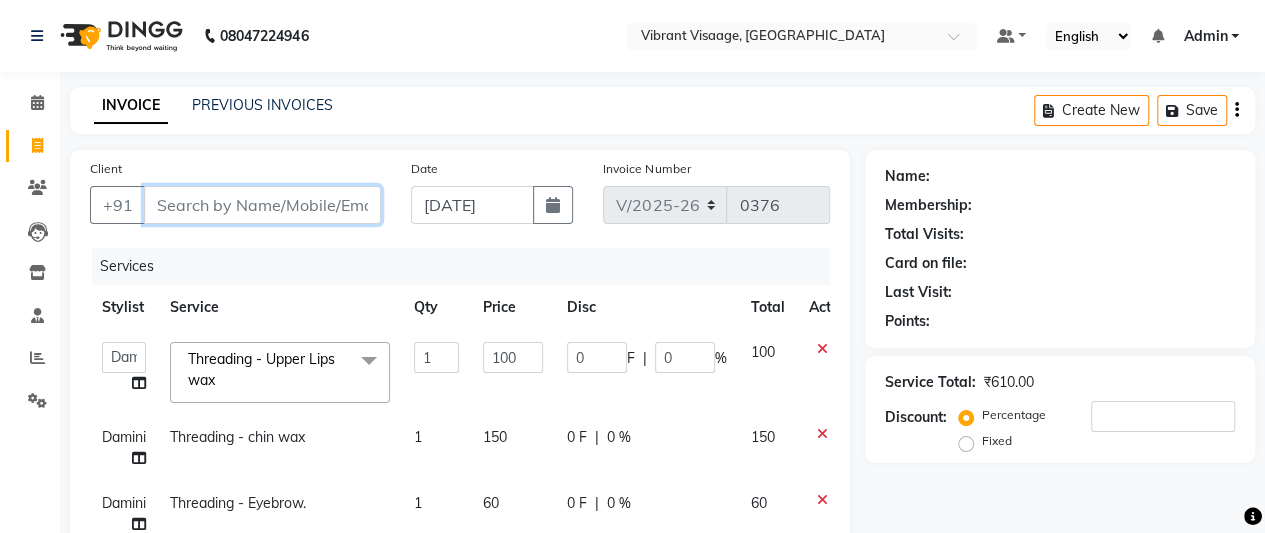 type on "9" 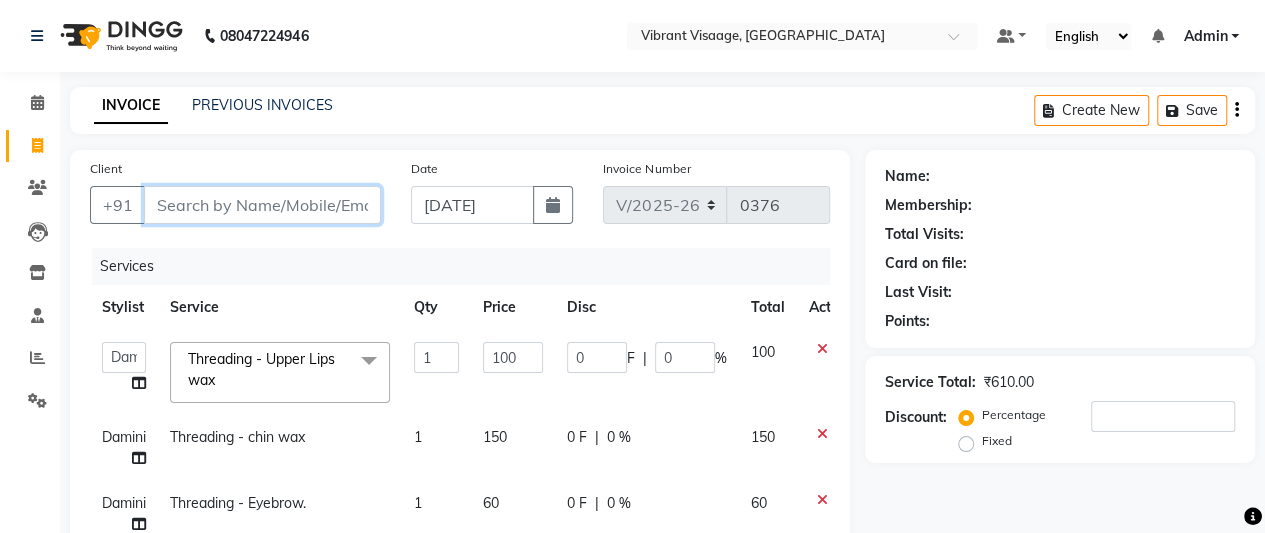 type on "0" 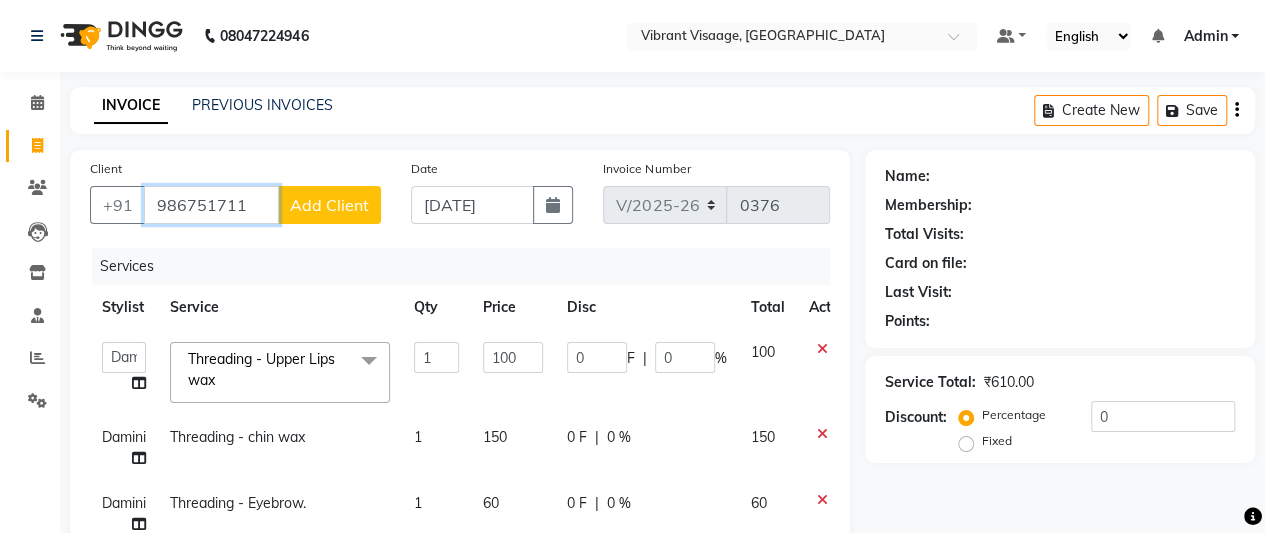 type on "986751711" 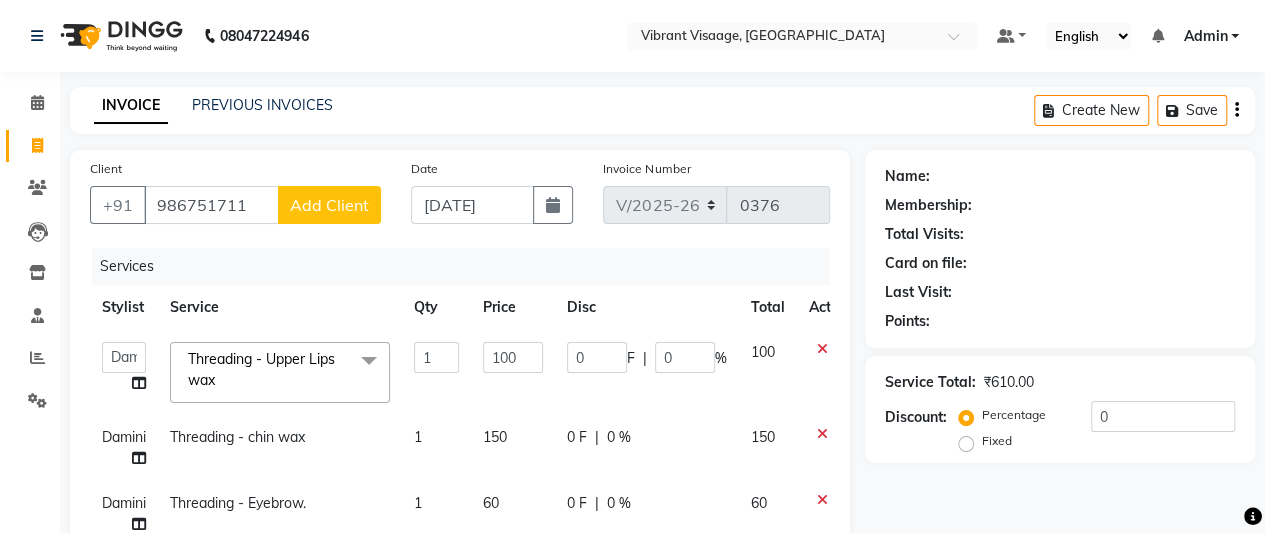 click on "Add Client" 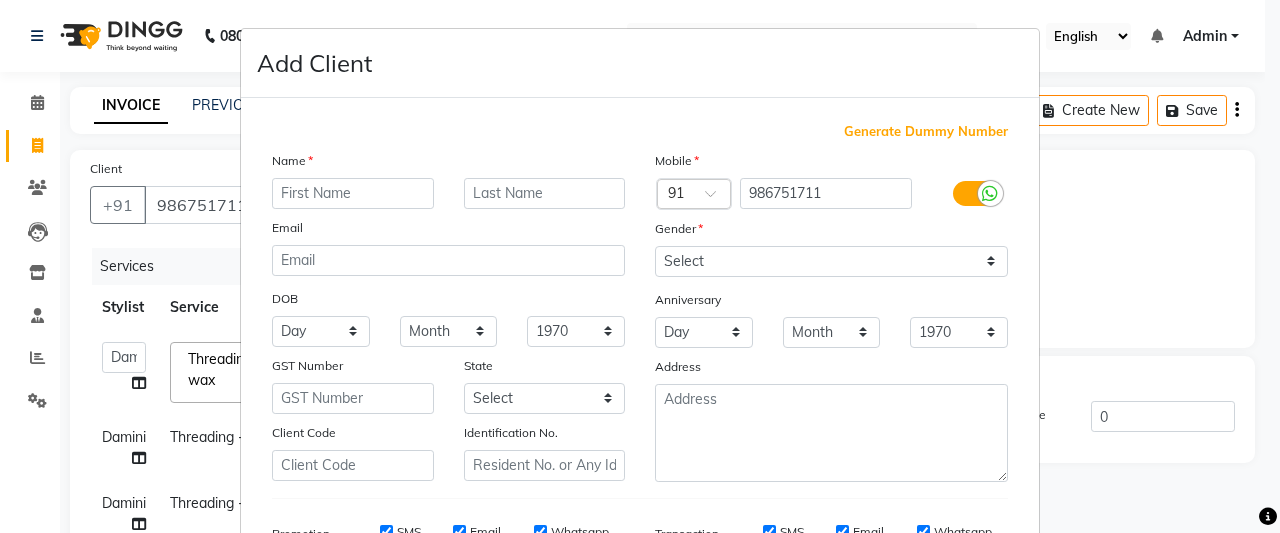 click at bounding box center (353, 193) 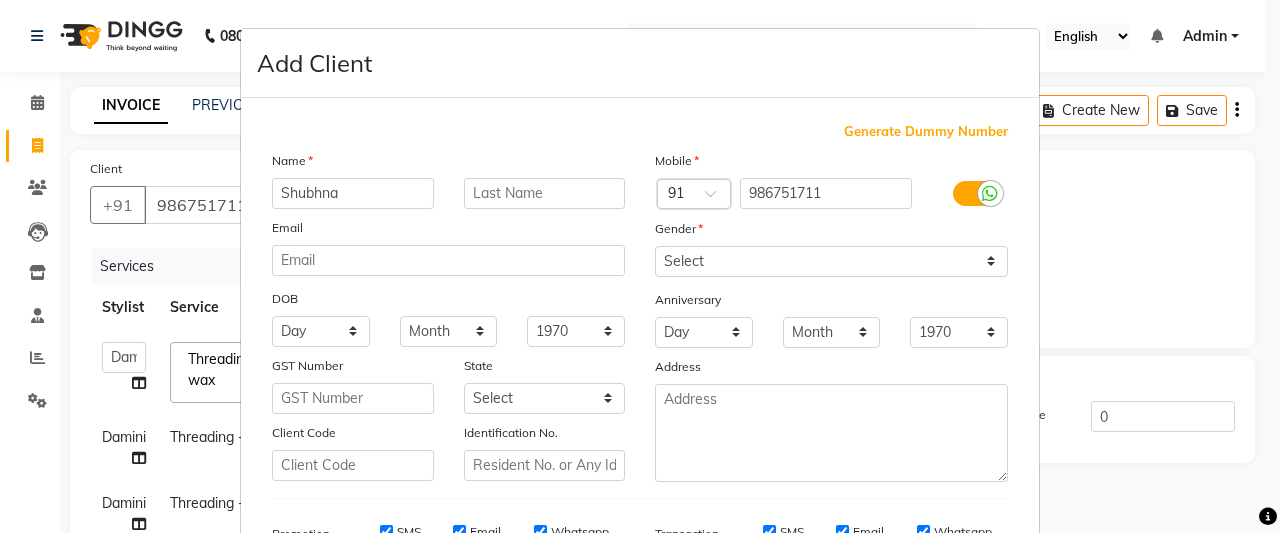 type on "Shubhna" 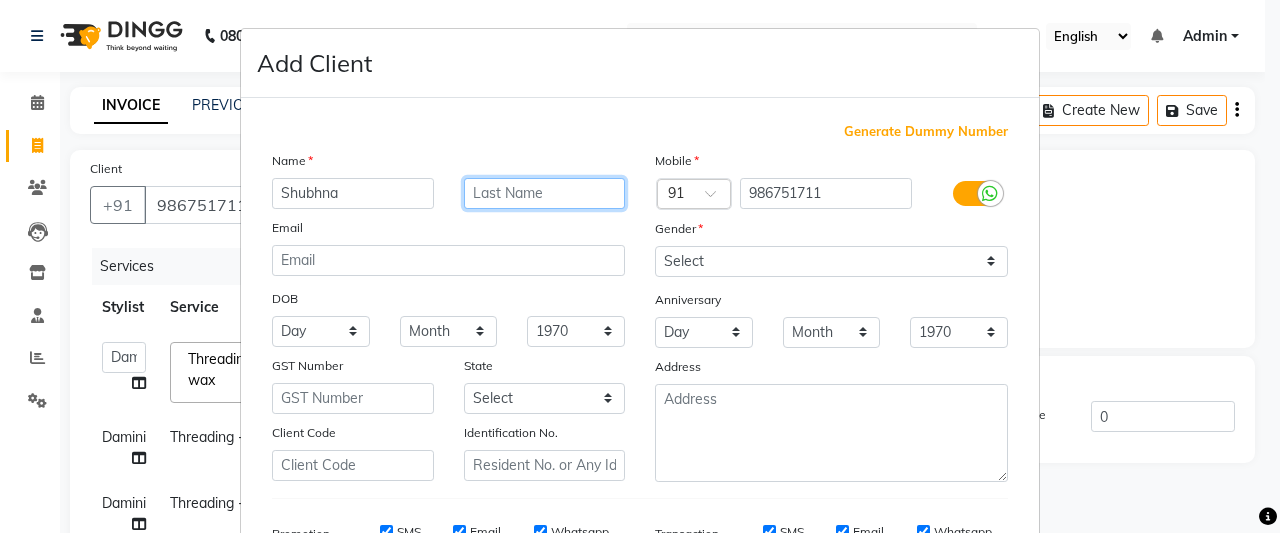 click at bounding box center [545, 193] 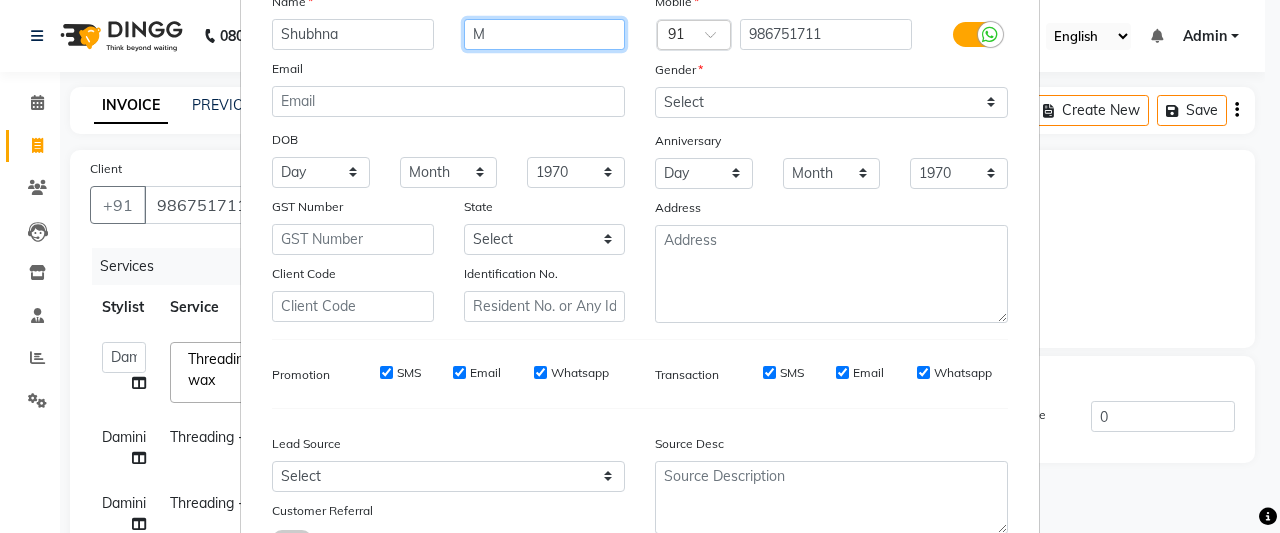 scroll, scrollTop: 155, scrollLeft: 0, axis: vertical 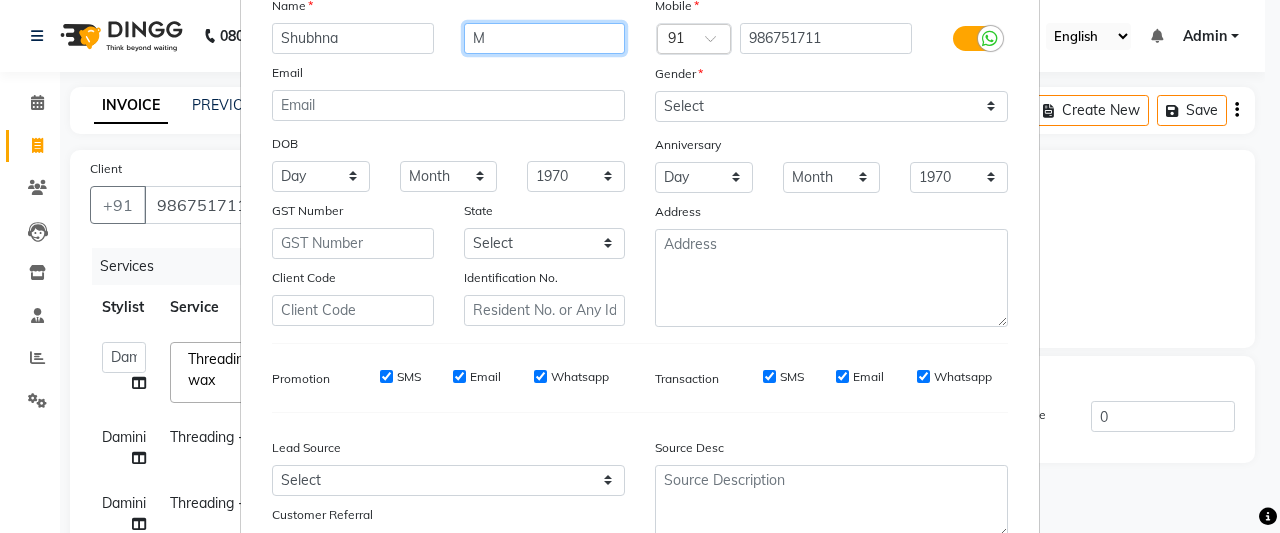 type on "M" 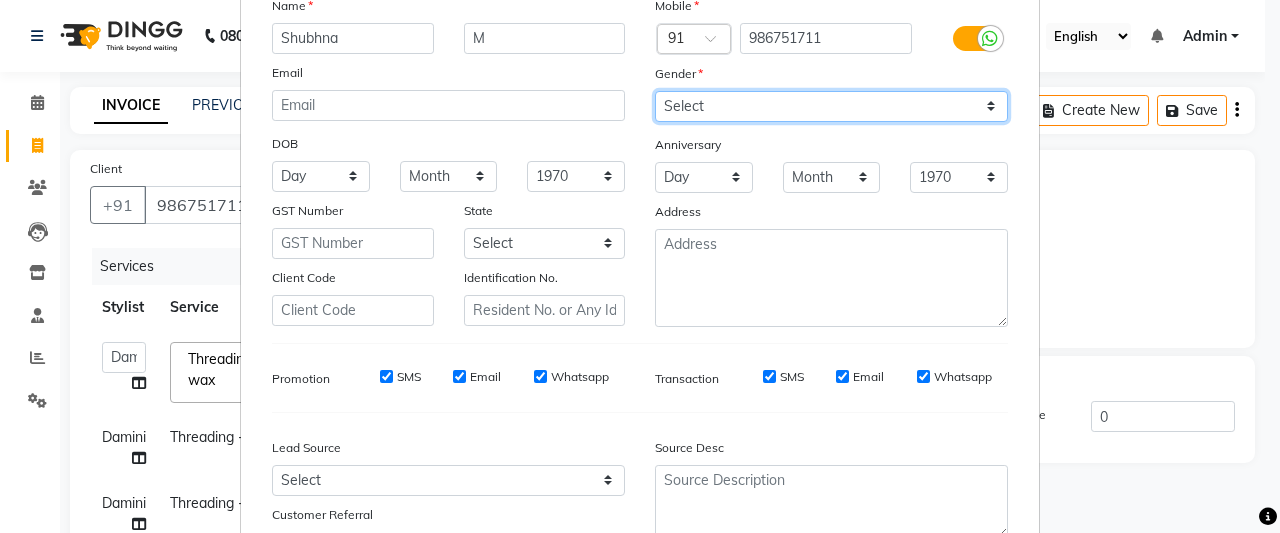 click on "Select [DEMOGRAPHIC_DATA] [DEMOGRAPHIC_DATA] Other Prefer Not To Say" at bounding box center [831, 106] 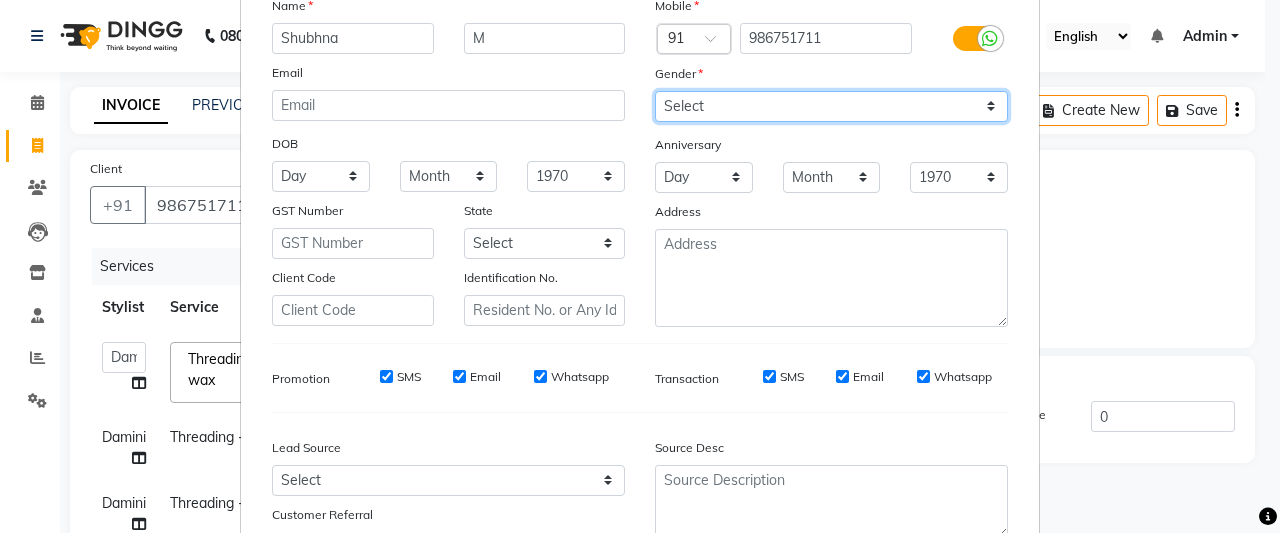 select on "[DEMOGRAPHIC_DATA]" 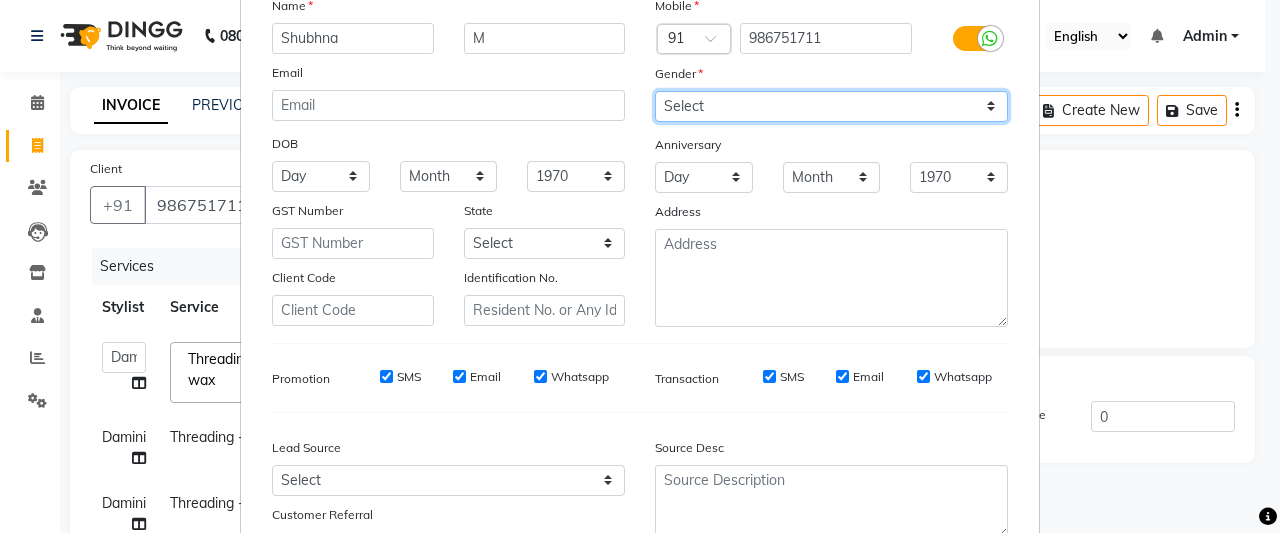 click on "Select [DEMOGRAPHIC_DATA] [DEMOGRAPHIC_DATA] Other Prefer Not To Say" at bounding box center [831, 106] 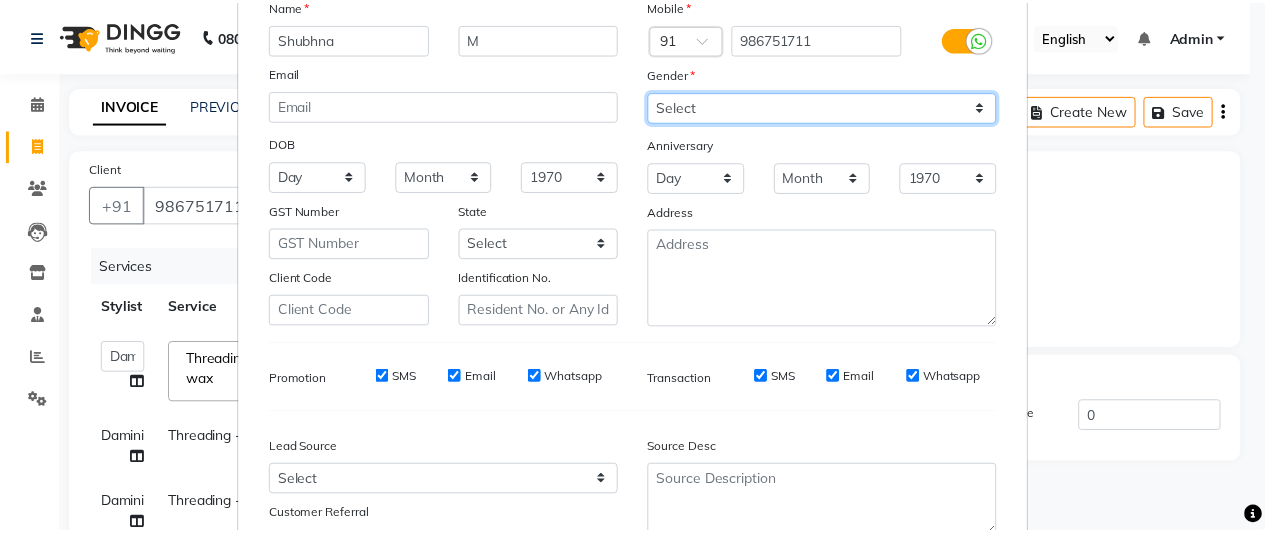 scroll, scrollTop: 312, scrollLeft: 0, axis: vertical 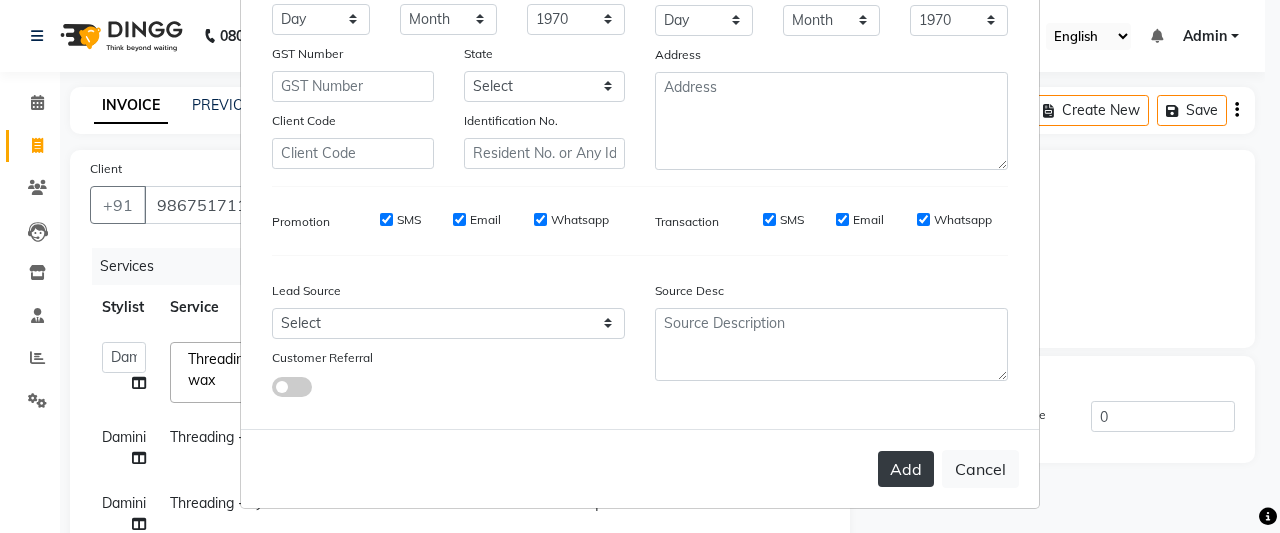 click on "Add" at bounding box center [906, 469] 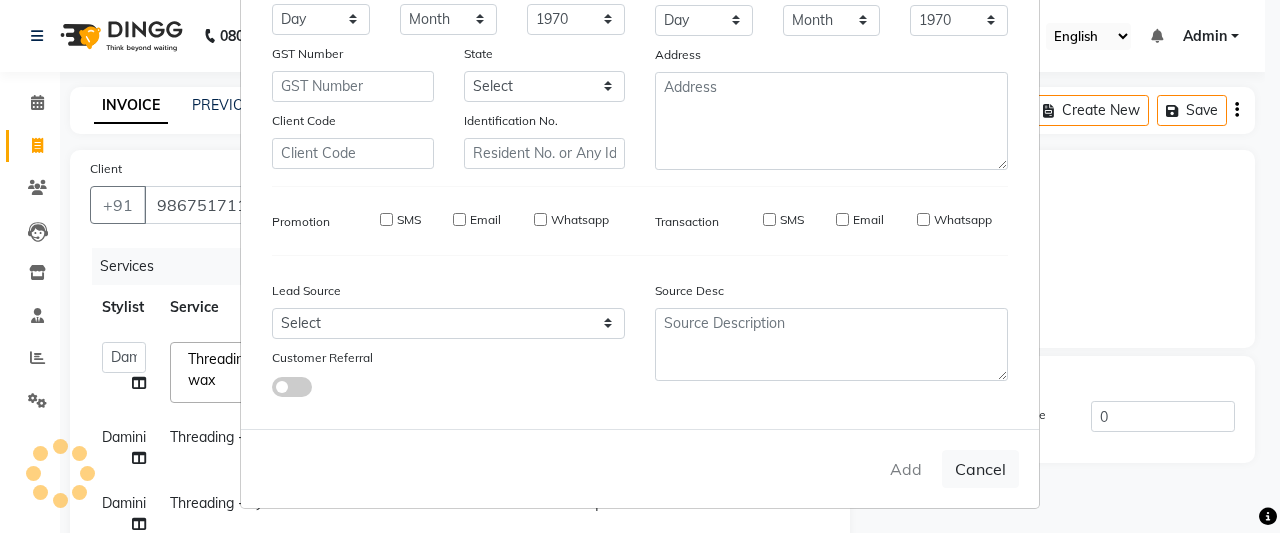 type 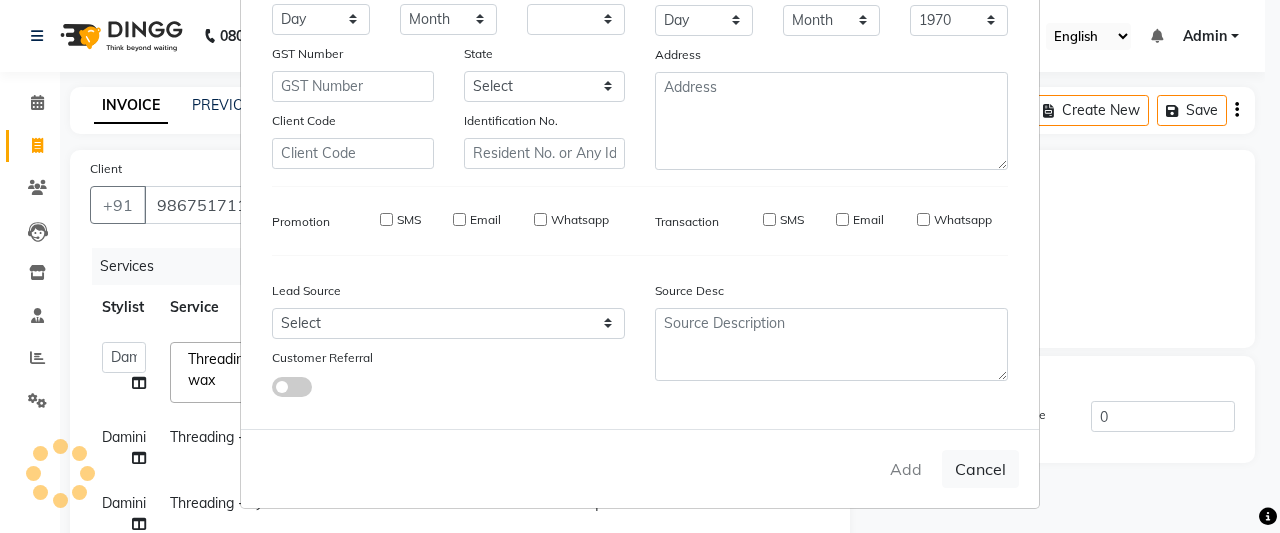 select 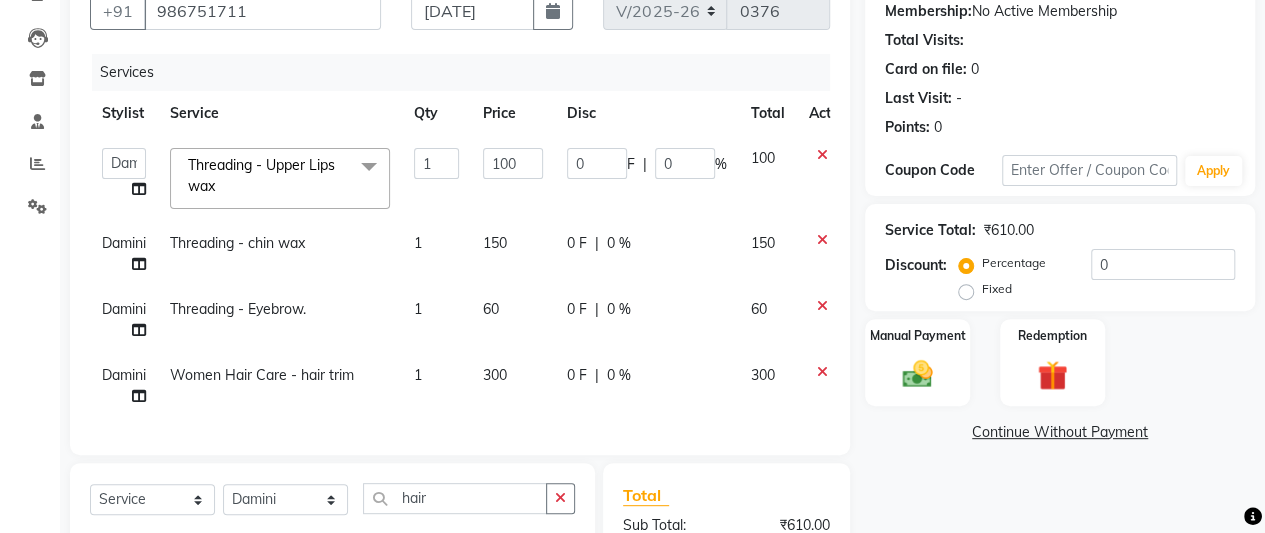 scroll, scrollTop: 201, scrollLeft: 0, axis: vertical 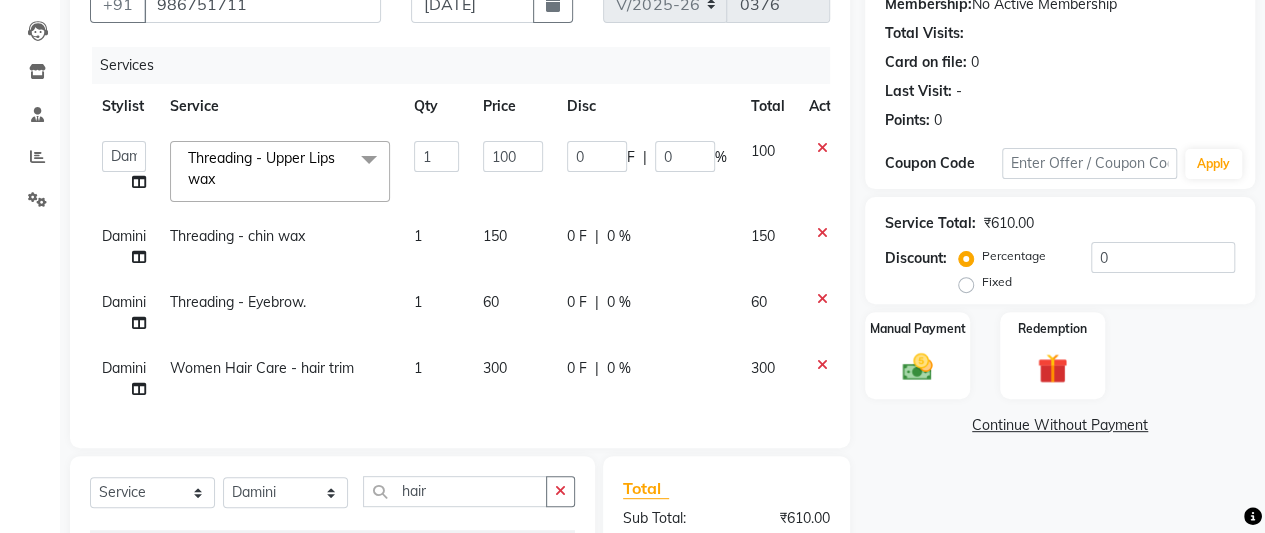 click on "60" 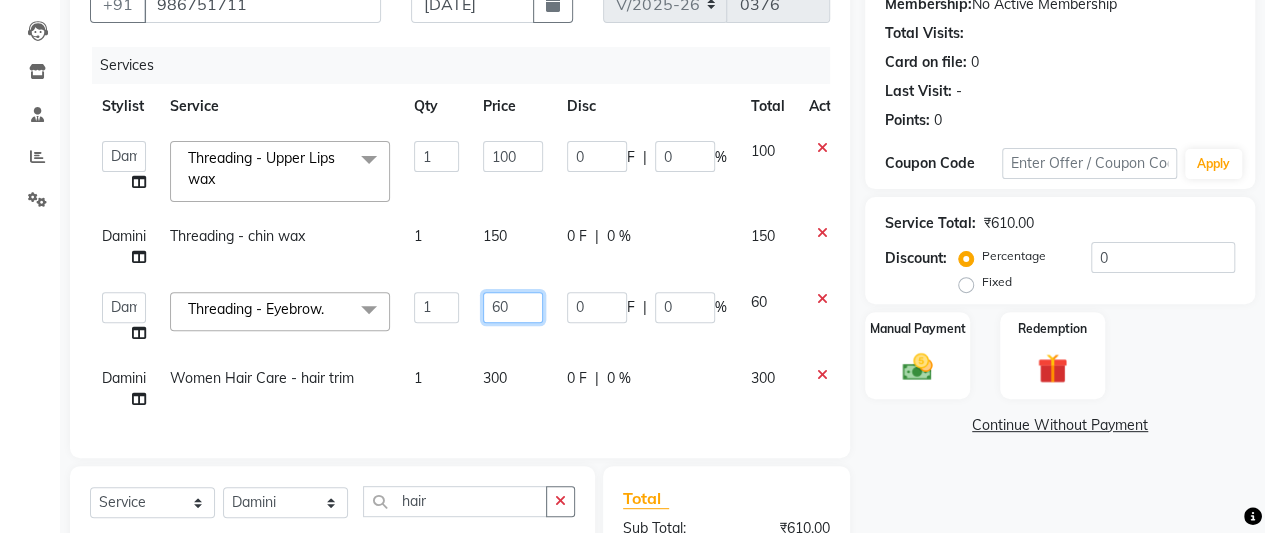 click on "60" 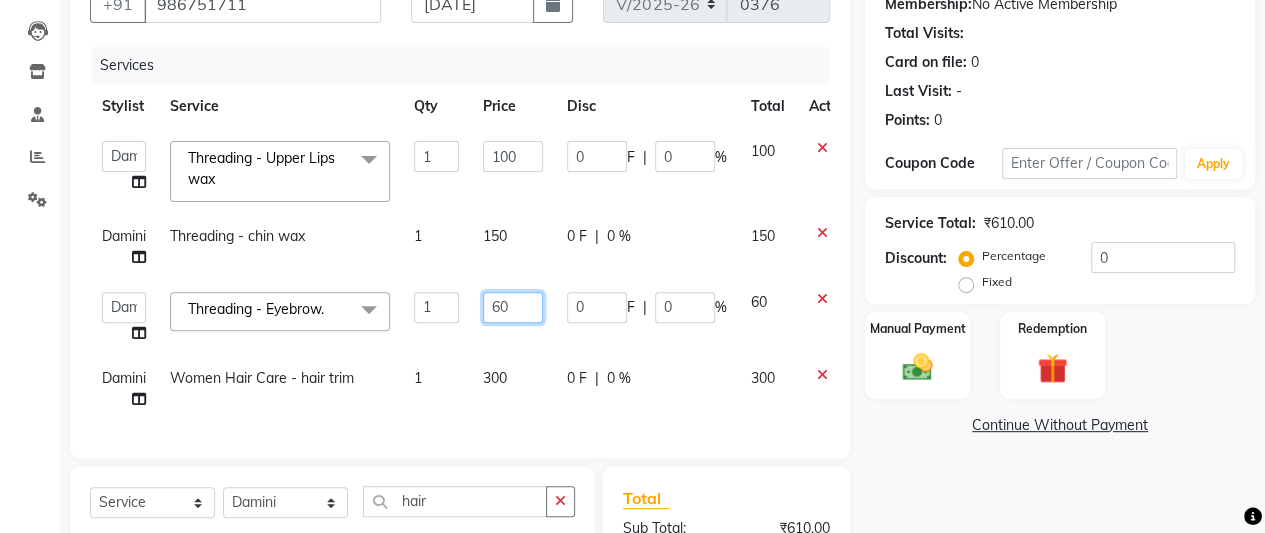 type on "6" 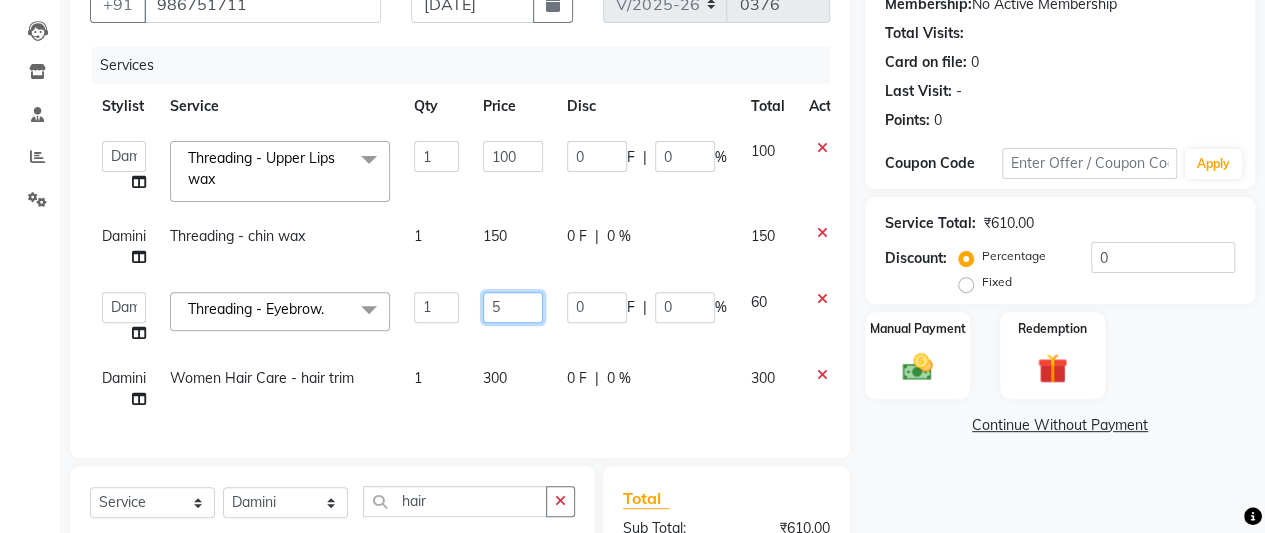type on "50" 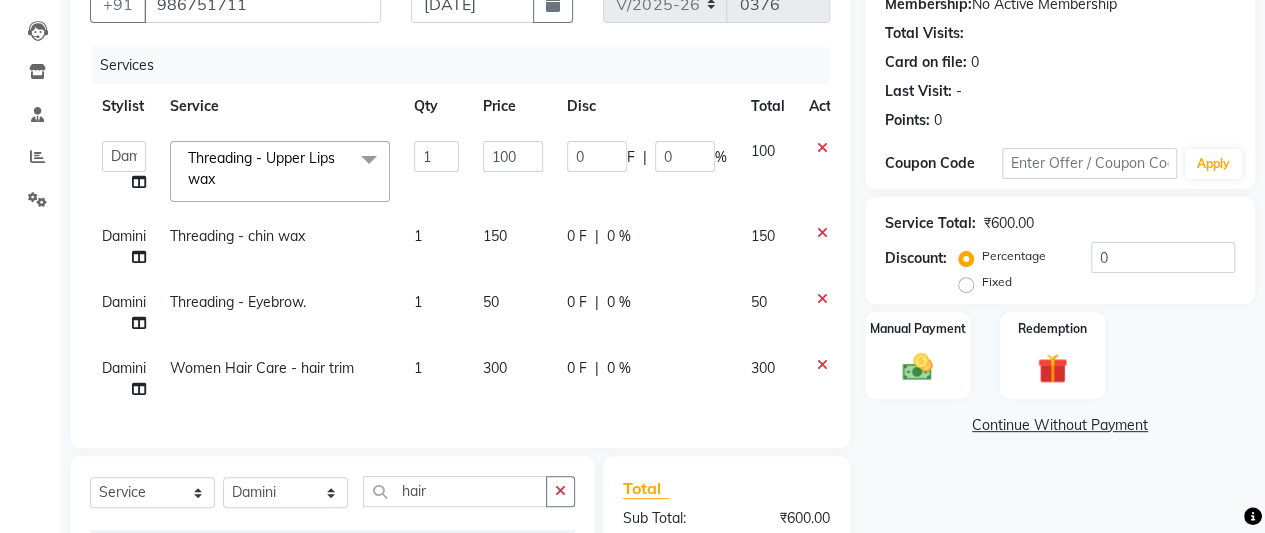 click on "Name: Shubhna M Membership:  No Active Membership  Total Visits:   Card on file:  0 Last Visit:   - Points:   0  Coupon Code Apply Service Total:  ₹600.00  Discount:  Percentage   Fixed  0 Manual Payment Redemption  Continue Without Payment" 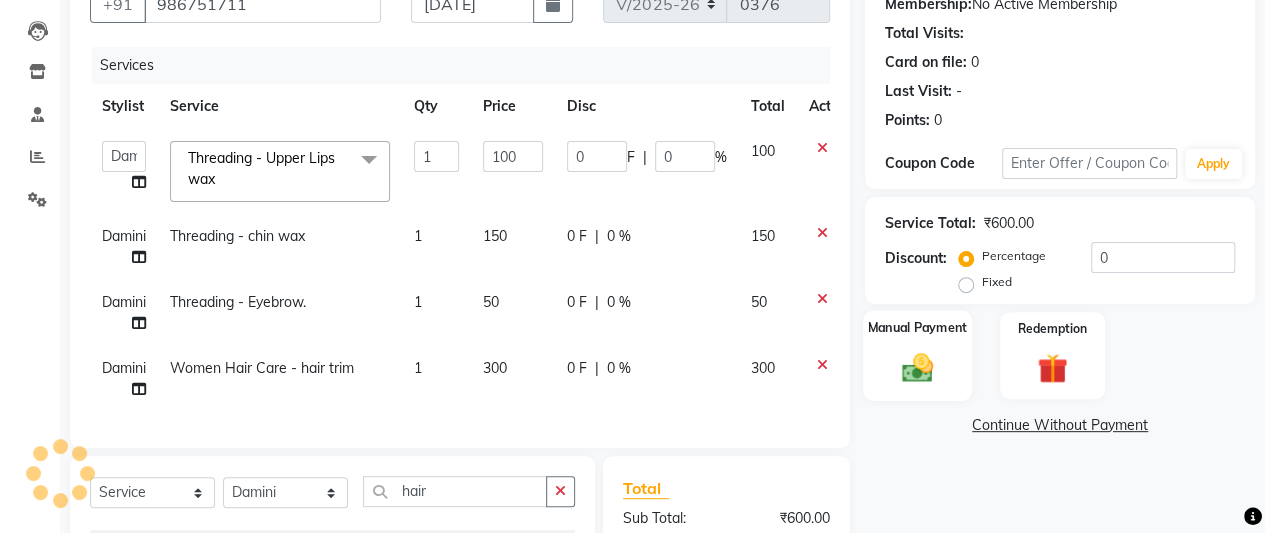 click 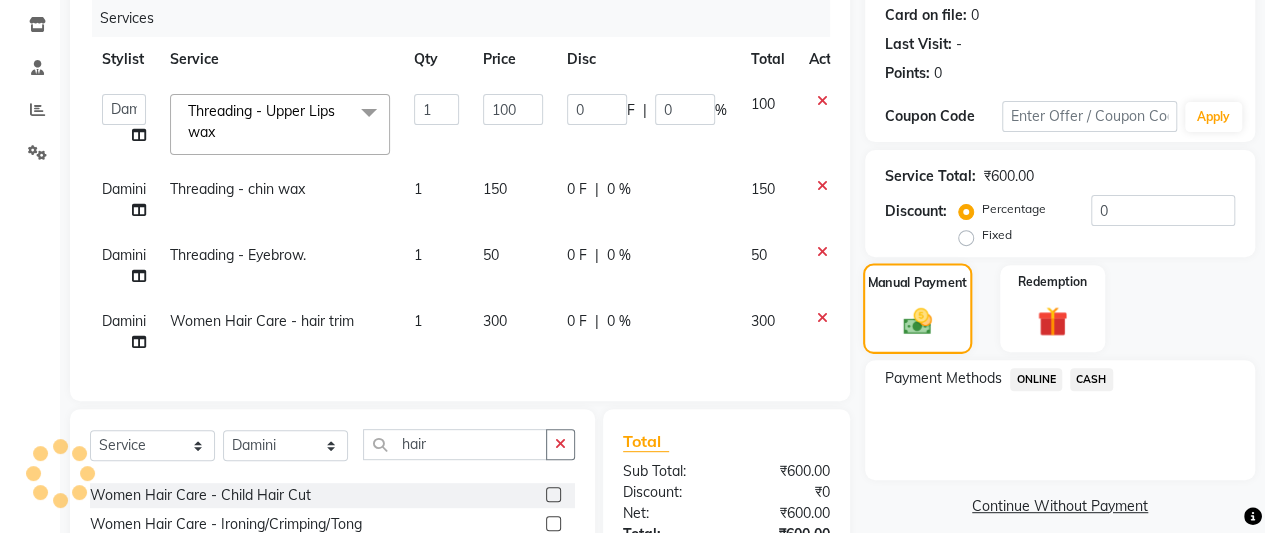 scroll, scrollTop: 249, scrollLeft: 0, axis: vertical 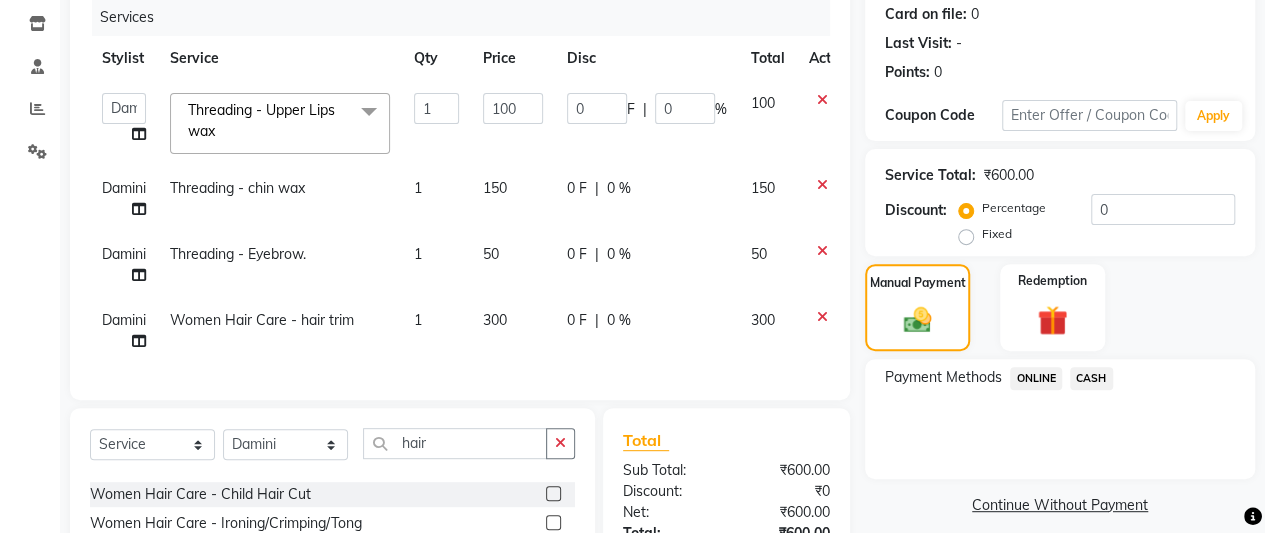 click on "CASH" 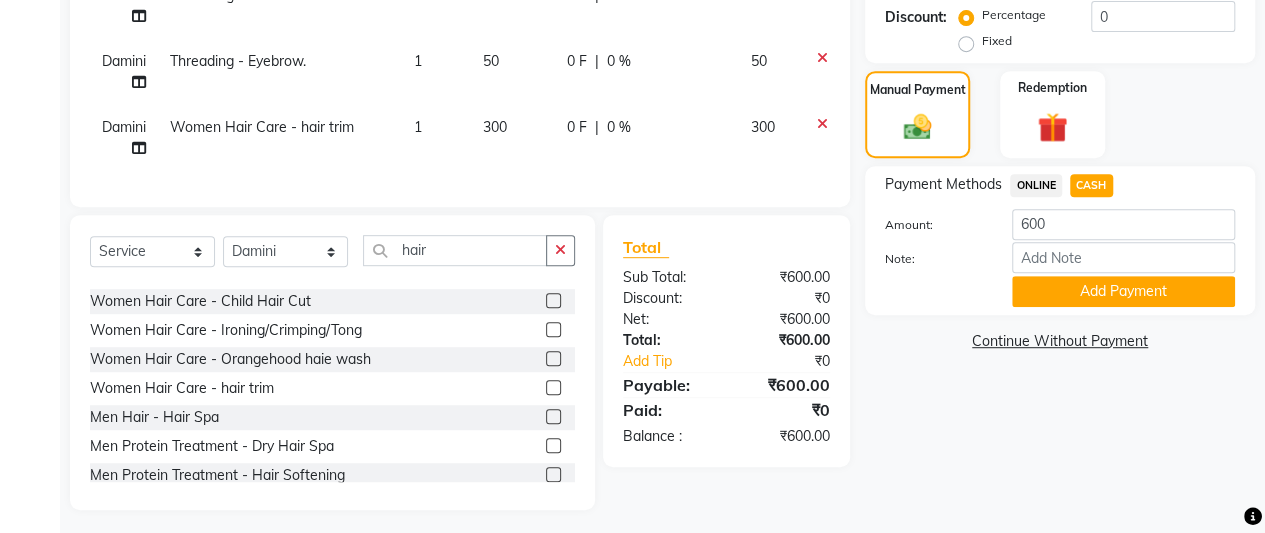 scroll, scrollTop: 462, scrollLeft: 0, axis: vertical 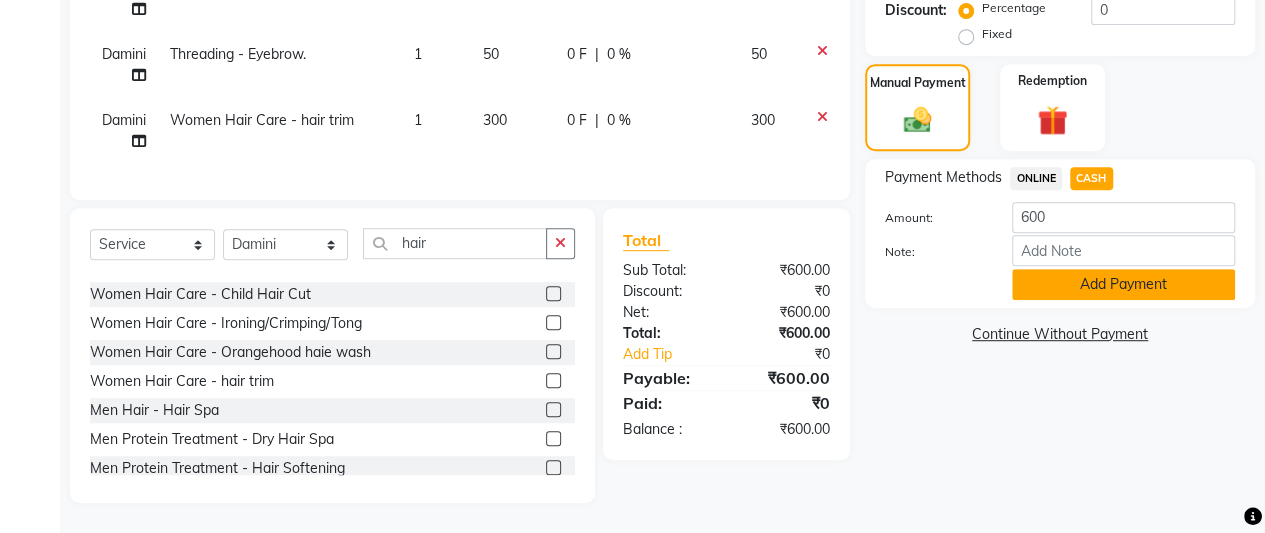 click on "Add Payment" 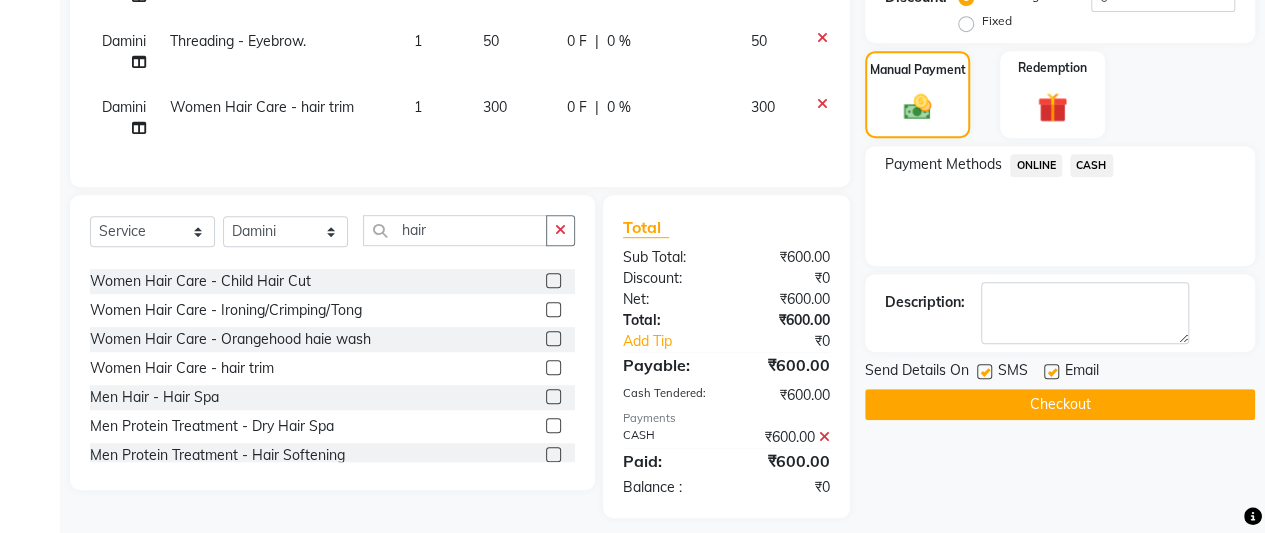 scroll, scrollTop: 489, scrollLeft: 0, axis: vertical 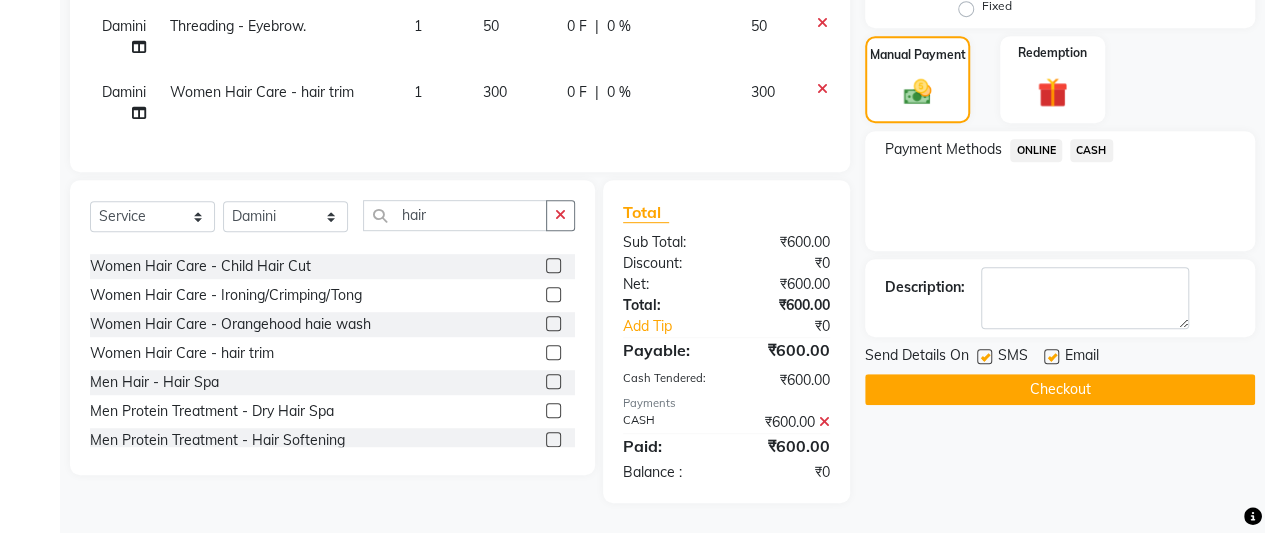 click on "Checkout" 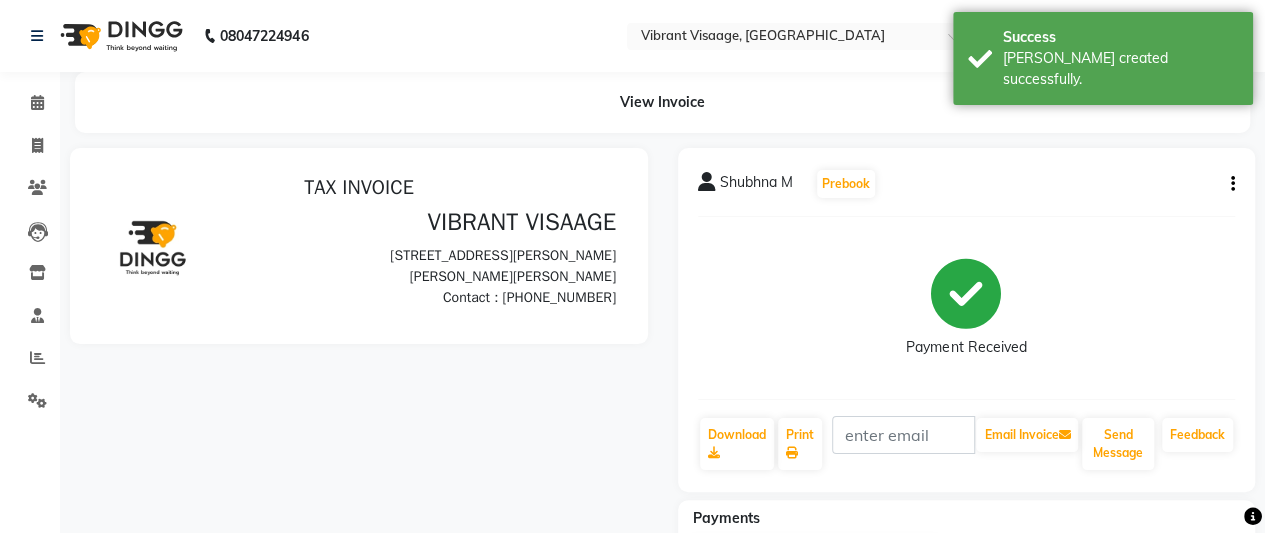 scroll, scrollTop: 0, scrollLeft: 0, axis: both 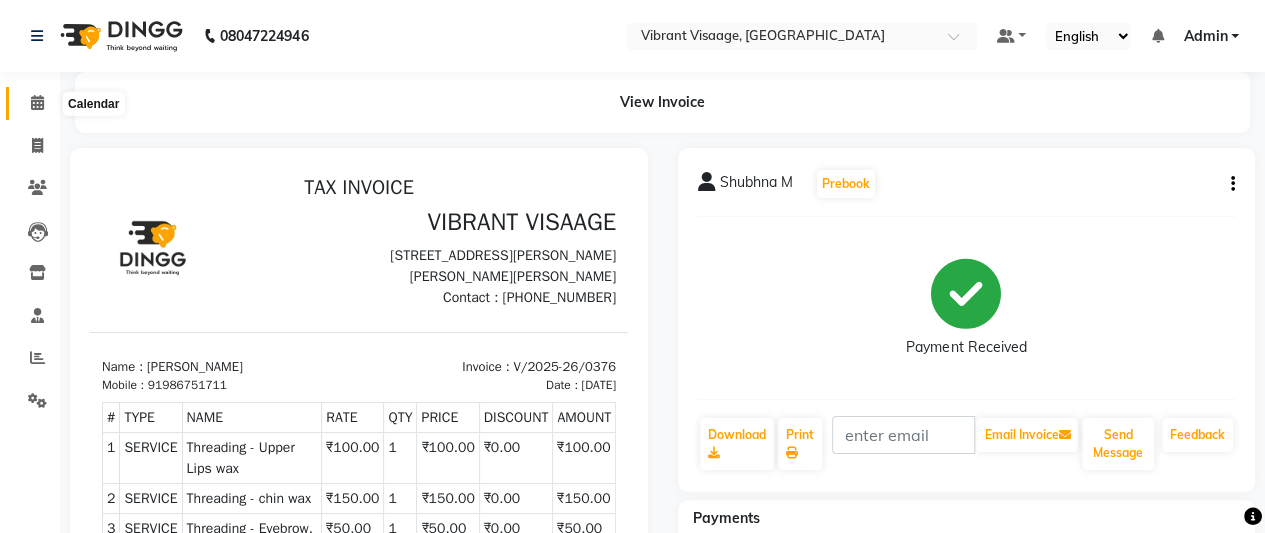 click 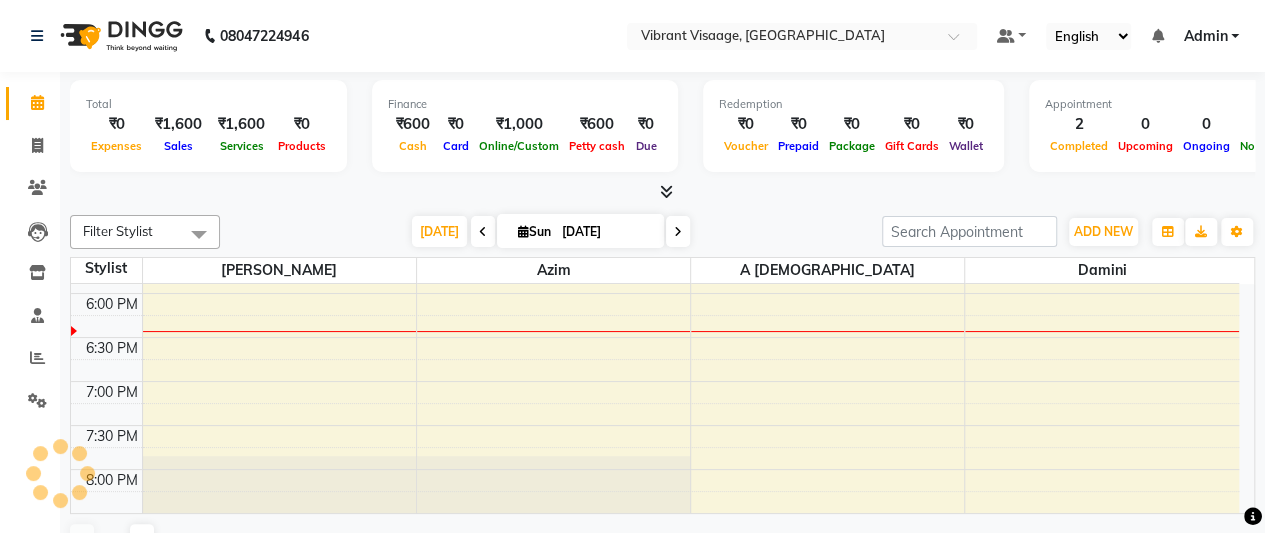 scroll, scrollTop: 0, scrollLeft: 0, axis: both 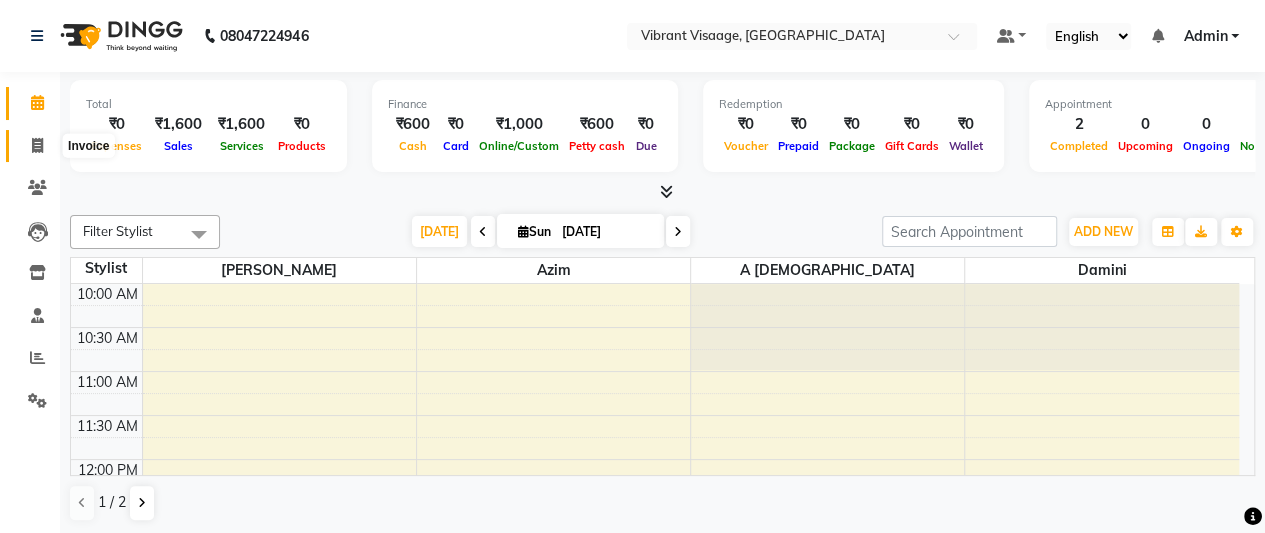 click 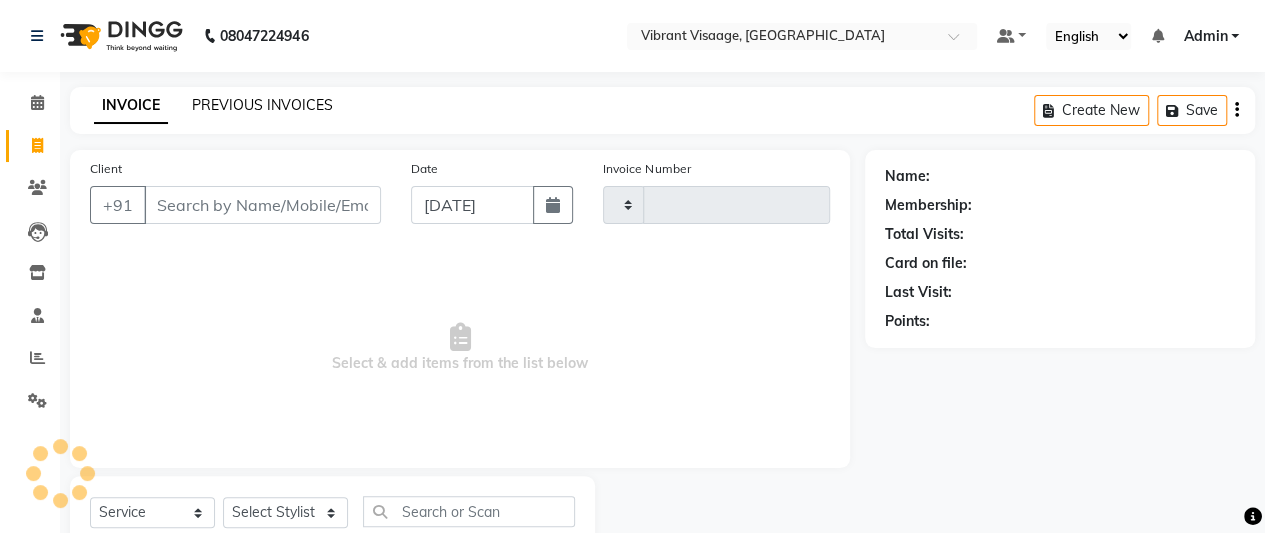 type on "0377" 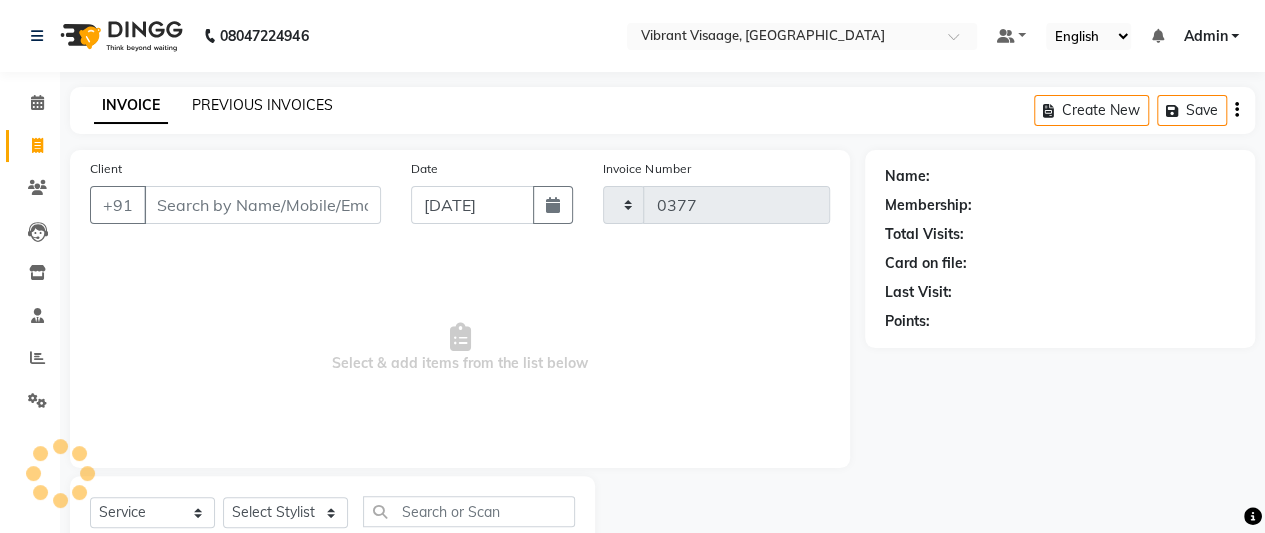 select on "7649" 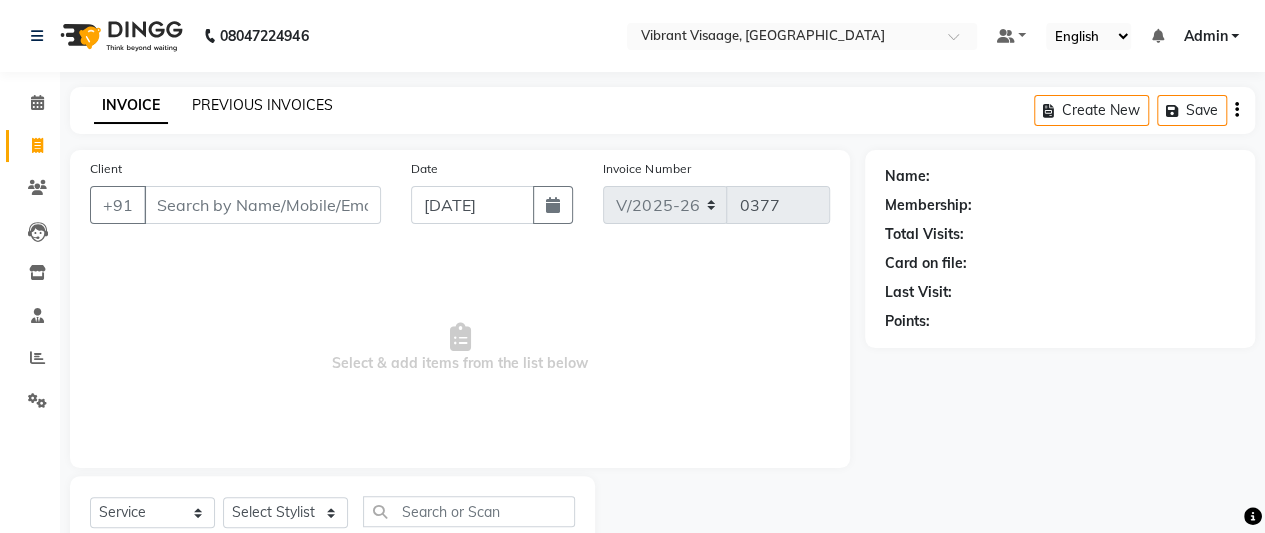 click on "PREVIOUS INVOICES" 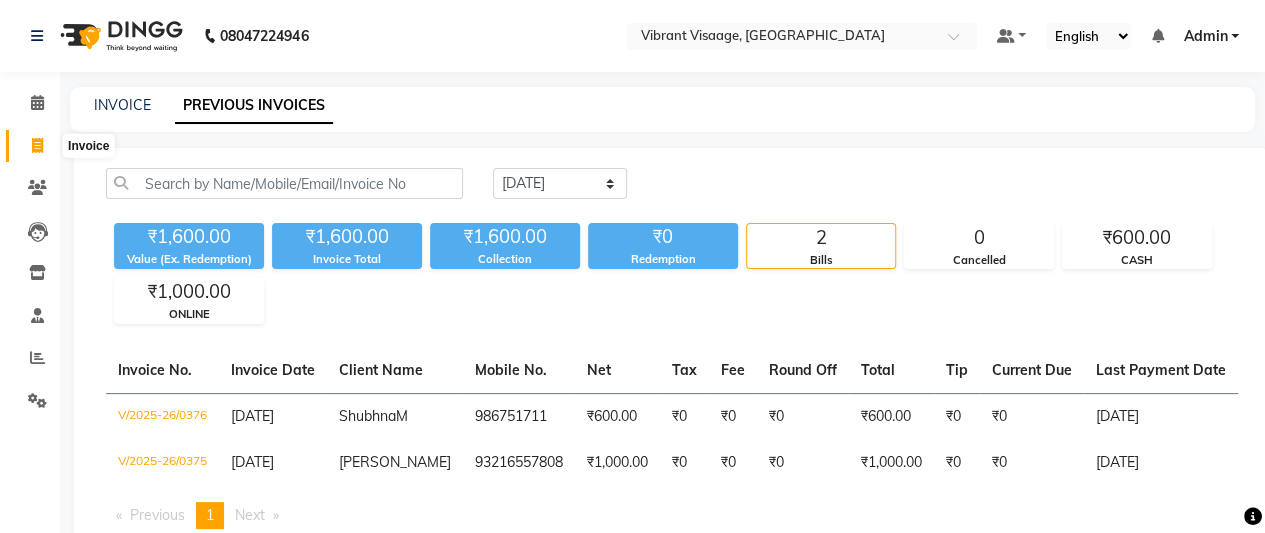 click 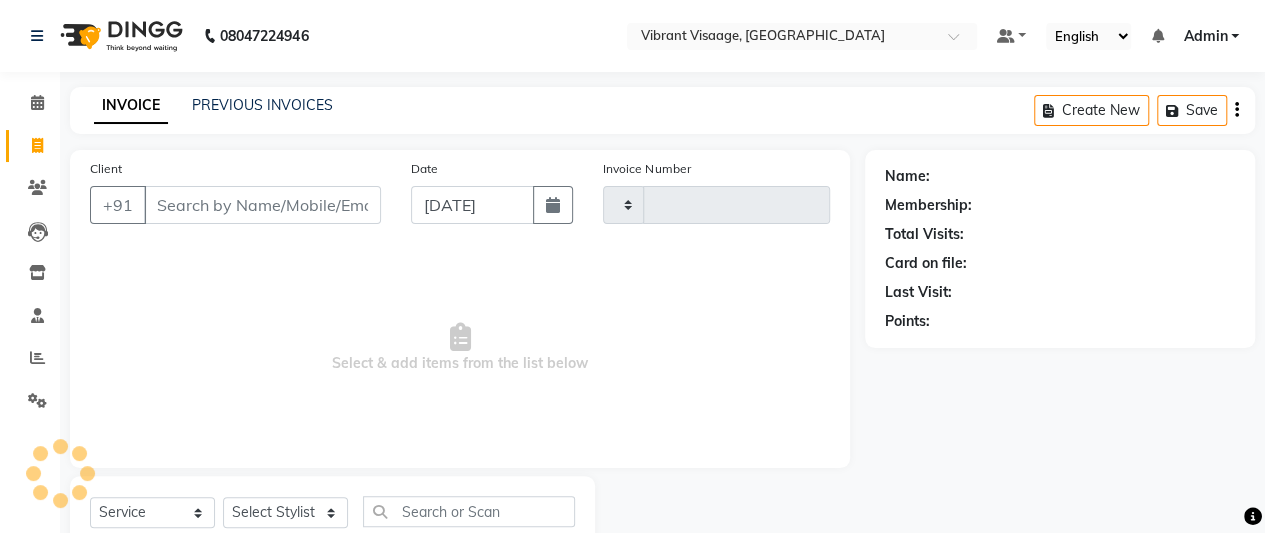 scroll, scrollTop: 67, scrollLeft: 0, axis: vertical 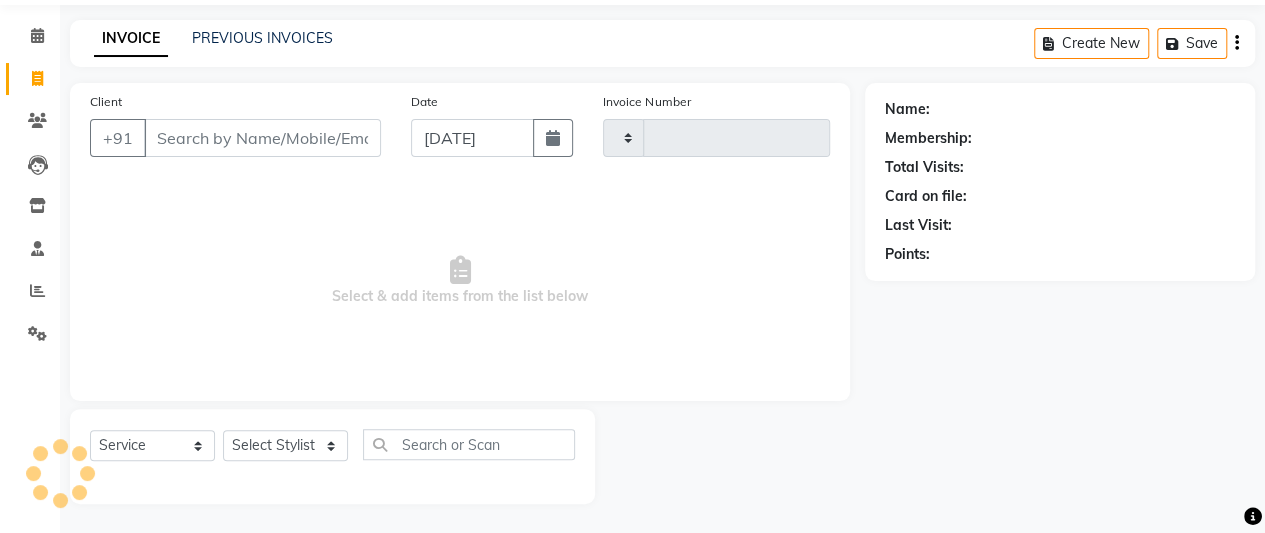 type on "0377" 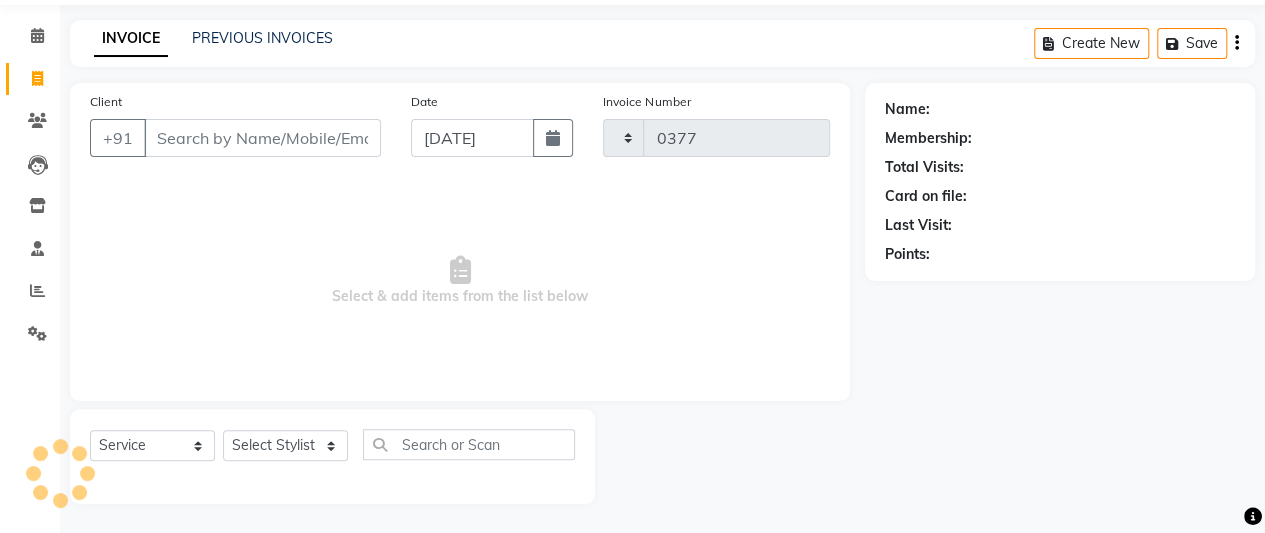 select on "7649" 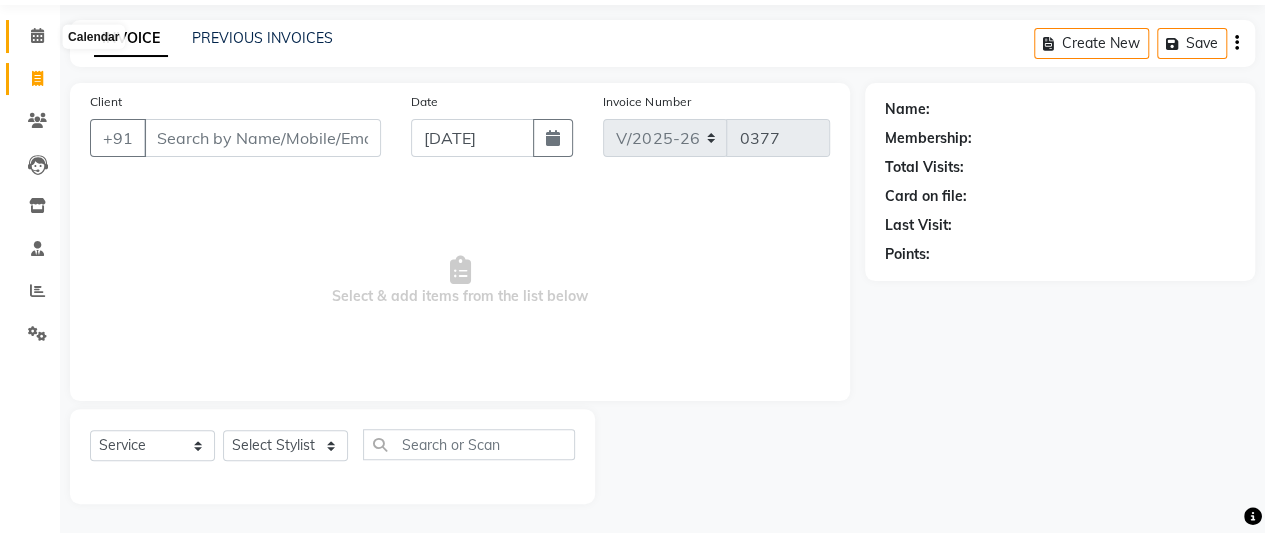 click 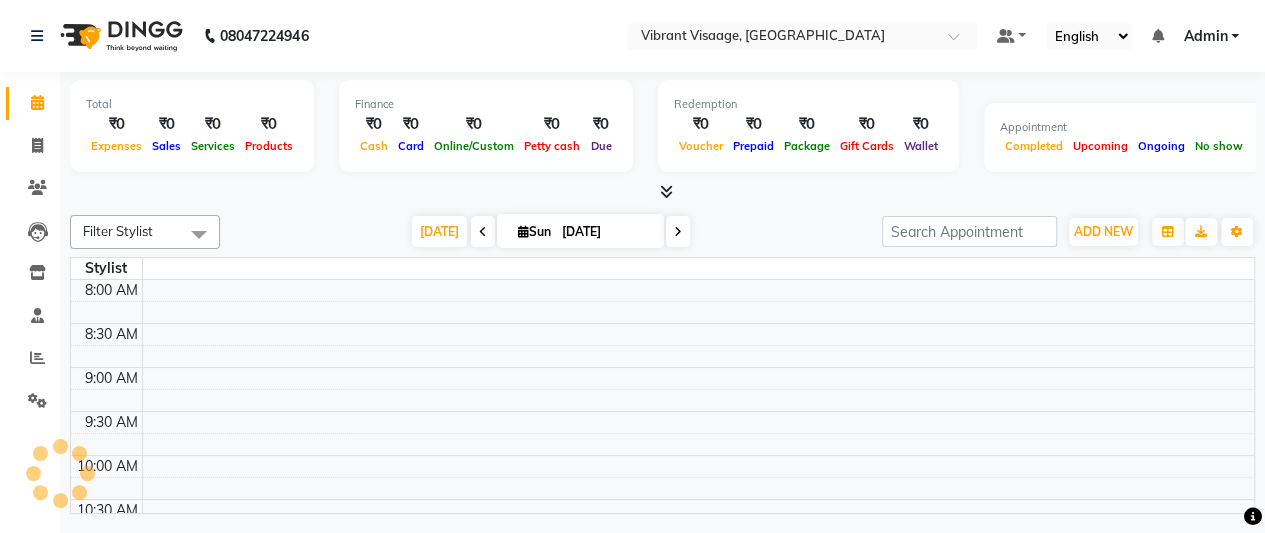 scroll, scrollTop: 0, scrollLeft: 0, axis: both 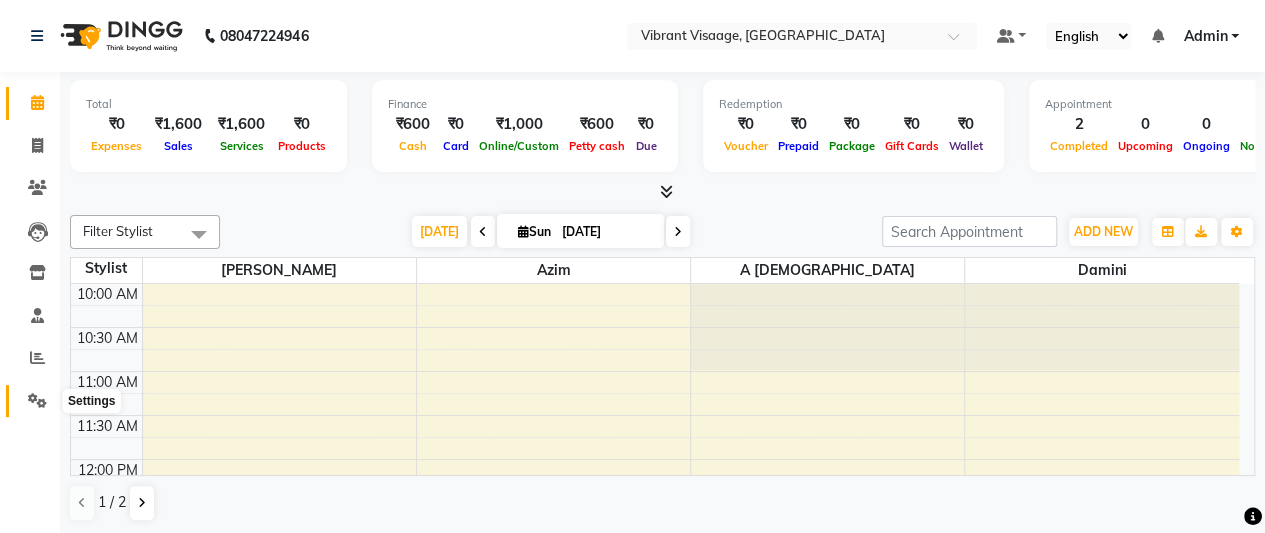 click 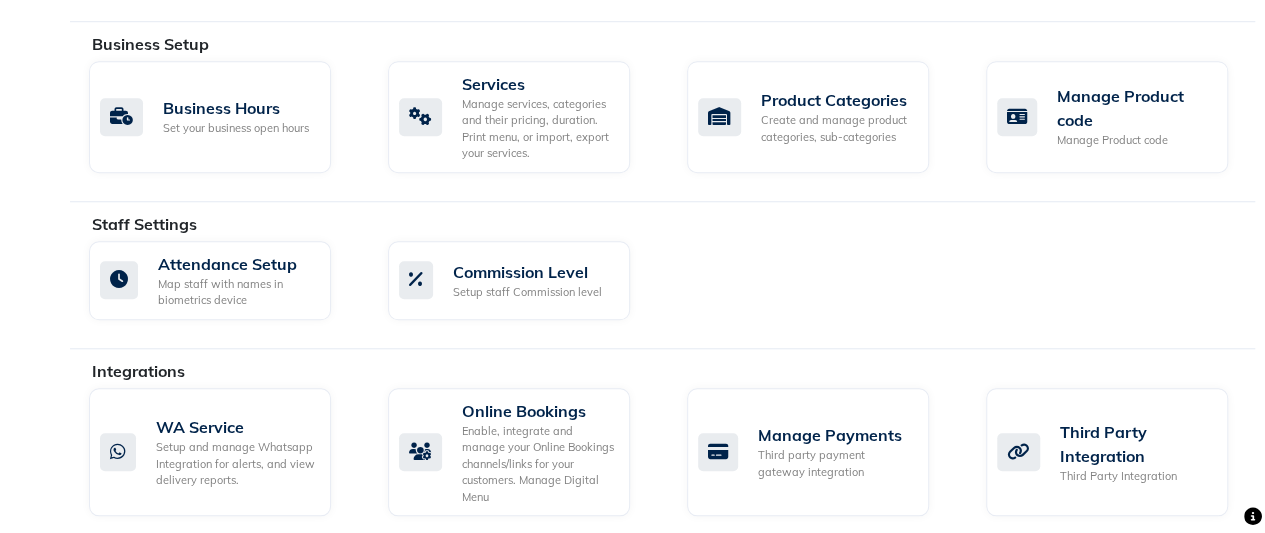 scroll, scrollTop: 783, scrollLeft: 0, axis: vertical 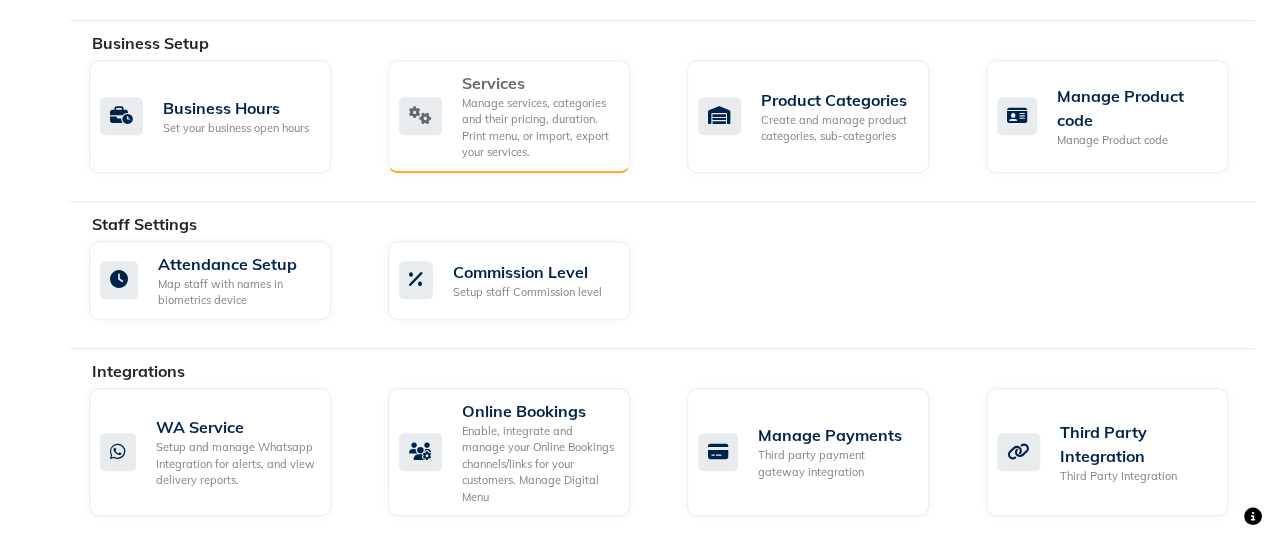 click on "Manage services, categories and their pricing, duration. Print menu, or import, export your services." 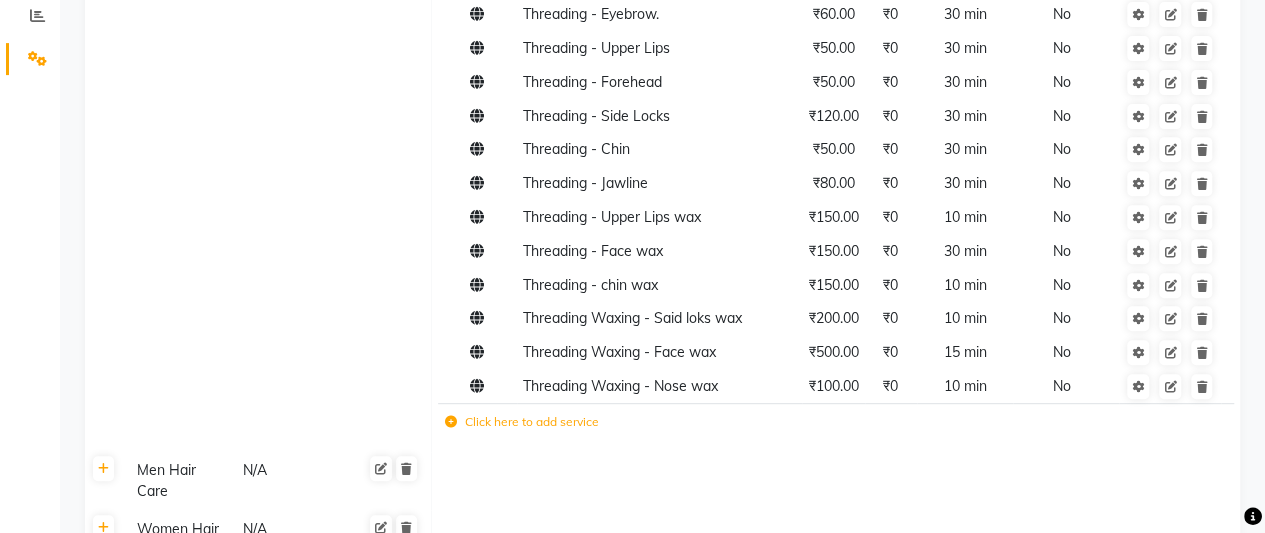scroll, scrollTop: 344, scrollLeft: 0, axis: vertical 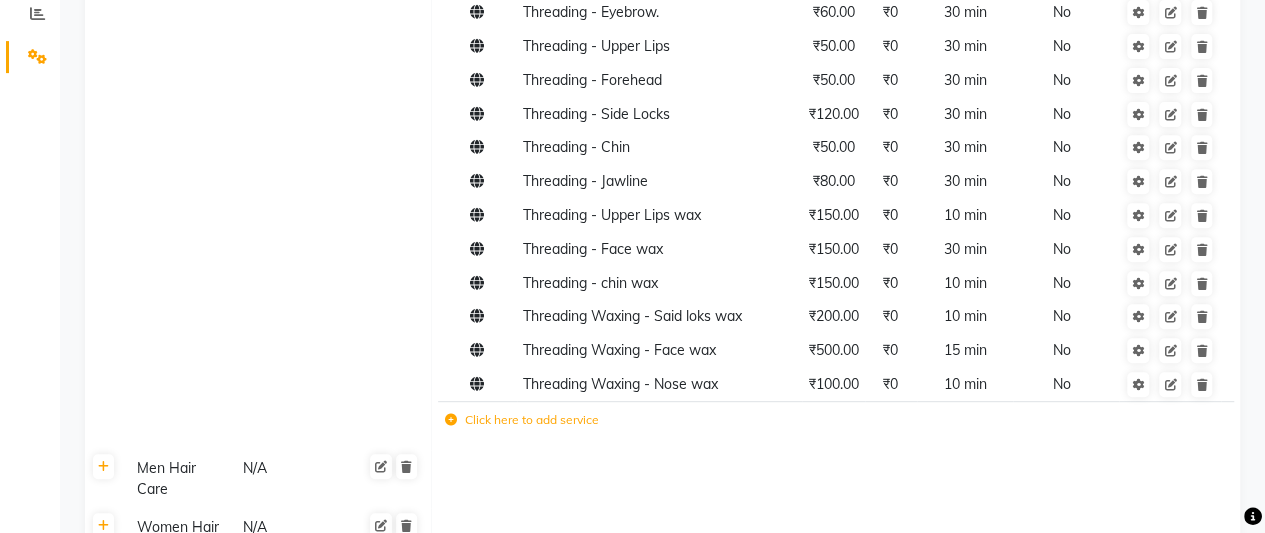 click on "Click here to add service" 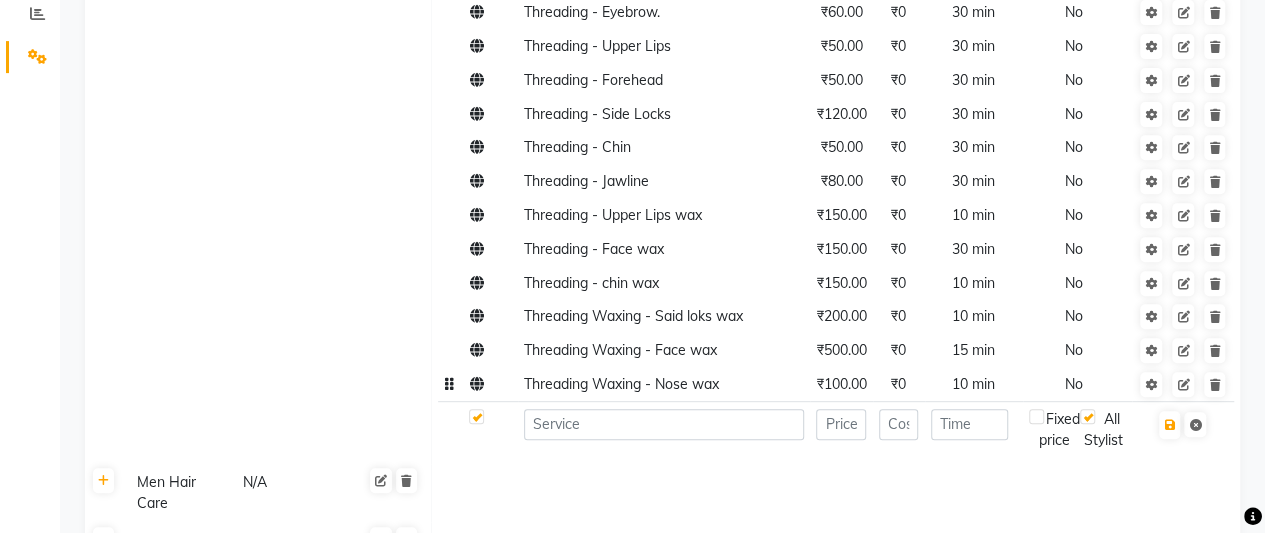 click on "Threading Waxing - Nose wax" 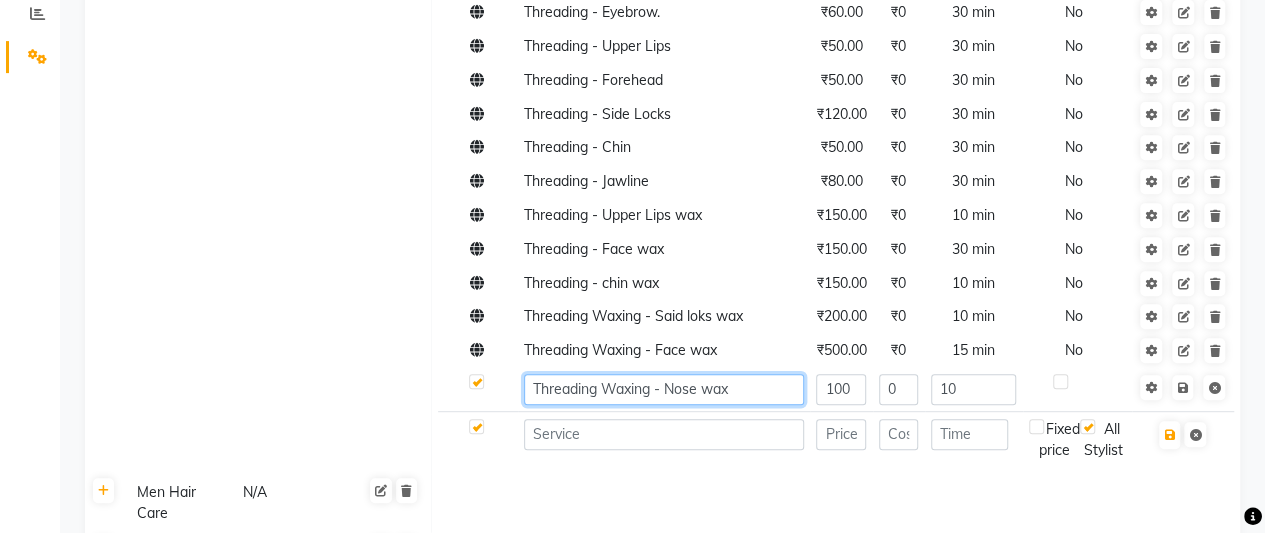click on "Threading Waxing - Nose wax" 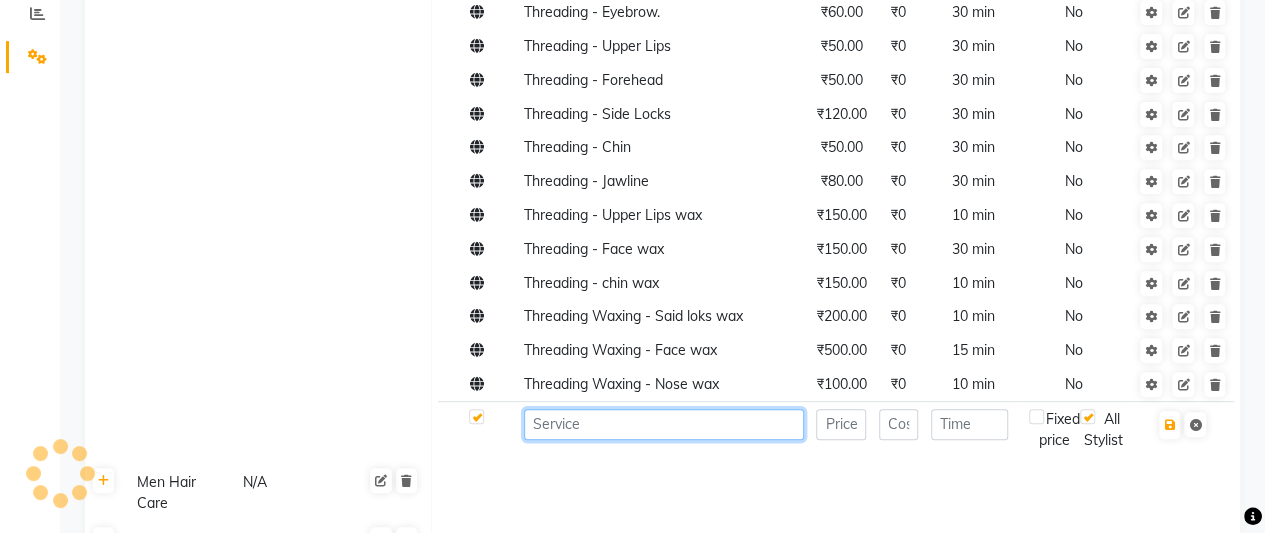 click 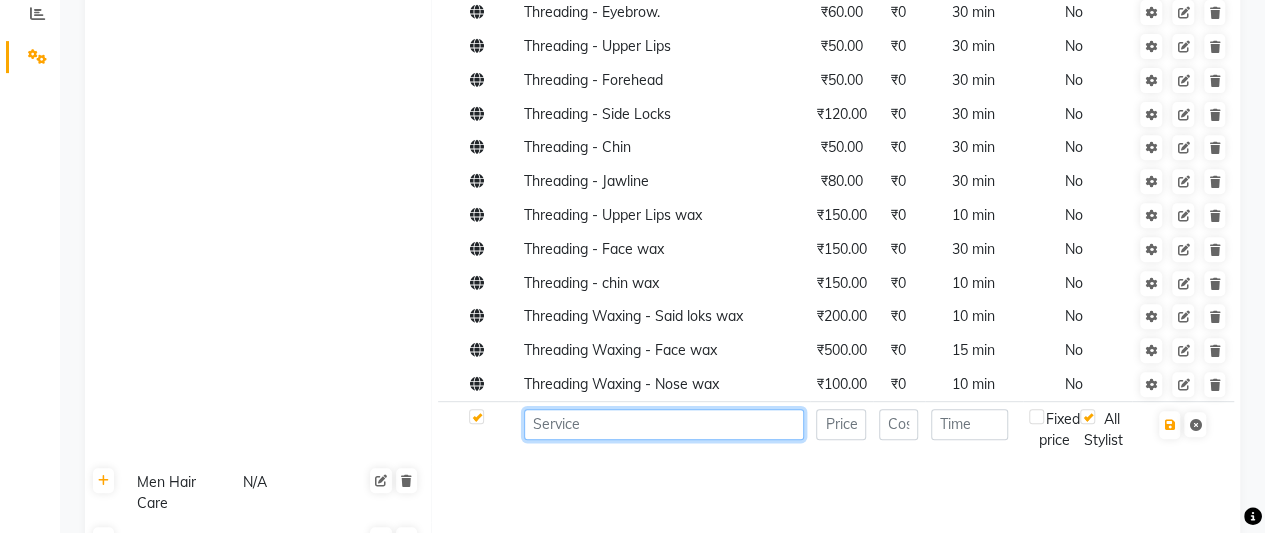 paste on "Threading Waxing -" 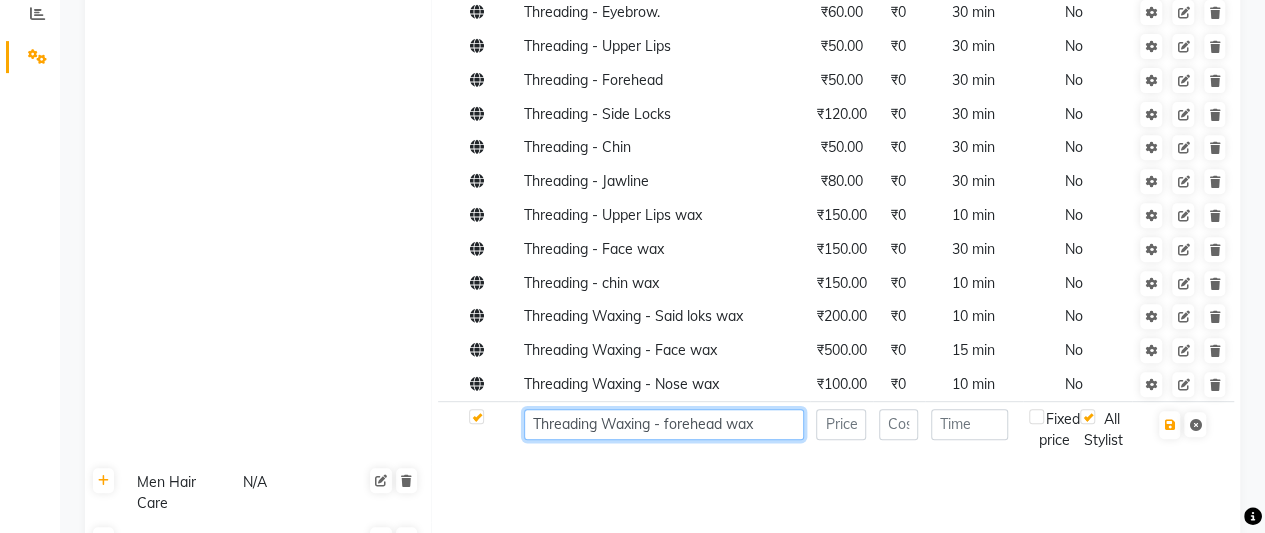 type on "Threading Waxing - forehead wax" 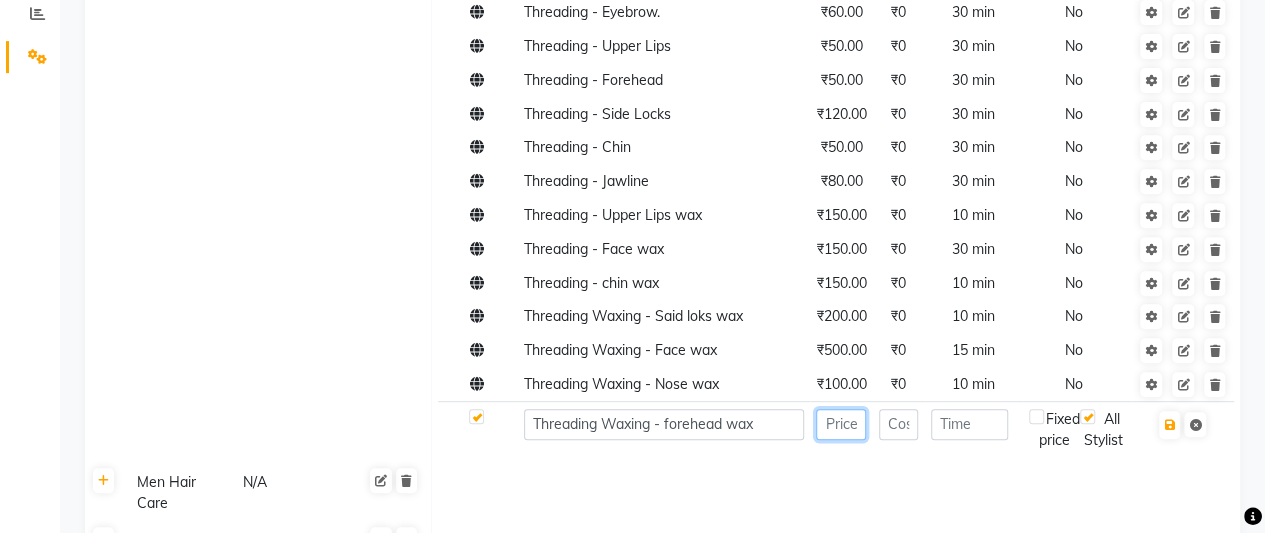 click 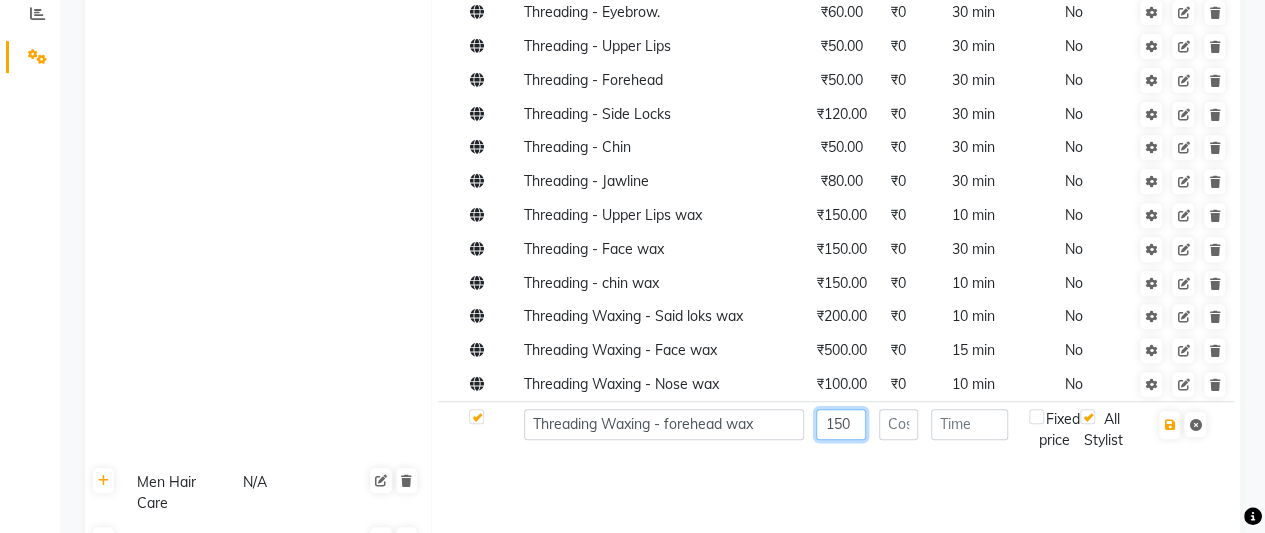 type on "150" 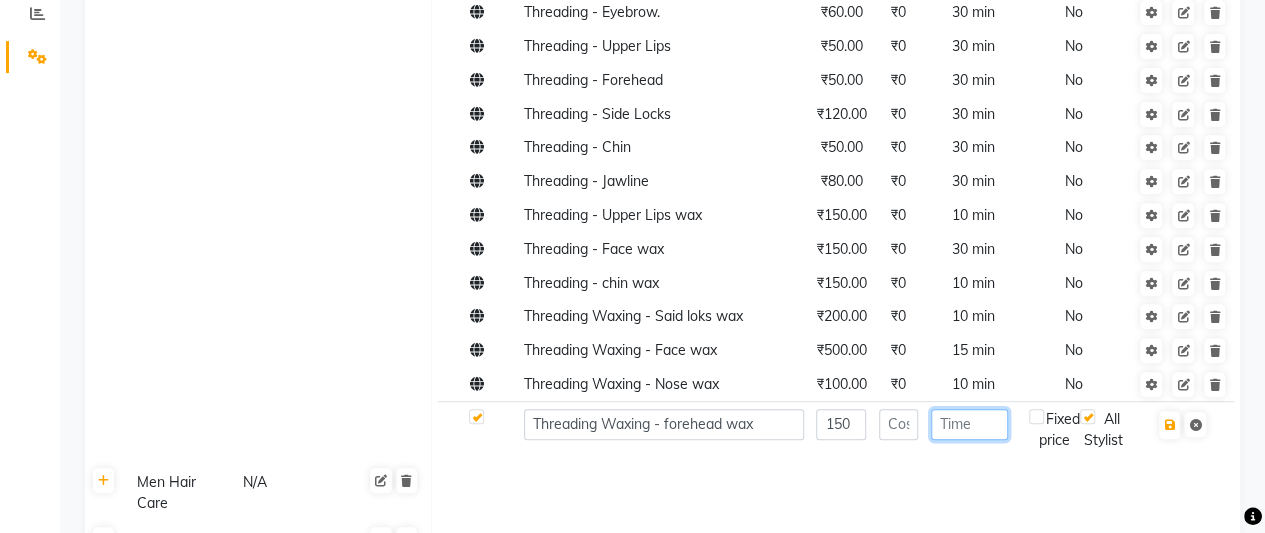 click 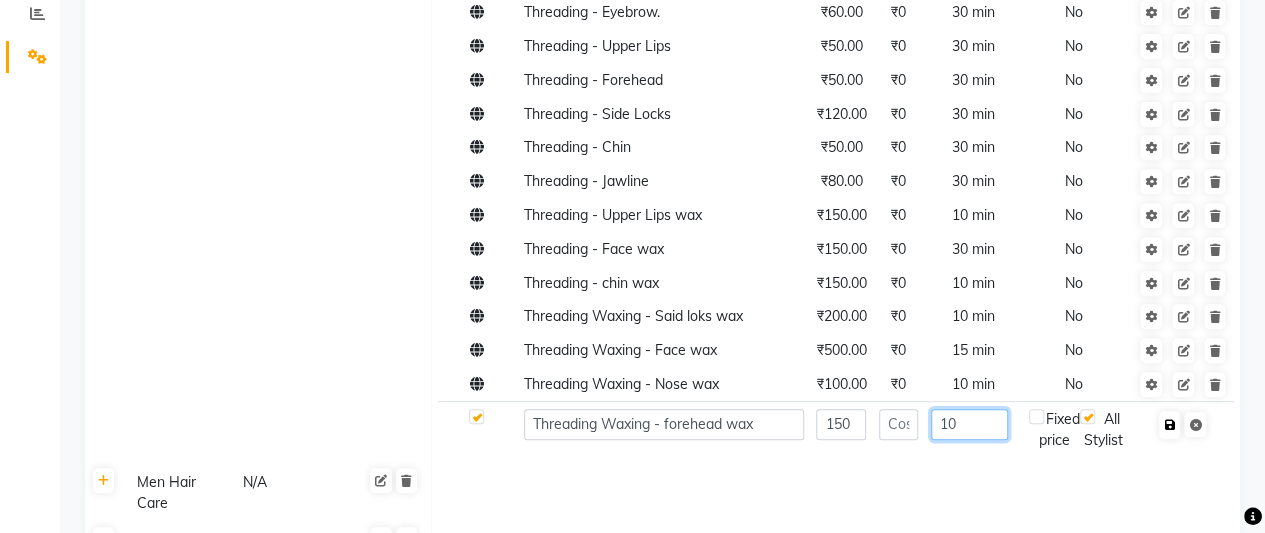 type on "10" 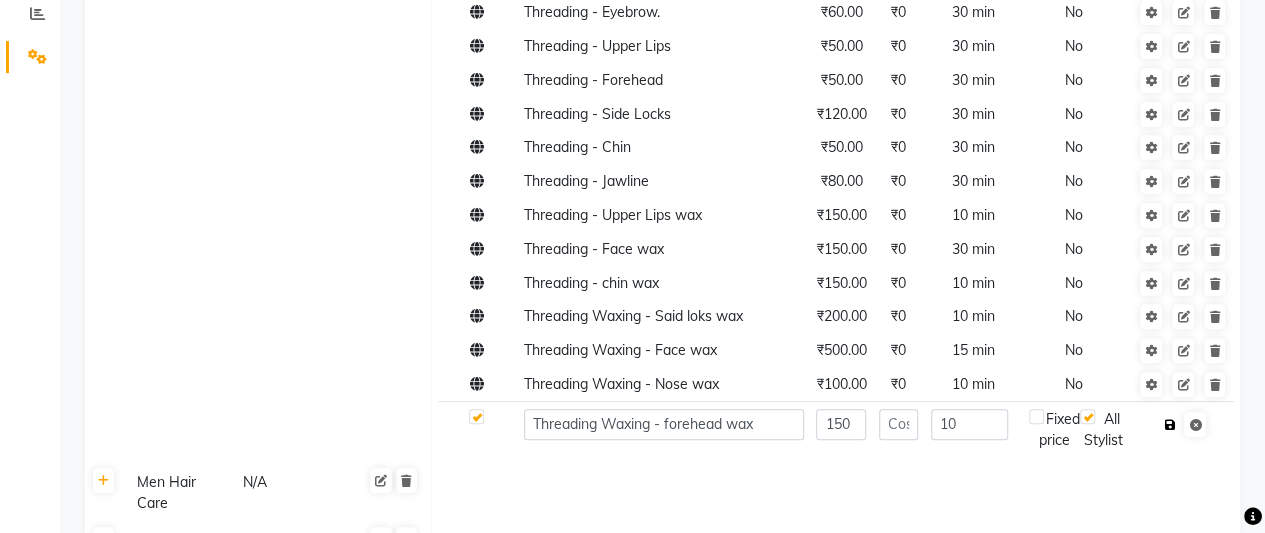 click at bounding box center [1169, 425] 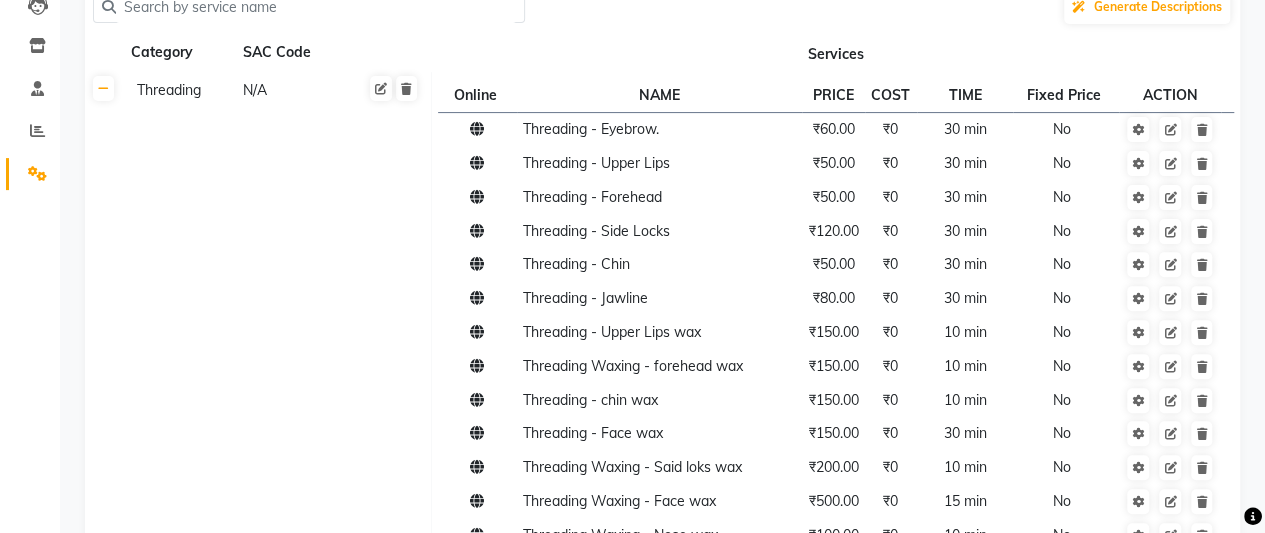 scroll, scrollTop: 236, scrollLeft: 0, axis: vertical 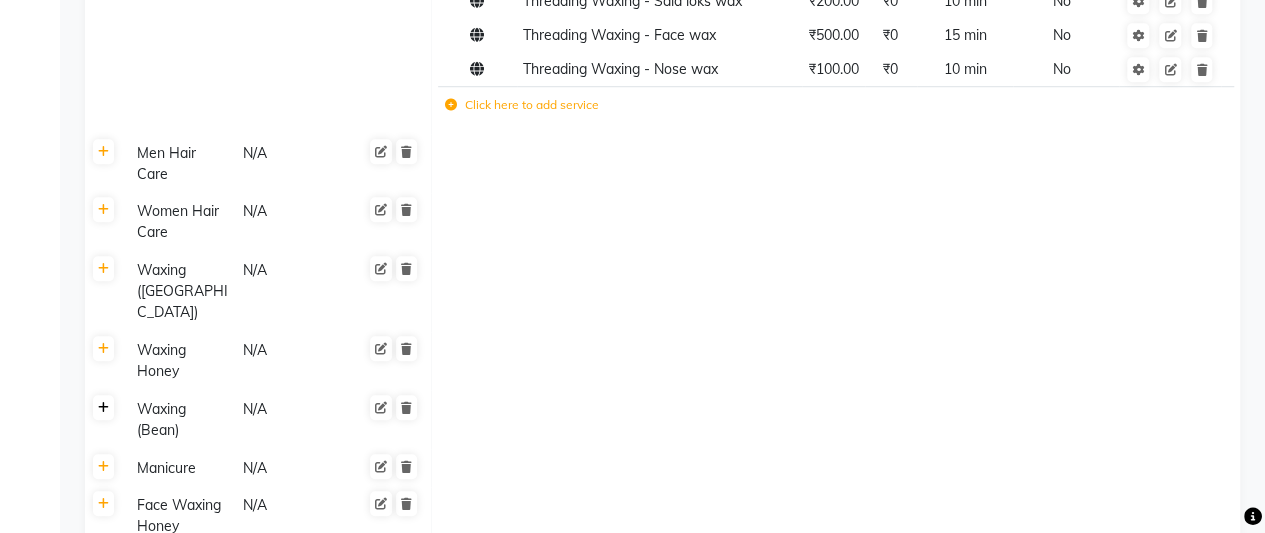 click 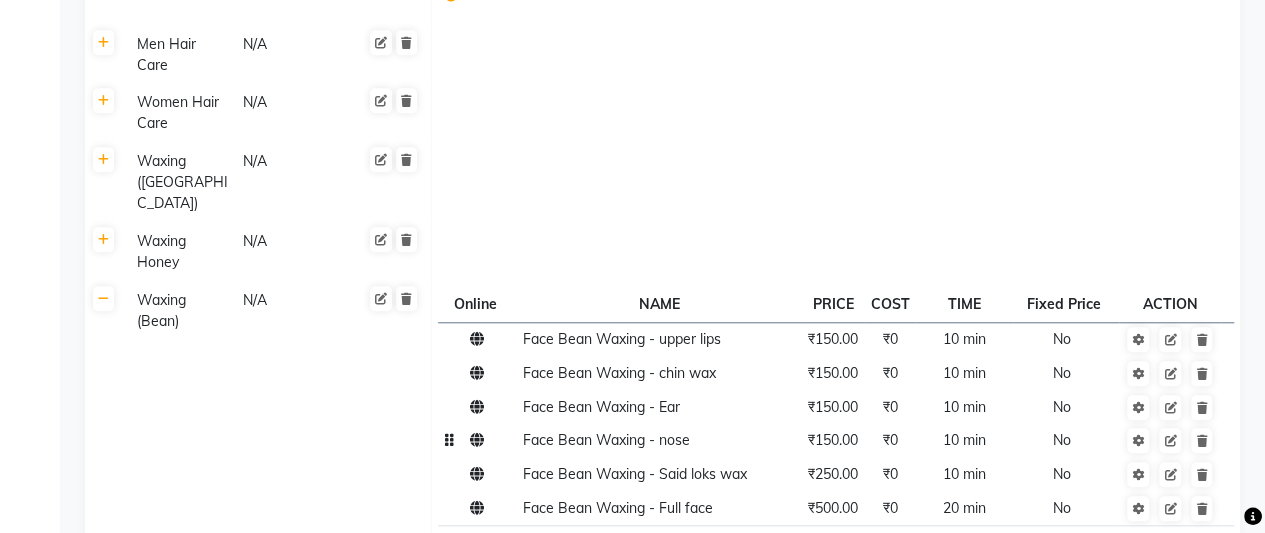scroll, scrollTop: 803, scrollLeft: 0, axis: vertical 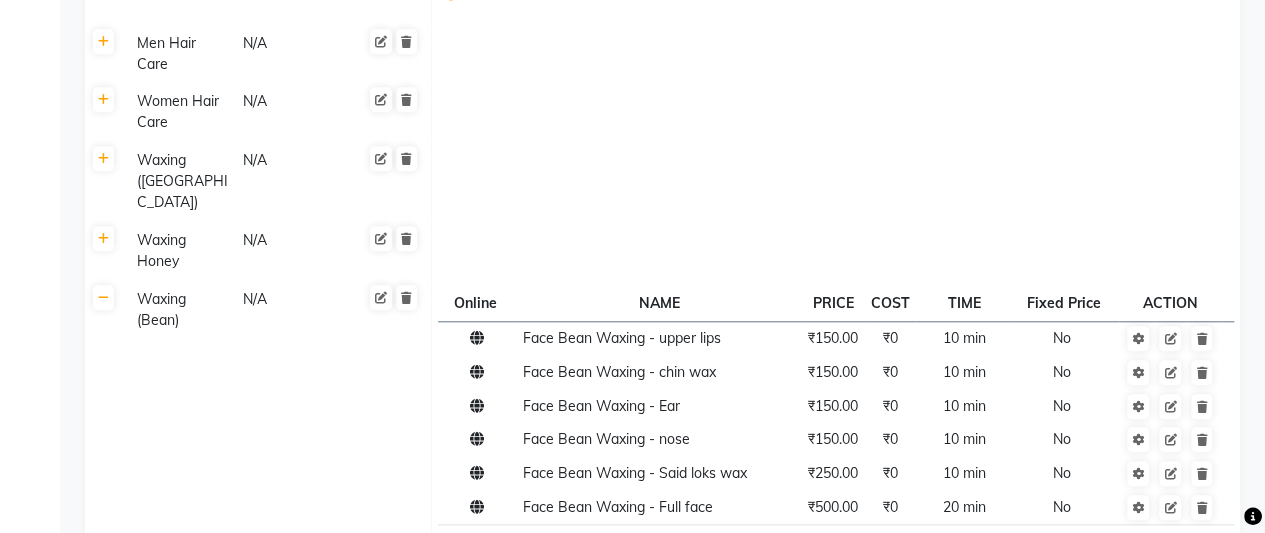 click on "Click here to add service" 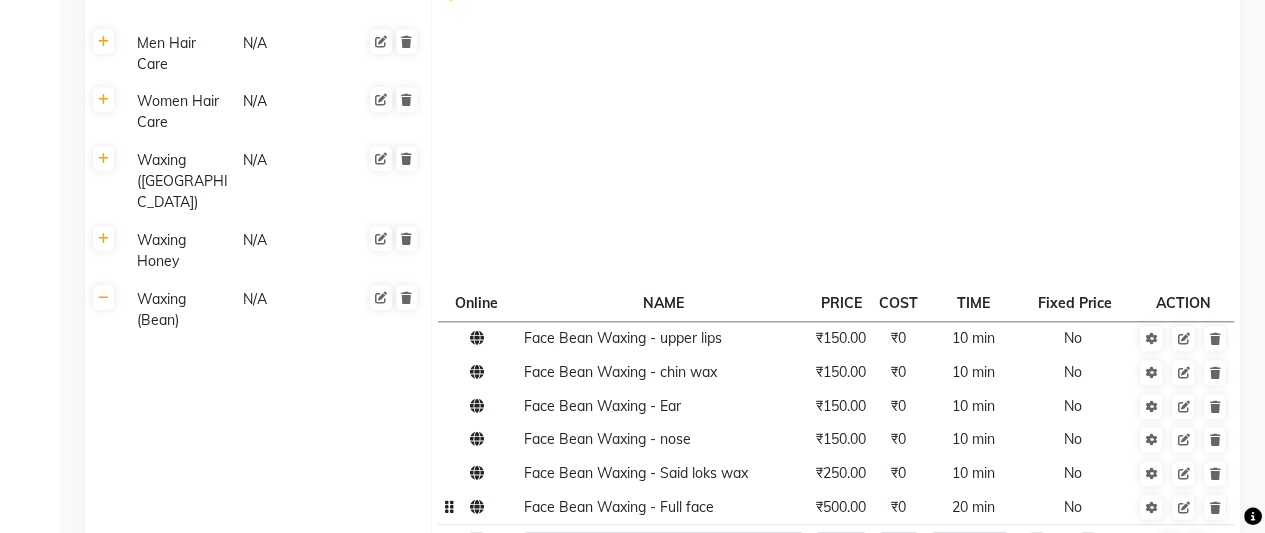 click on "Face Bean Waxing - Full face" 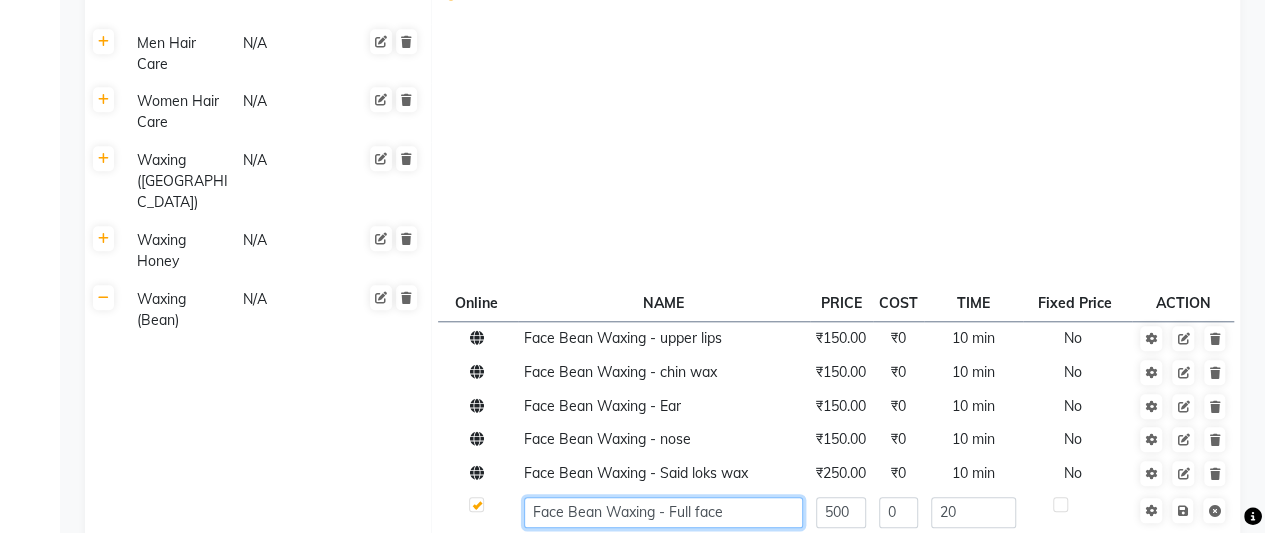 click on "Face Bean Waxing - Full face" 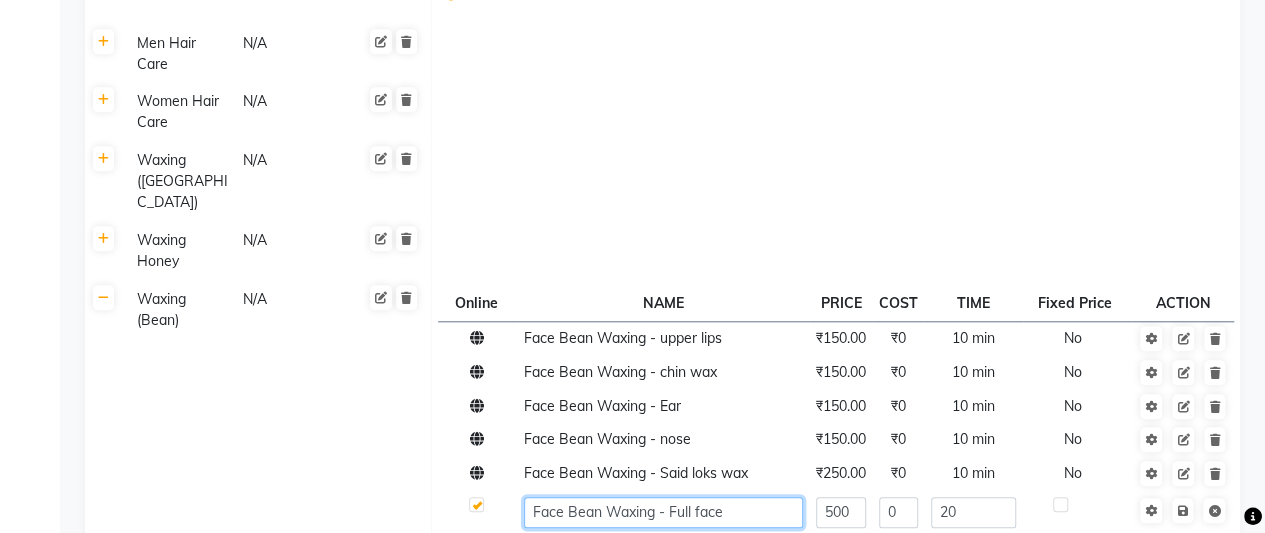 paste on "Threading" 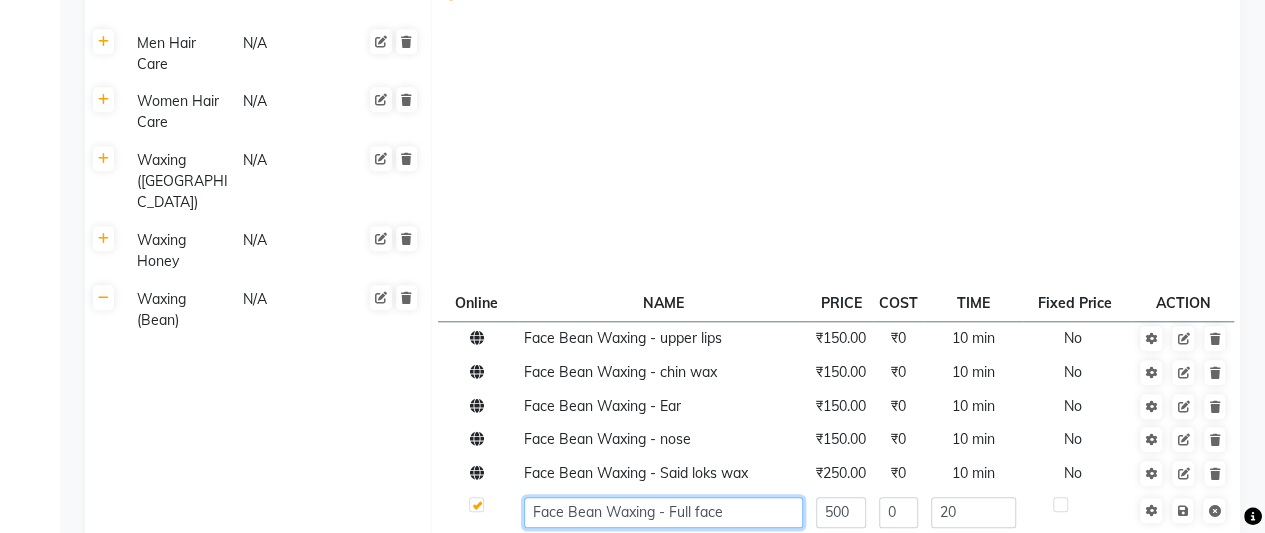 type on "Threading Waxing - Full face" 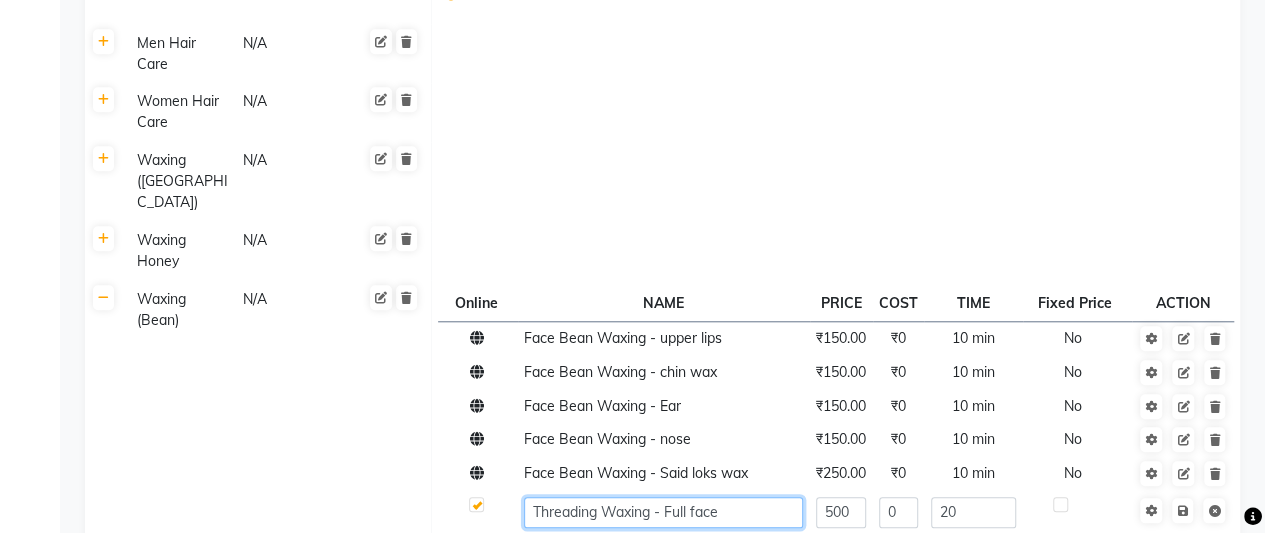 click on "Threading Waxing - Full face" 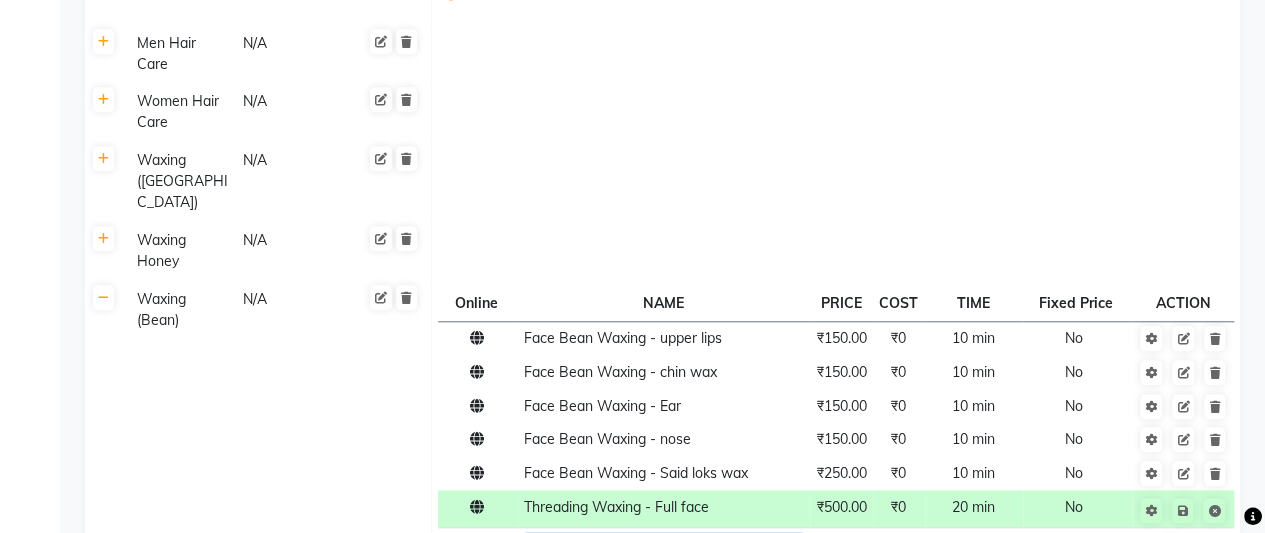 click 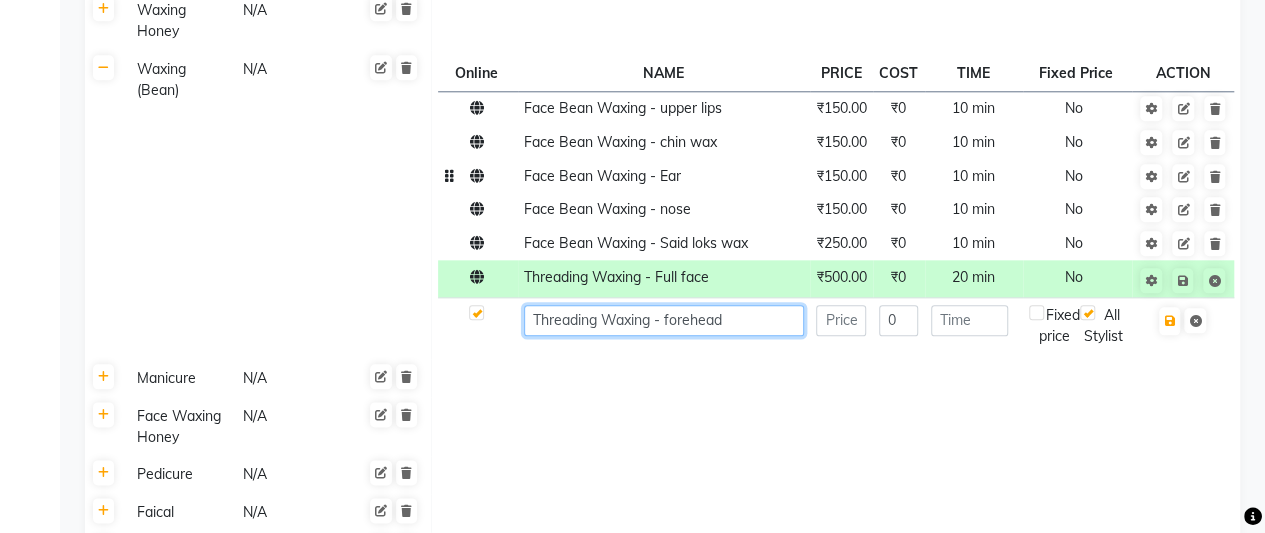 scroll, scrollTop: 1035, scrollLeft: 0, axis: vertical 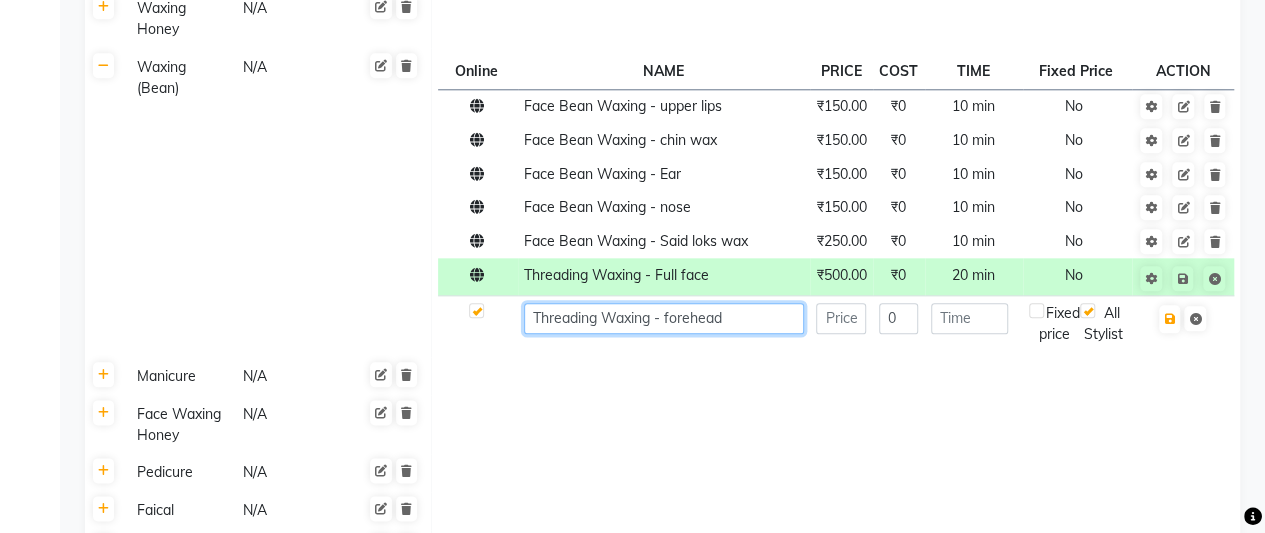 type on "Threading Waxing - forehead" 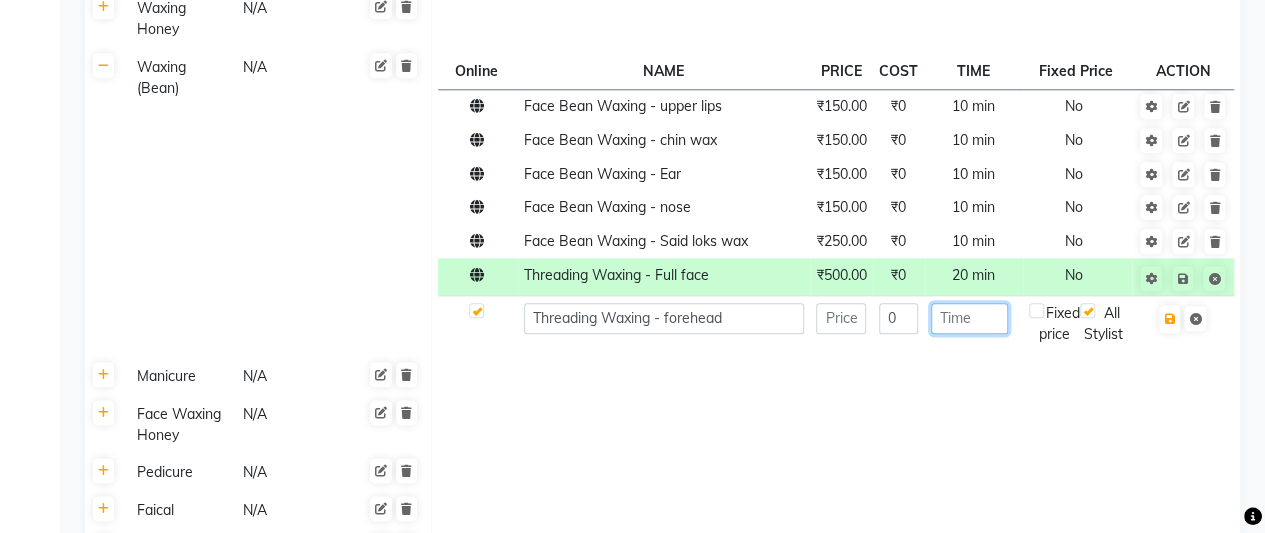 click 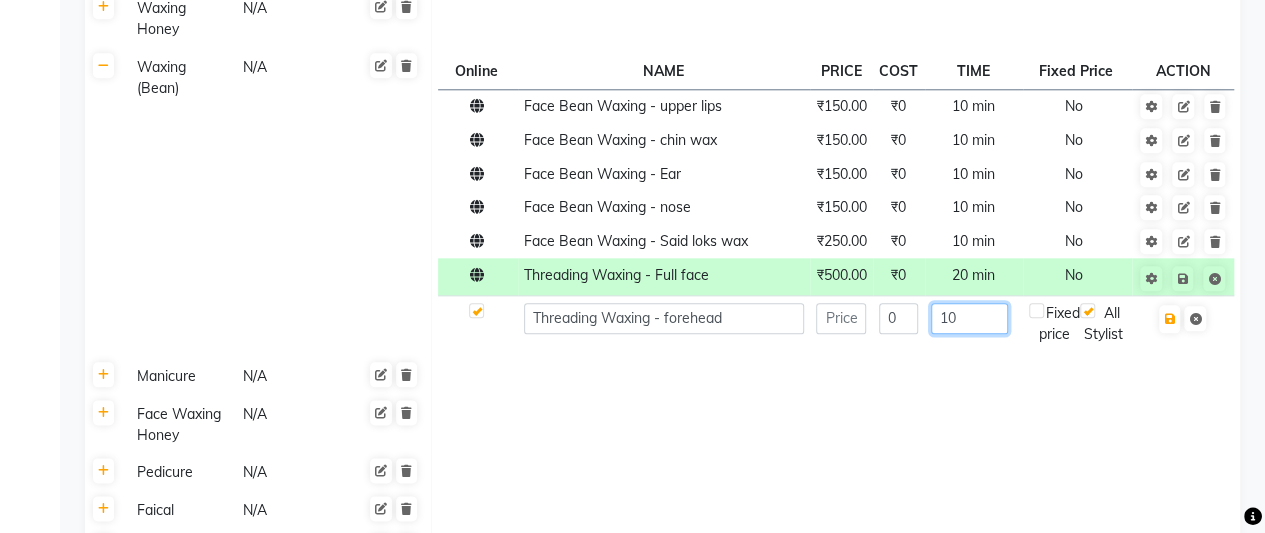 type on "10" 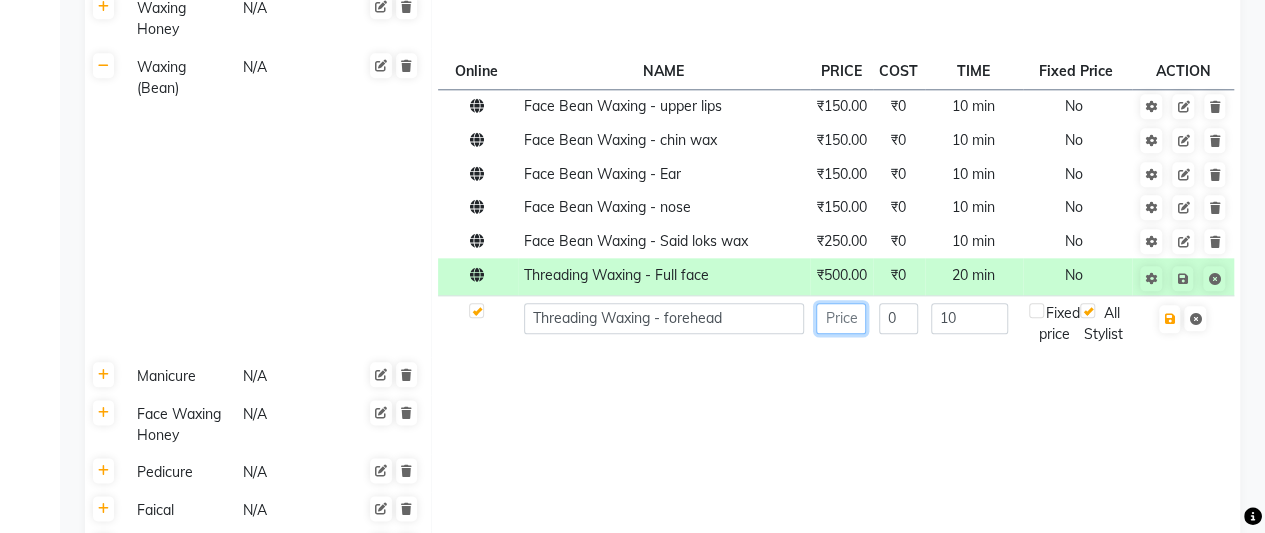 click 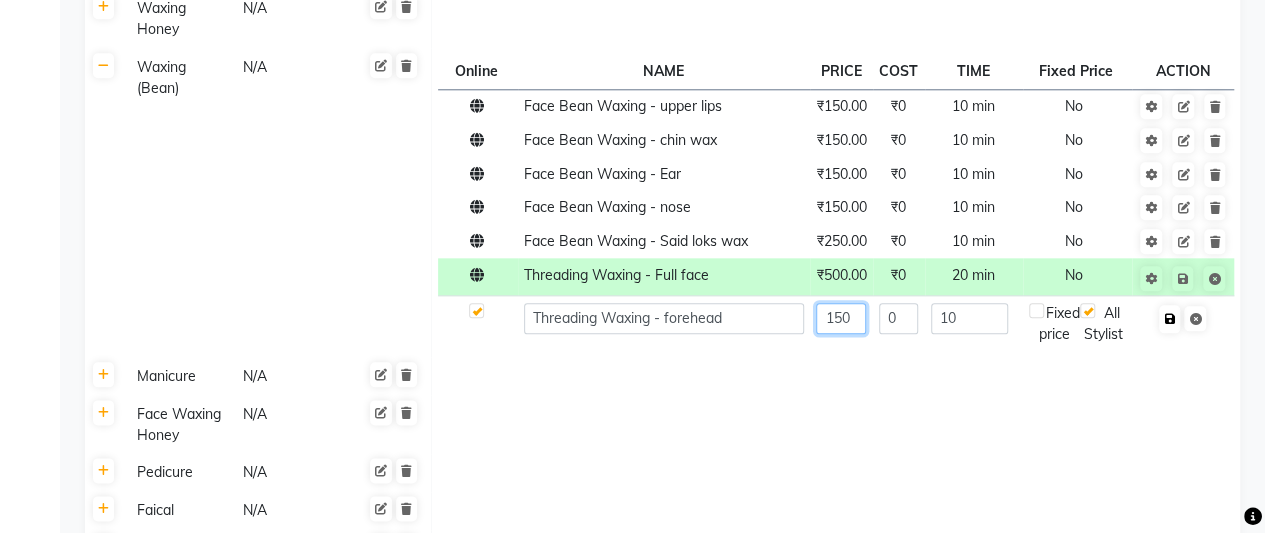 type on "150" 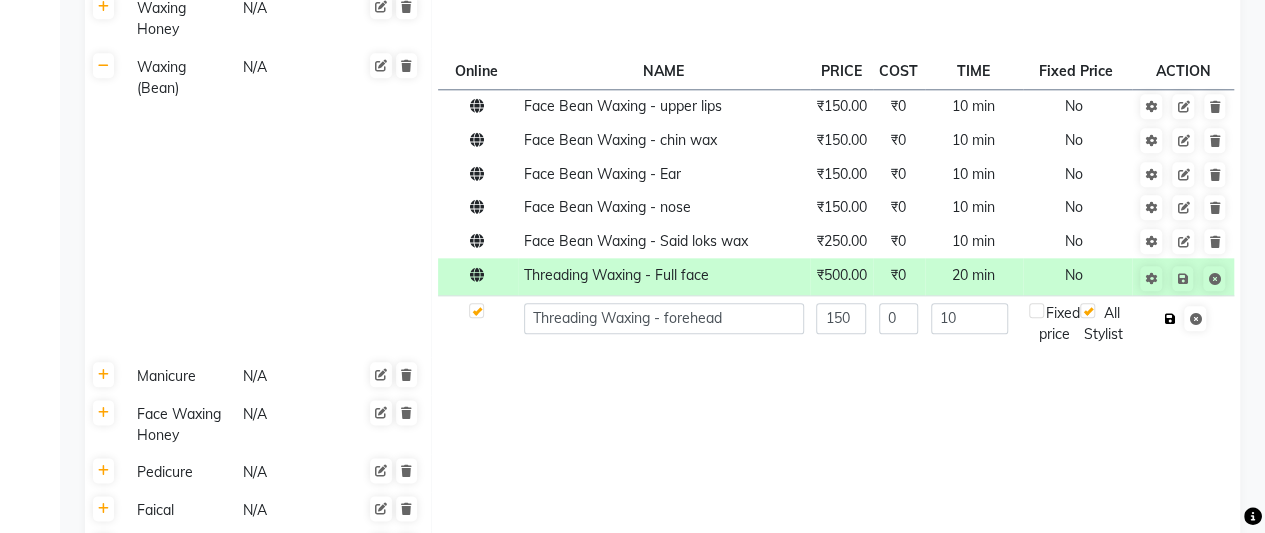 click at bounding box center [1169, 319] 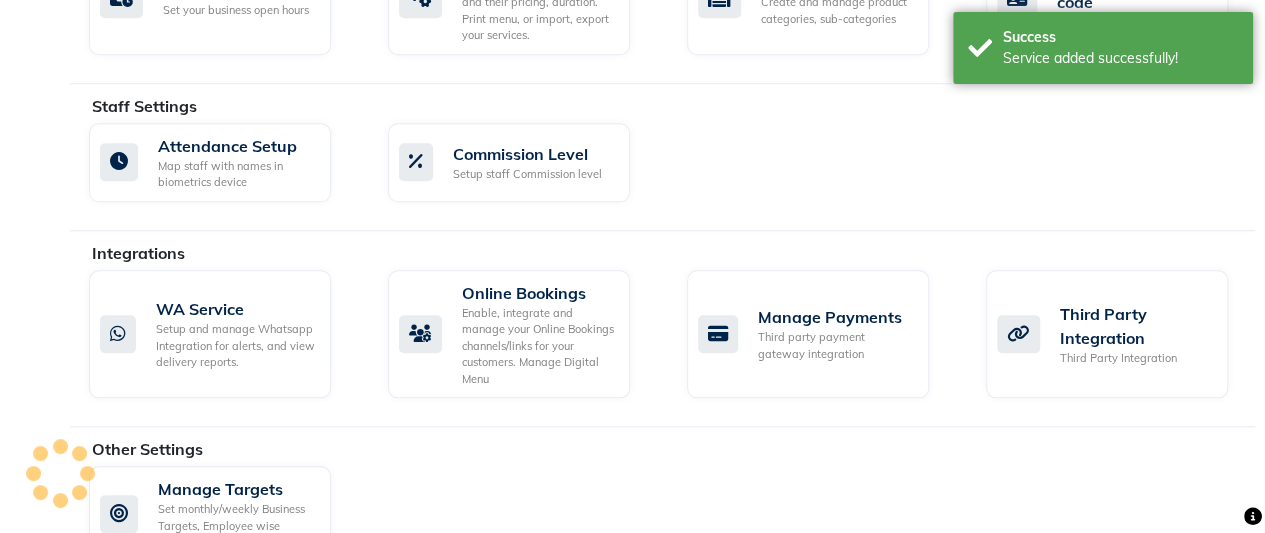 scroll, scrollTop: 783, scrollLeft: 0, axis: vertical 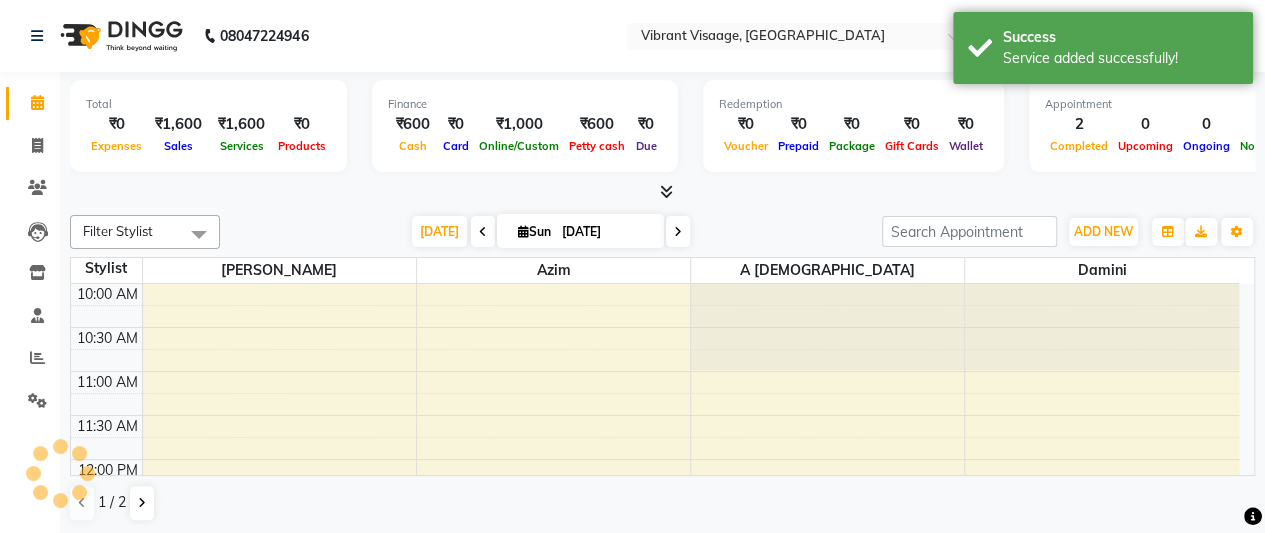 select on "service" 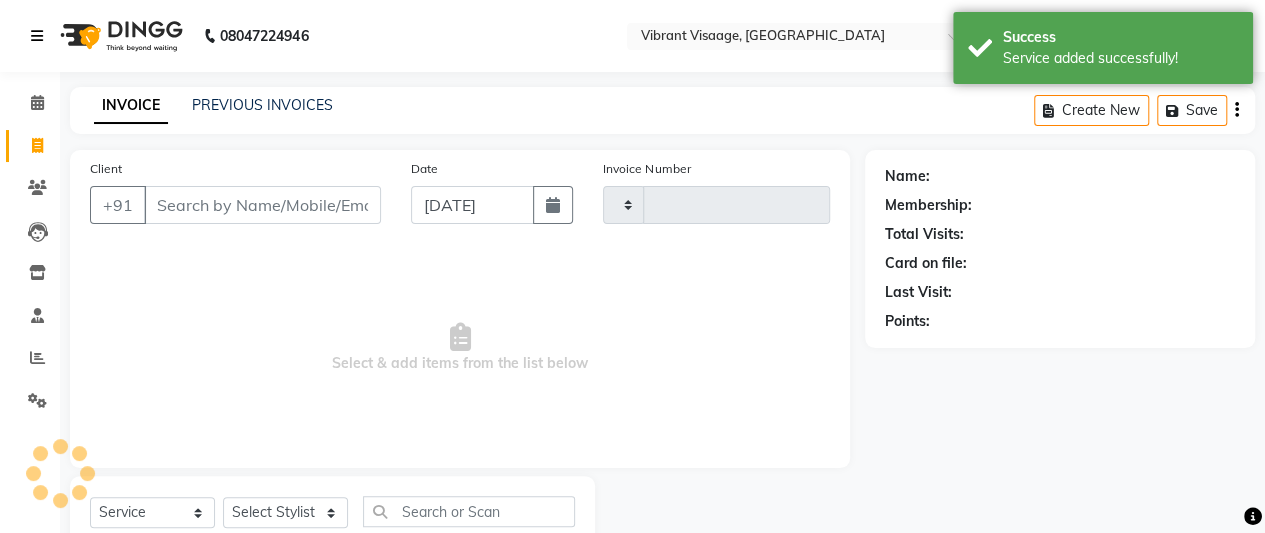 type on "0377" 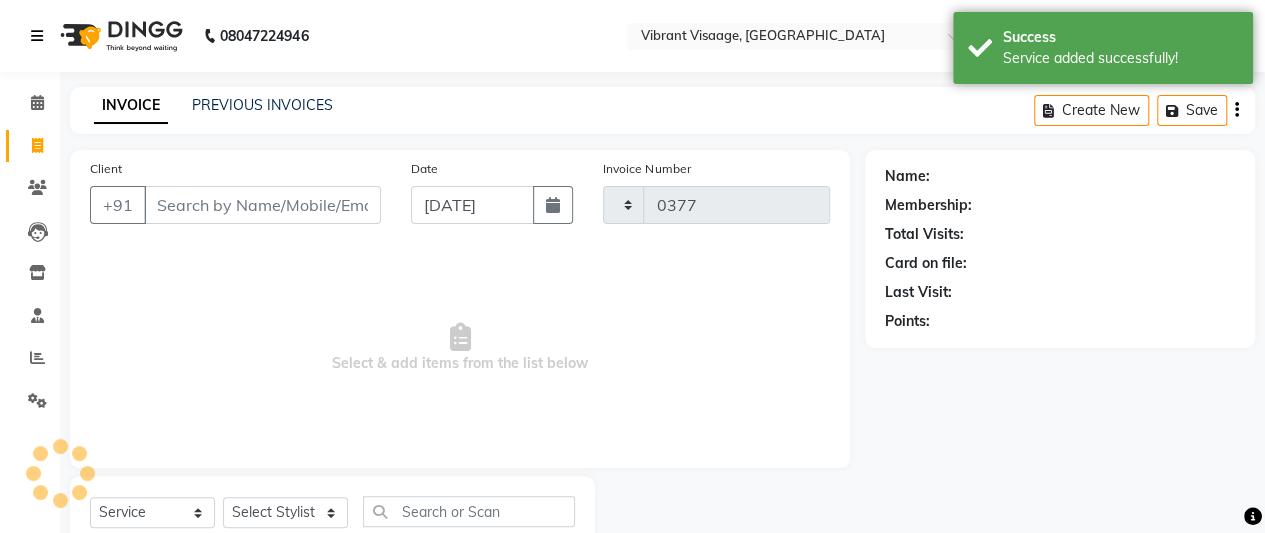select on "7649" 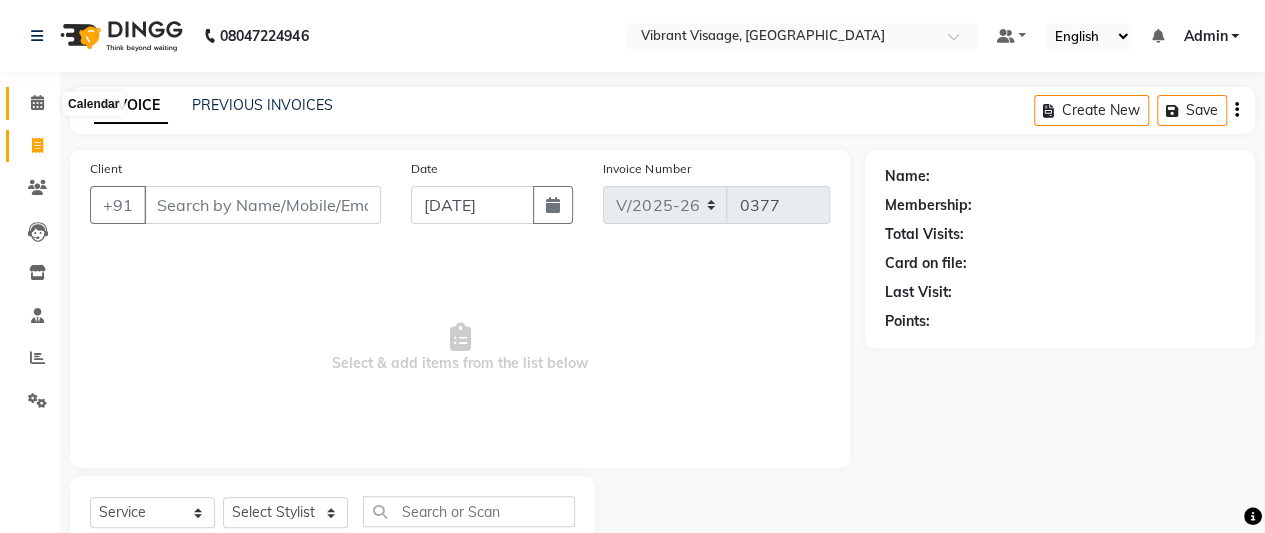click 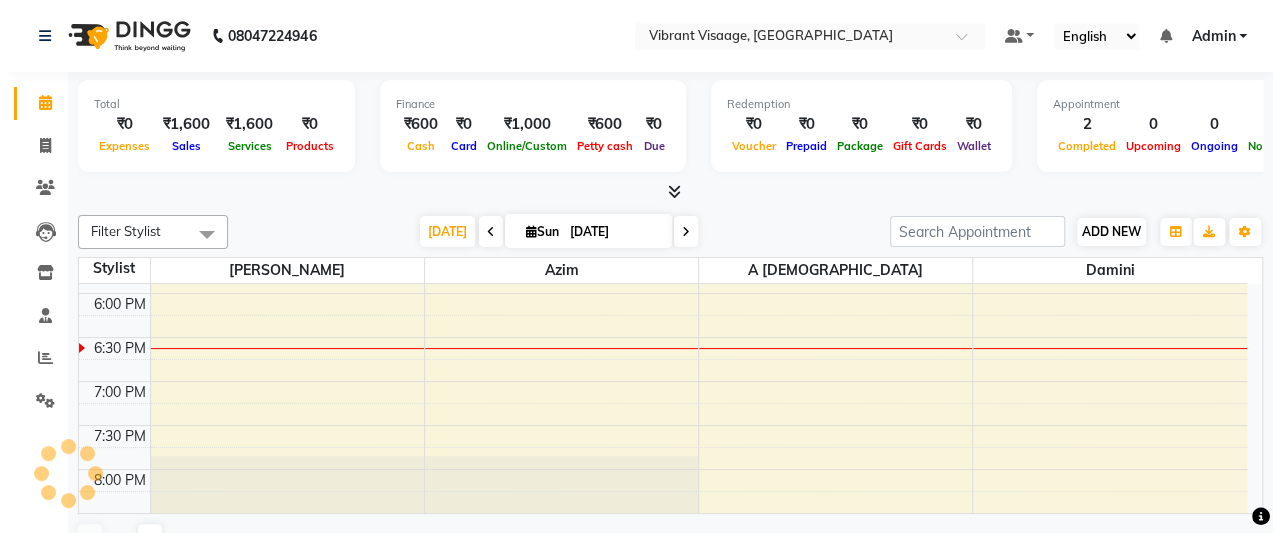 scroll, scrollTop: 0, scrollLeft: 0, axis: both 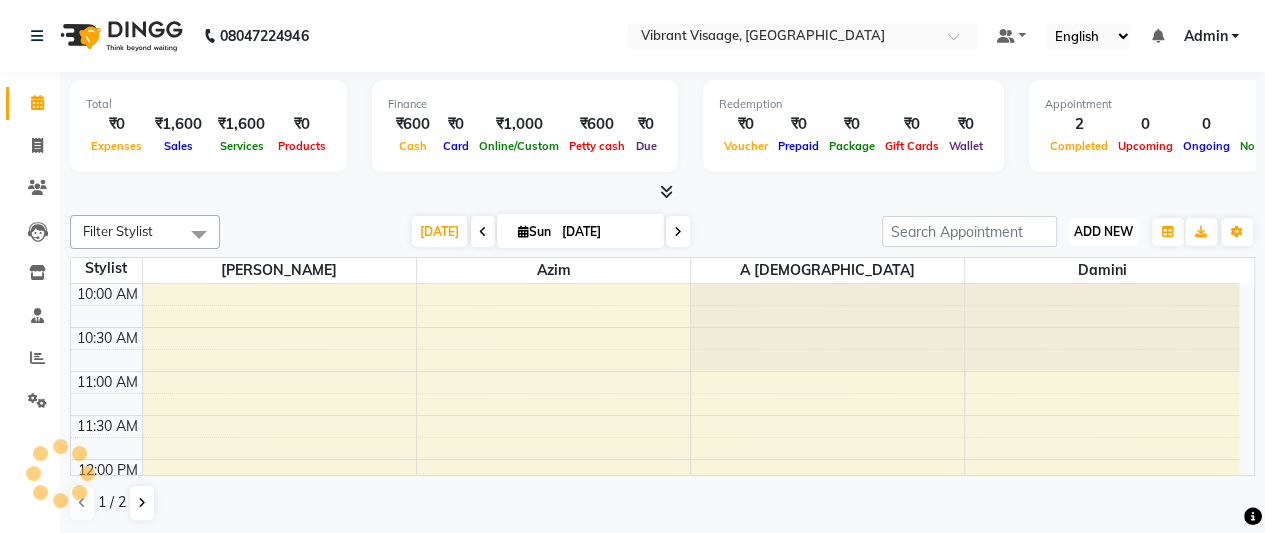 click on "ADD NEW" at bounding box center (1103, 231) 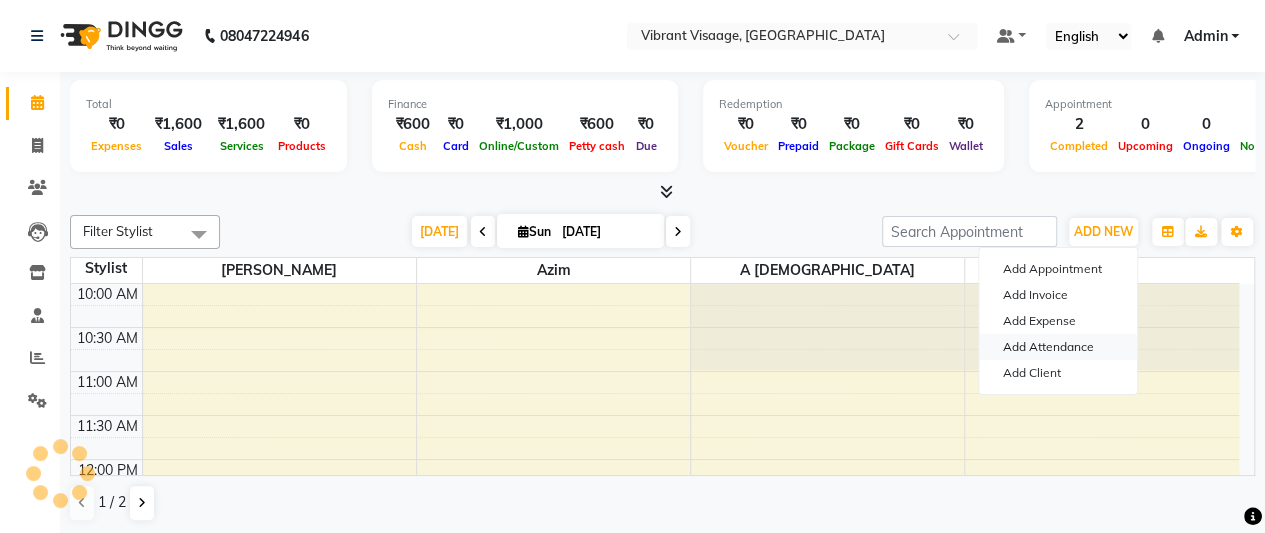 click on "Add Attendance" at bounding box center (1058, 347) 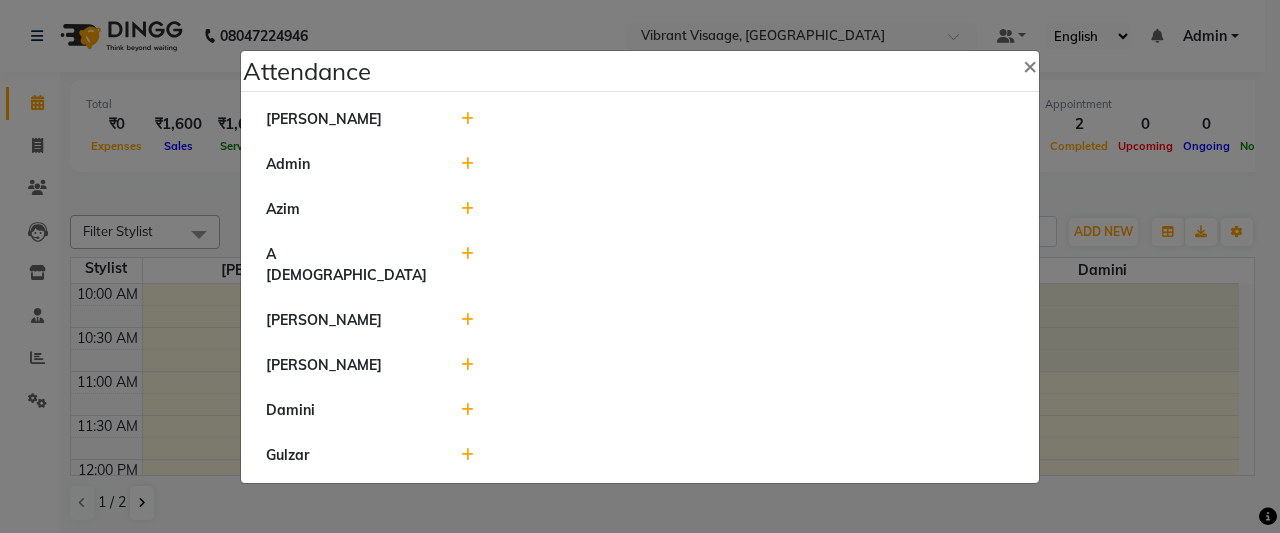 click 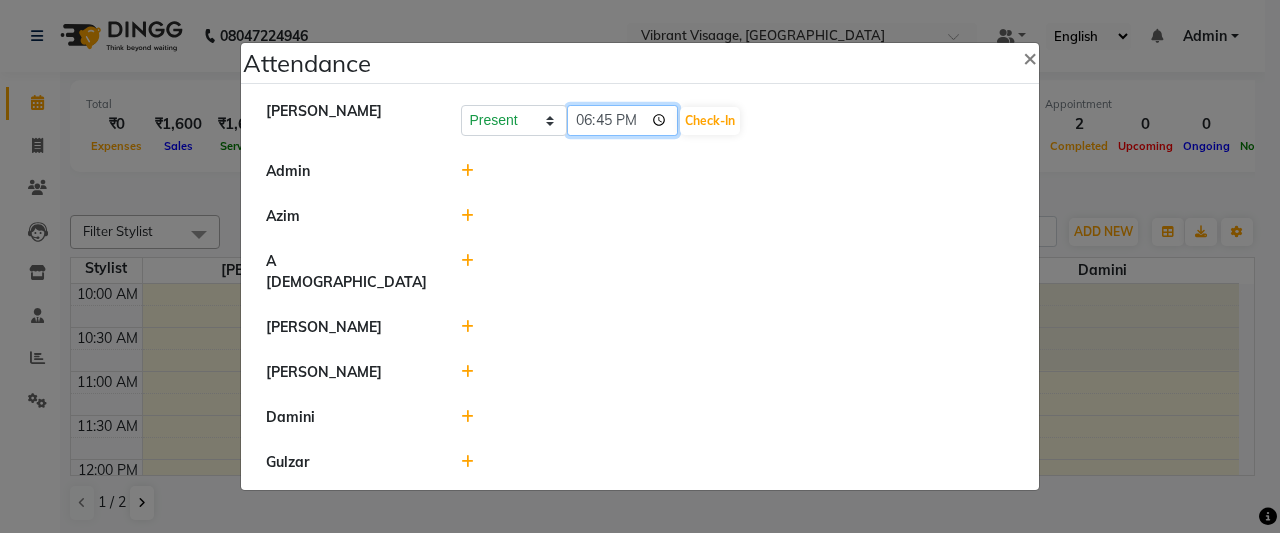 click on "18:45" 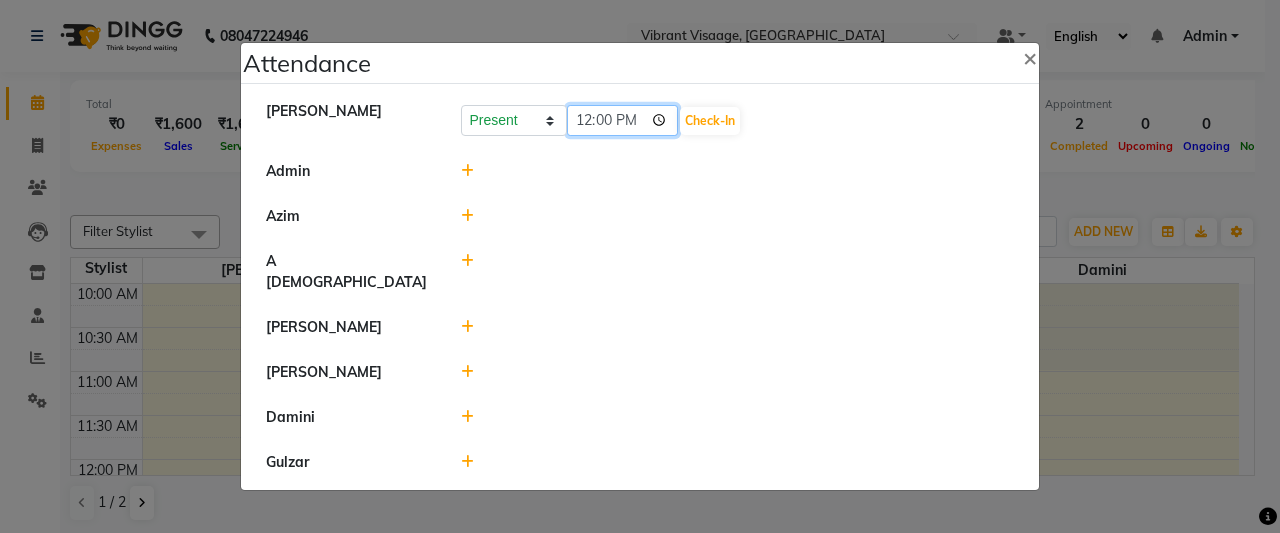 type on "12:05" 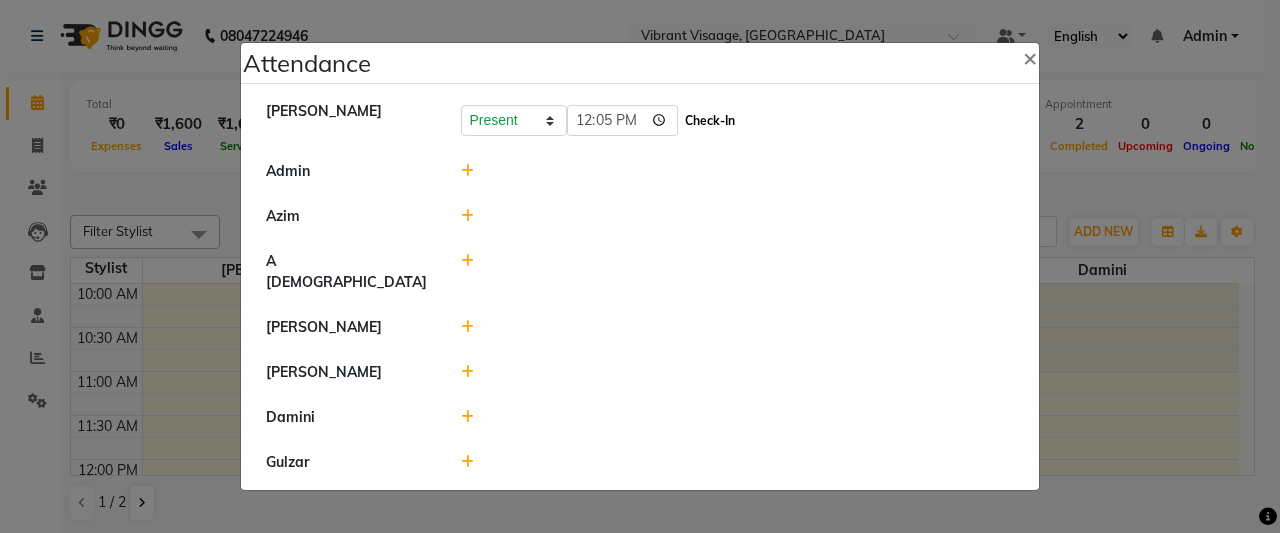 click on "Check-In" 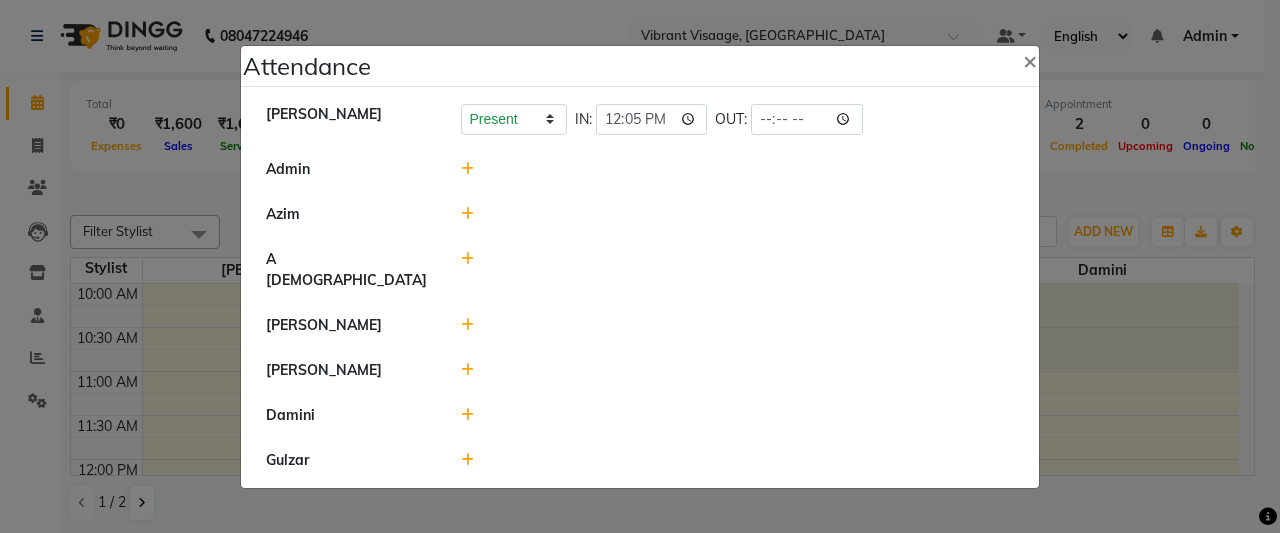 click 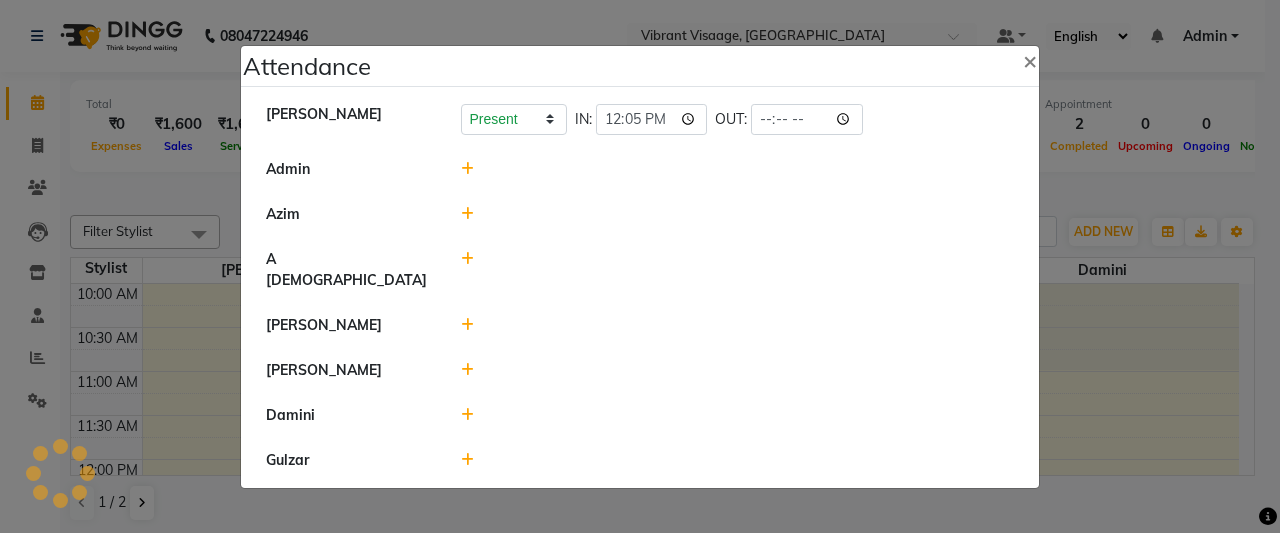 click 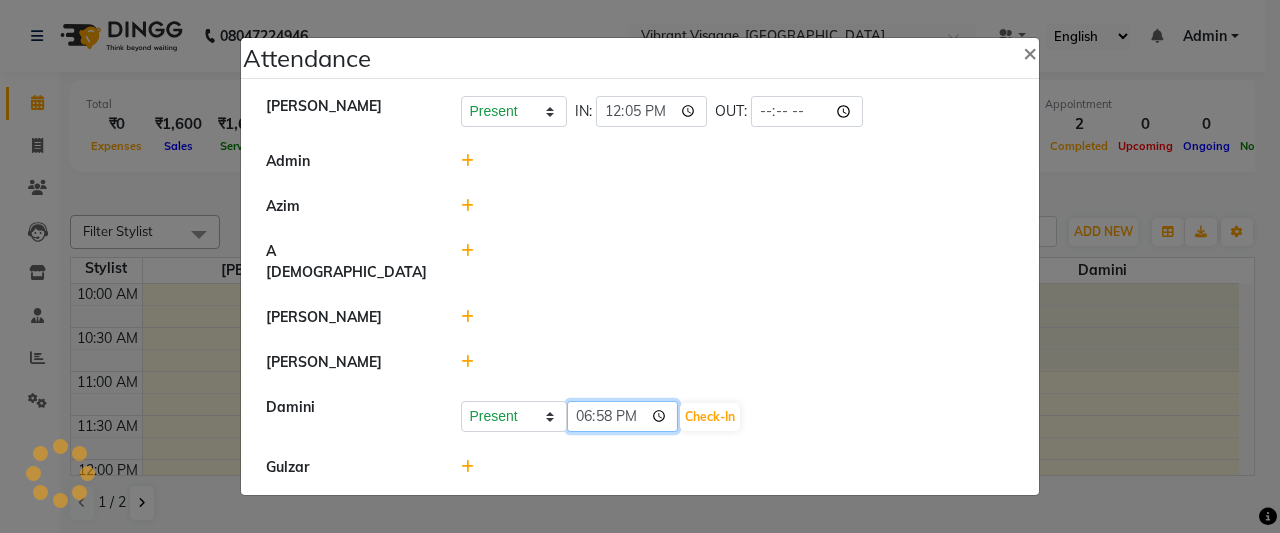 click on "18:58" 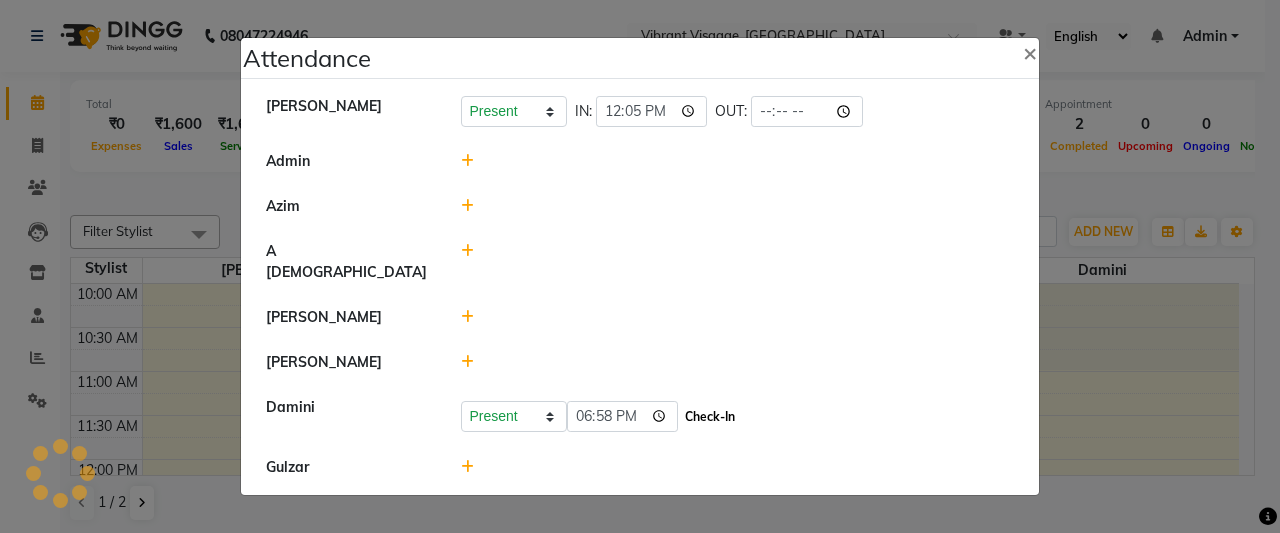 click on "Check-In" 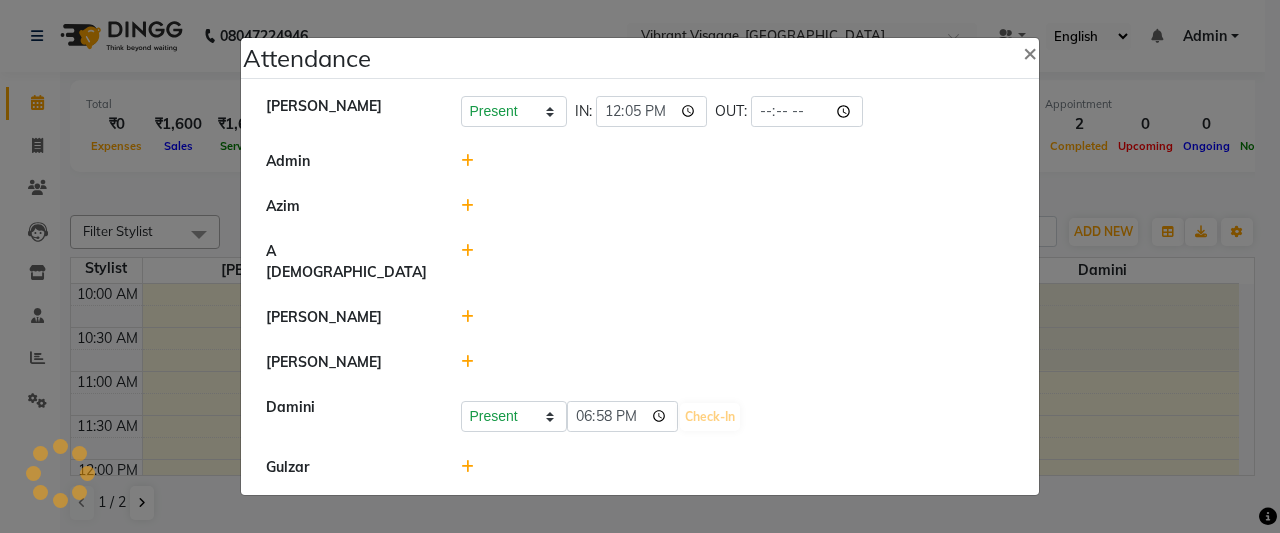 click 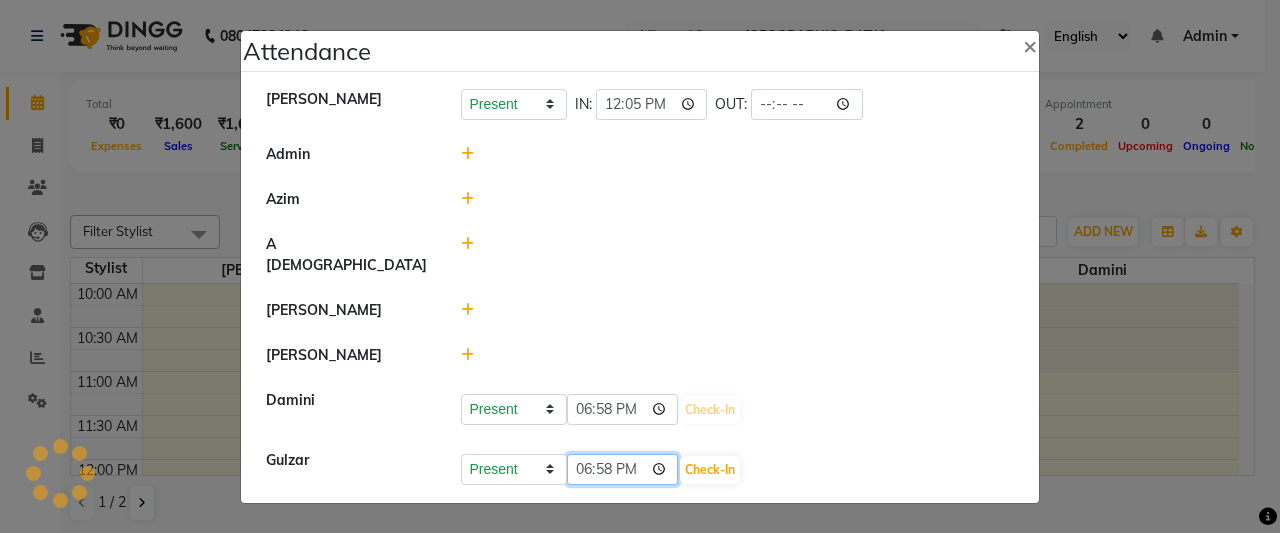 click on "18:58" 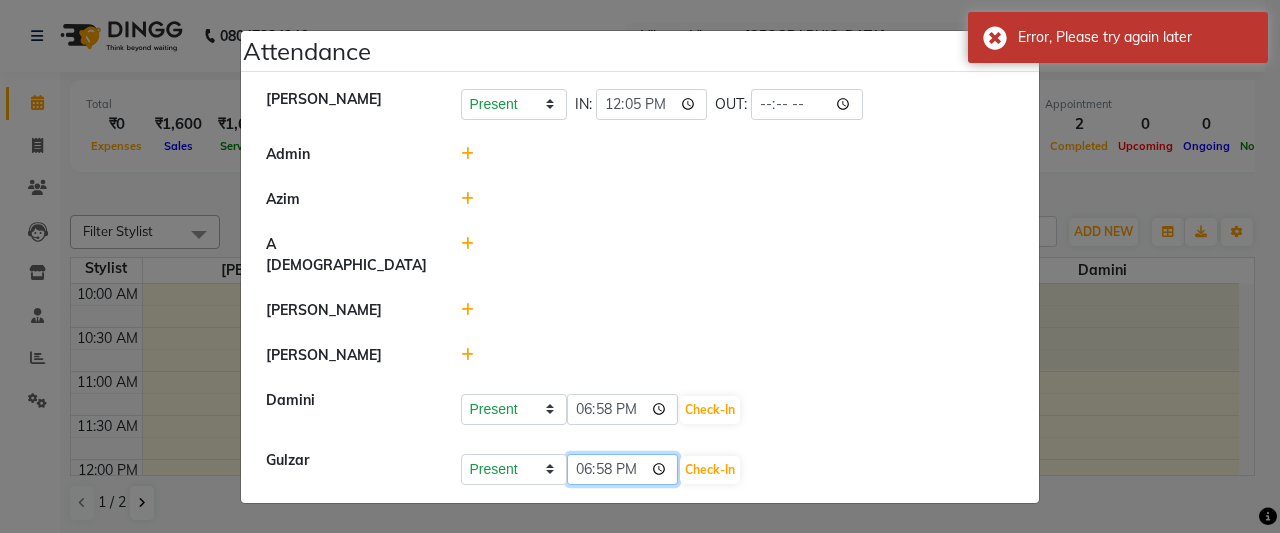 click on "18:58" 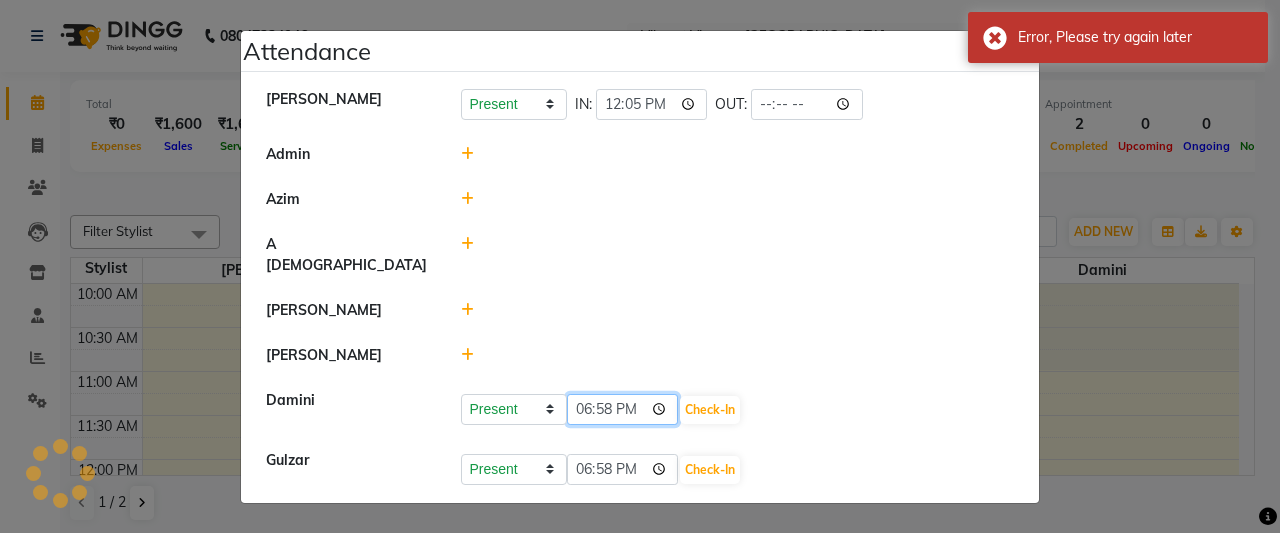 click on "18:58" 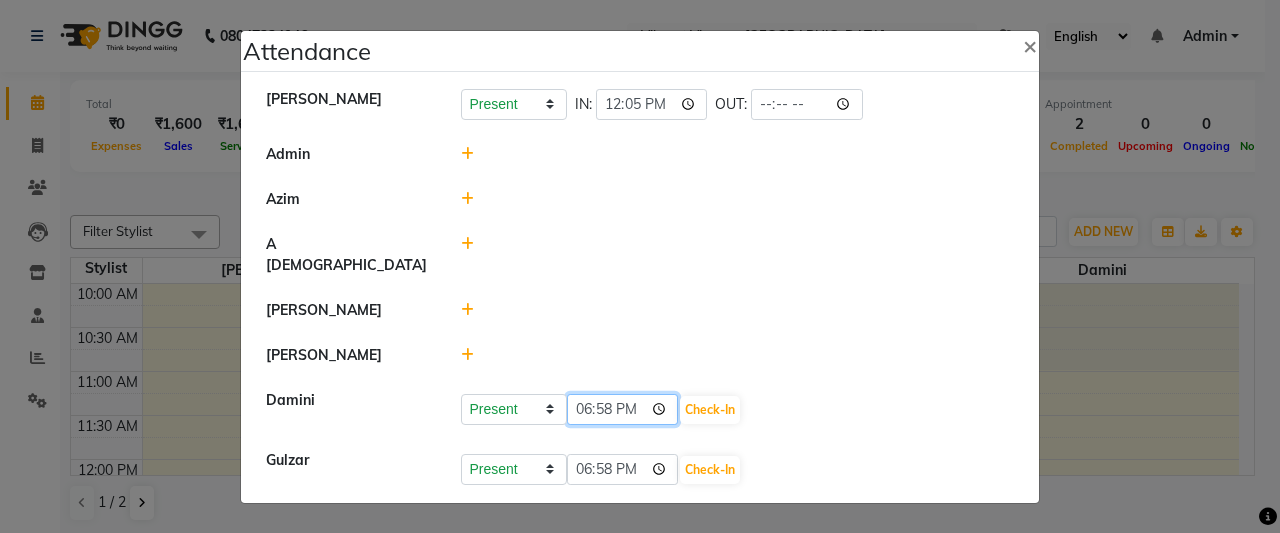 click on "18:58" 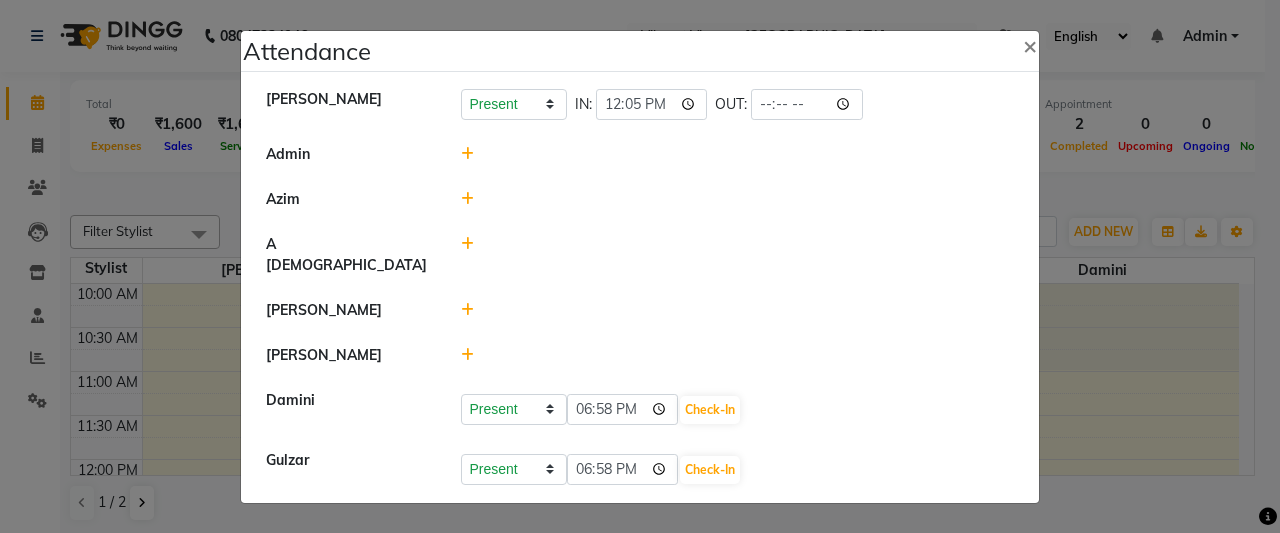 click 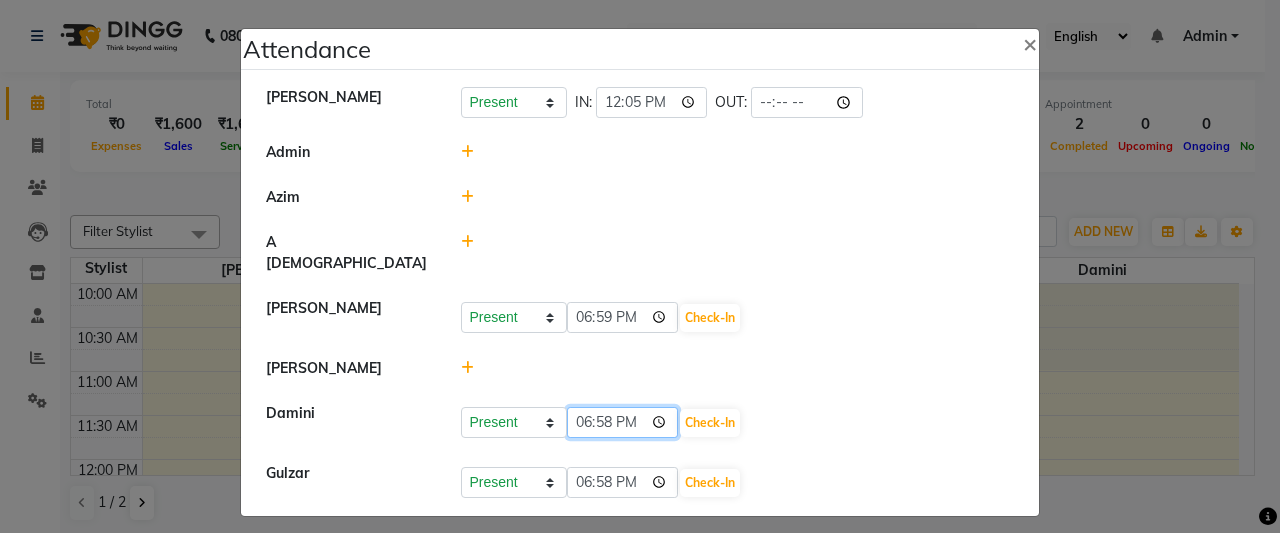 click on "18:58" 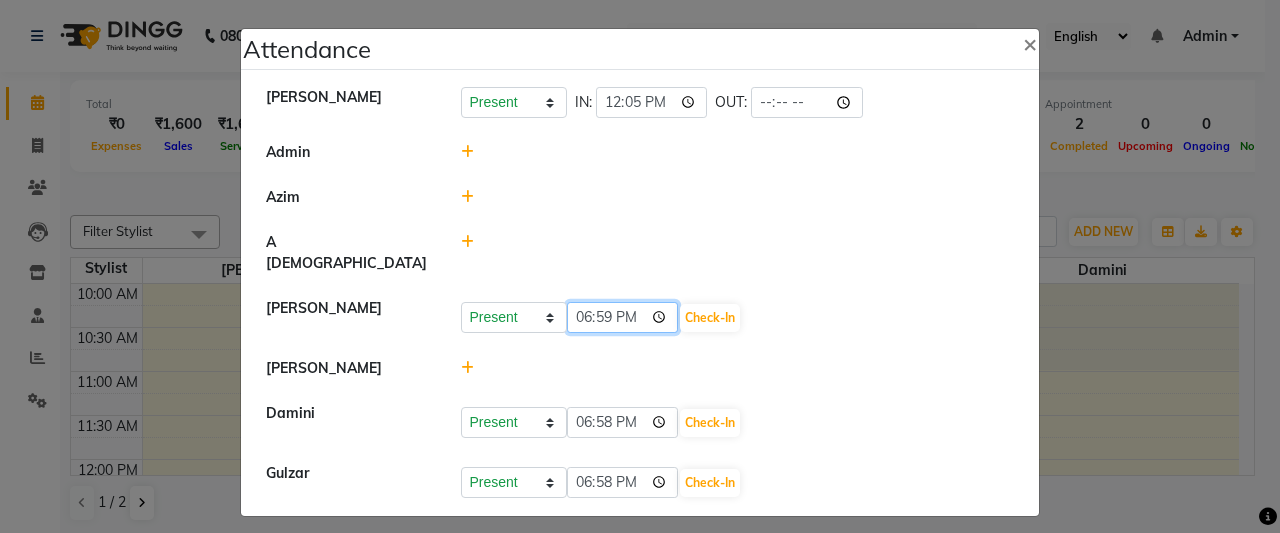 click on "18:59" 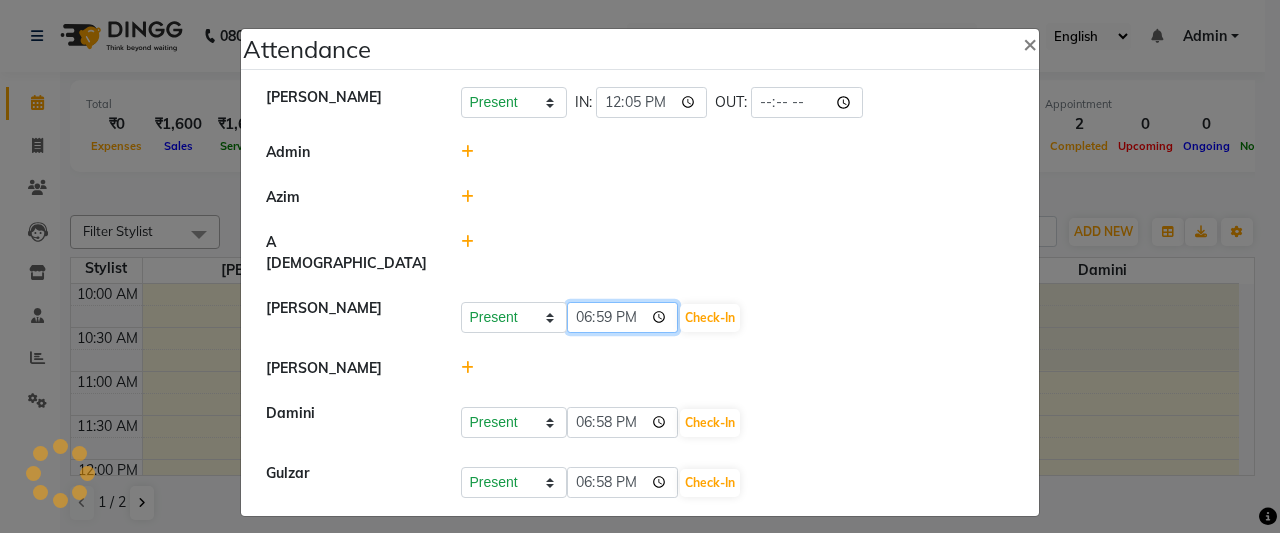 click on "18:59" 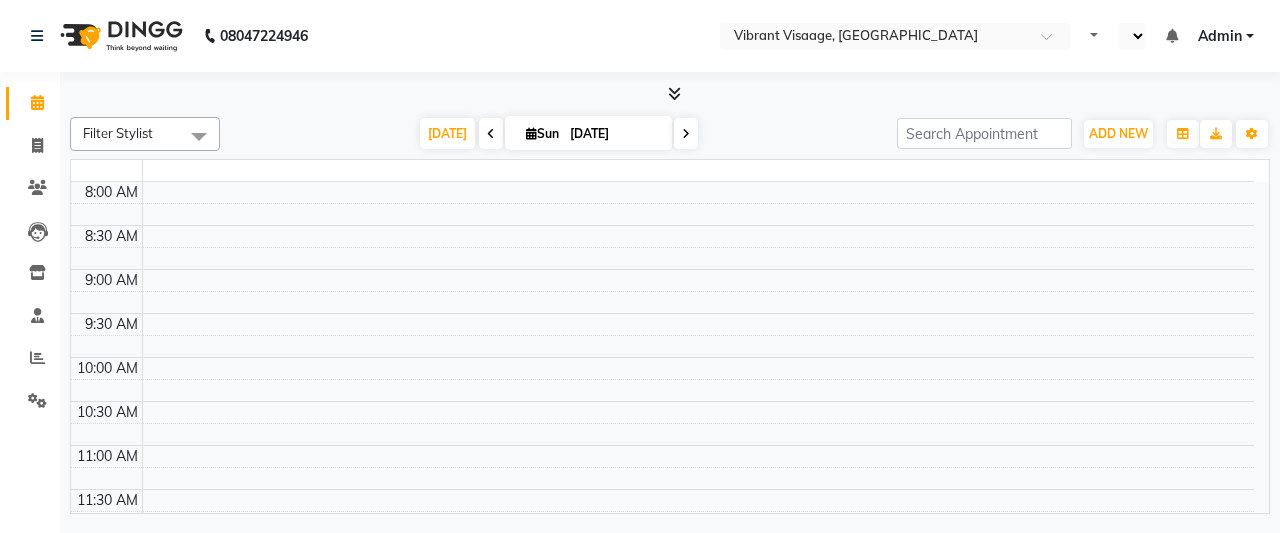 select on "en" 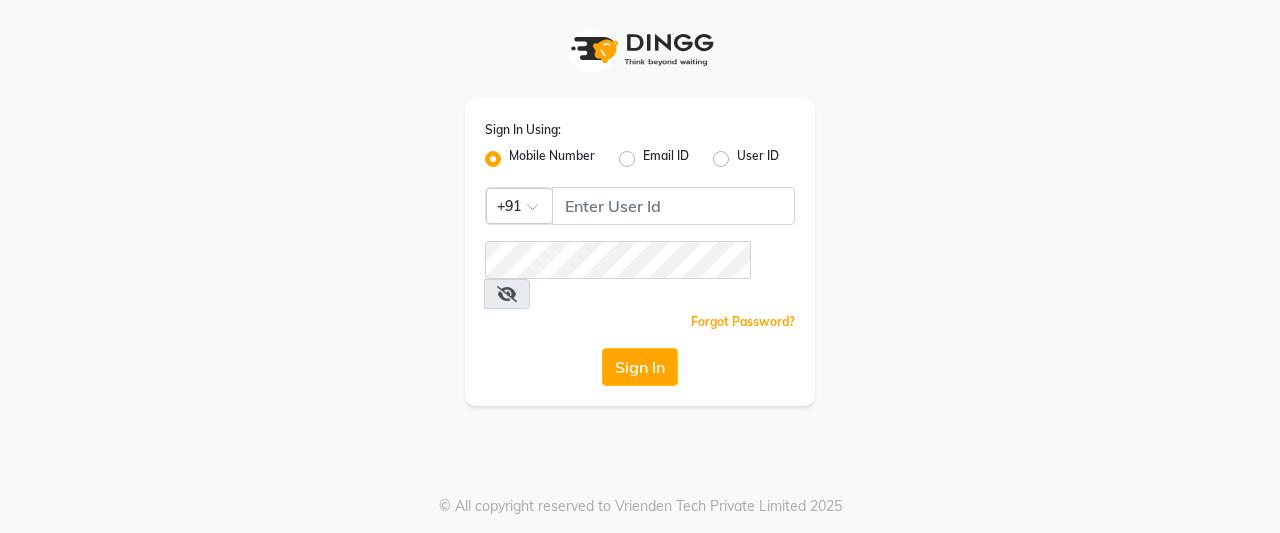 scroll, scrollTop: 0, scrollLeft: 0, axis: both 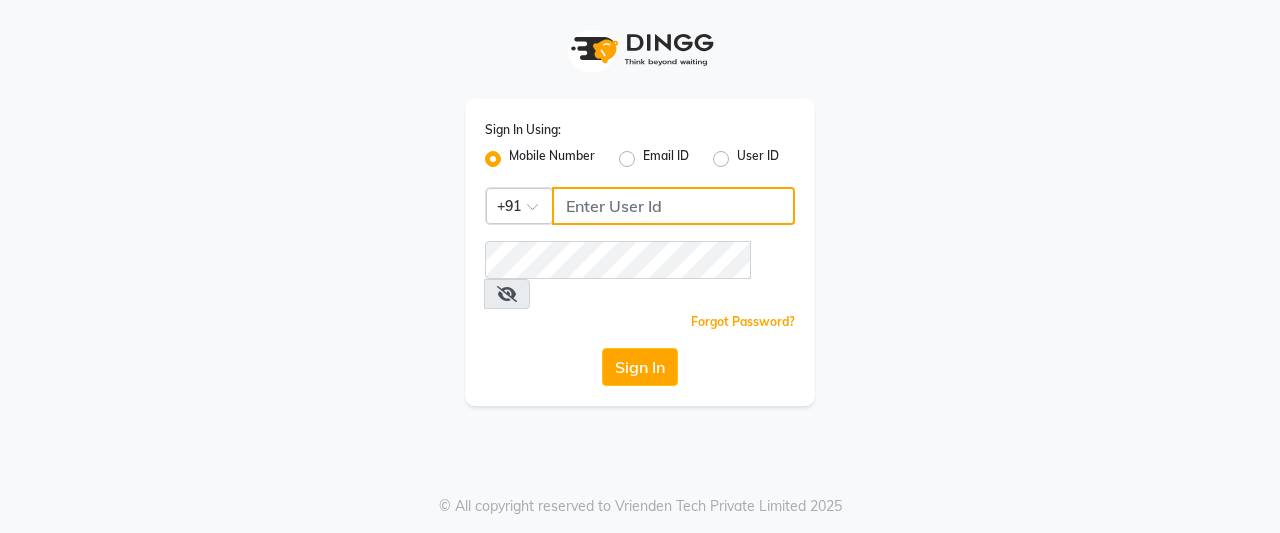 click 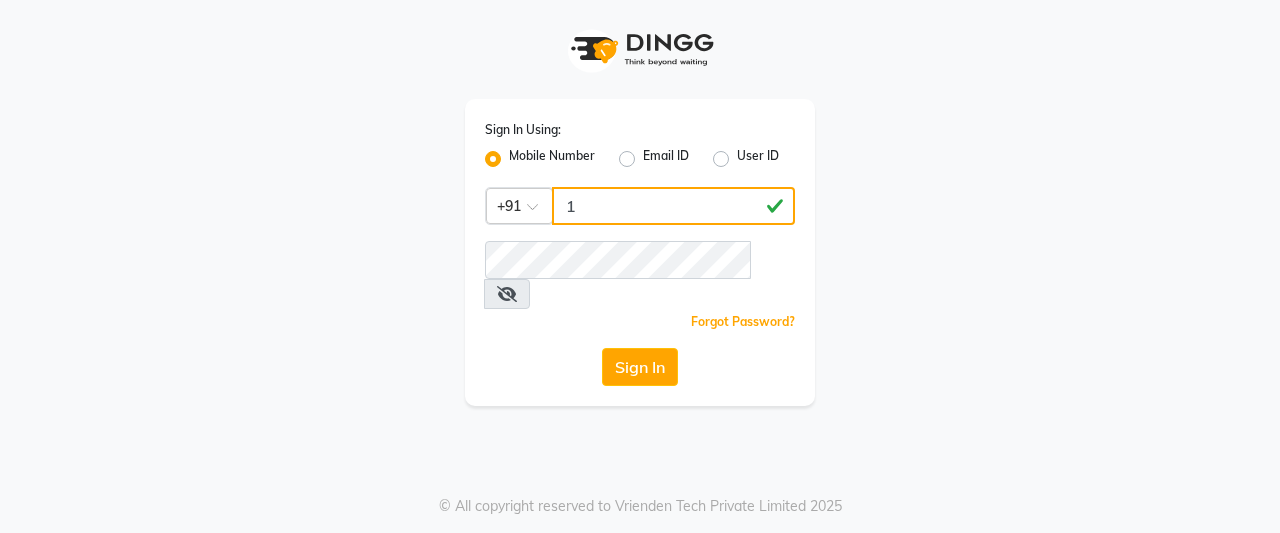 type on "2" 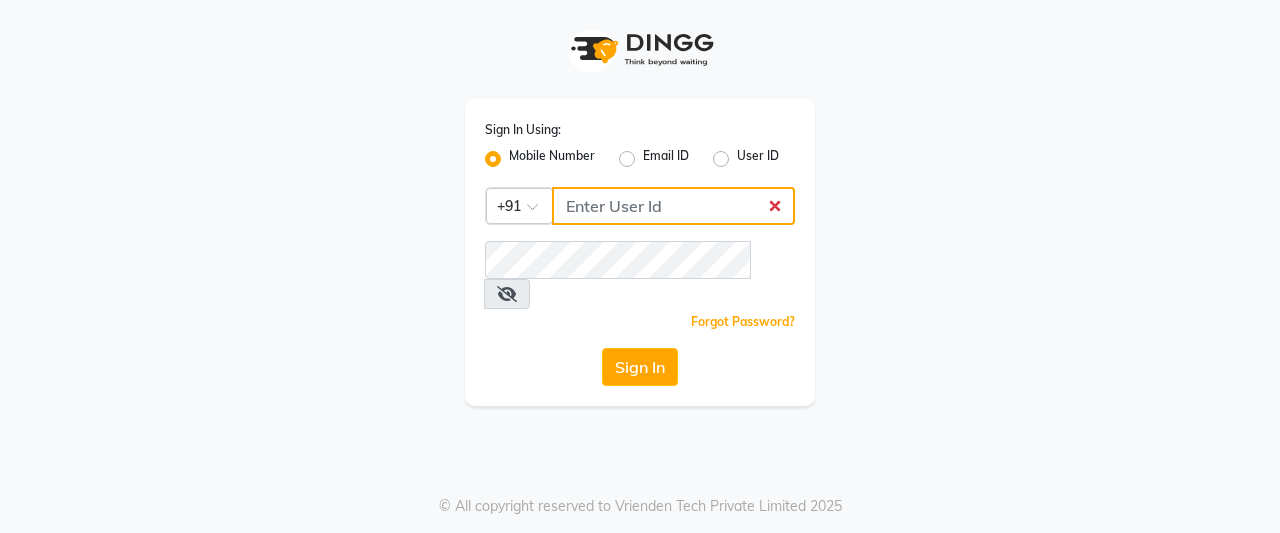 click 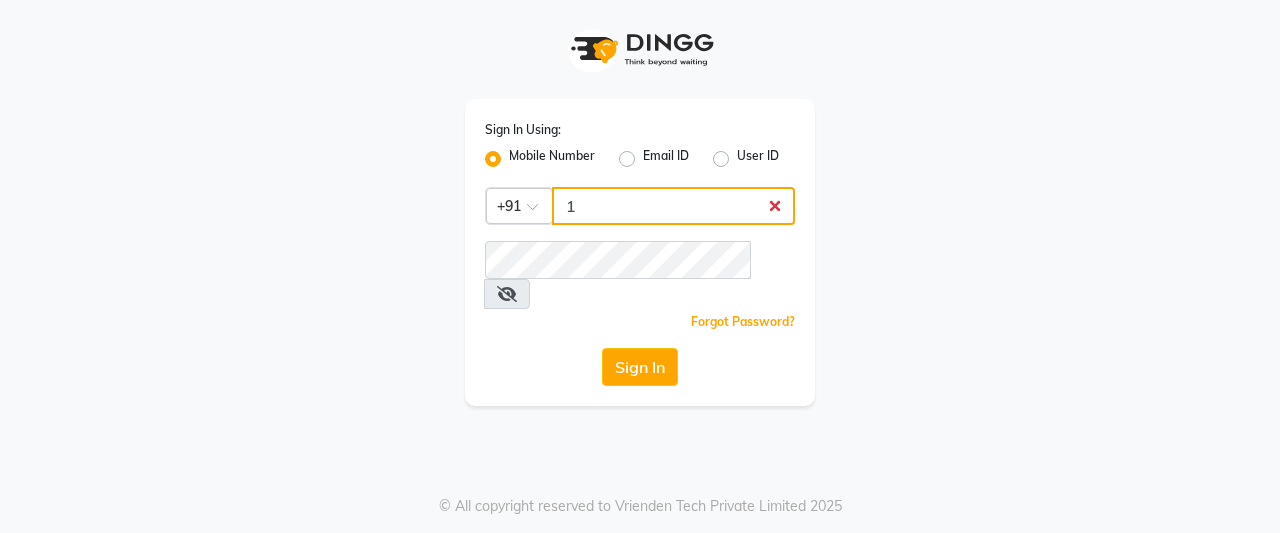 type on "2" 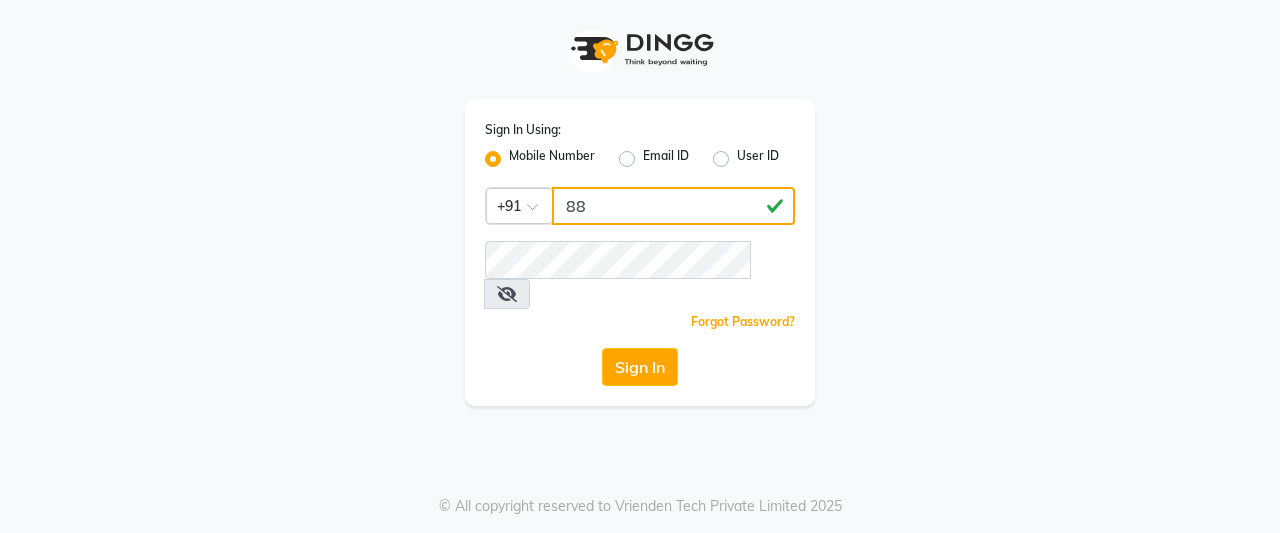 type on "8" 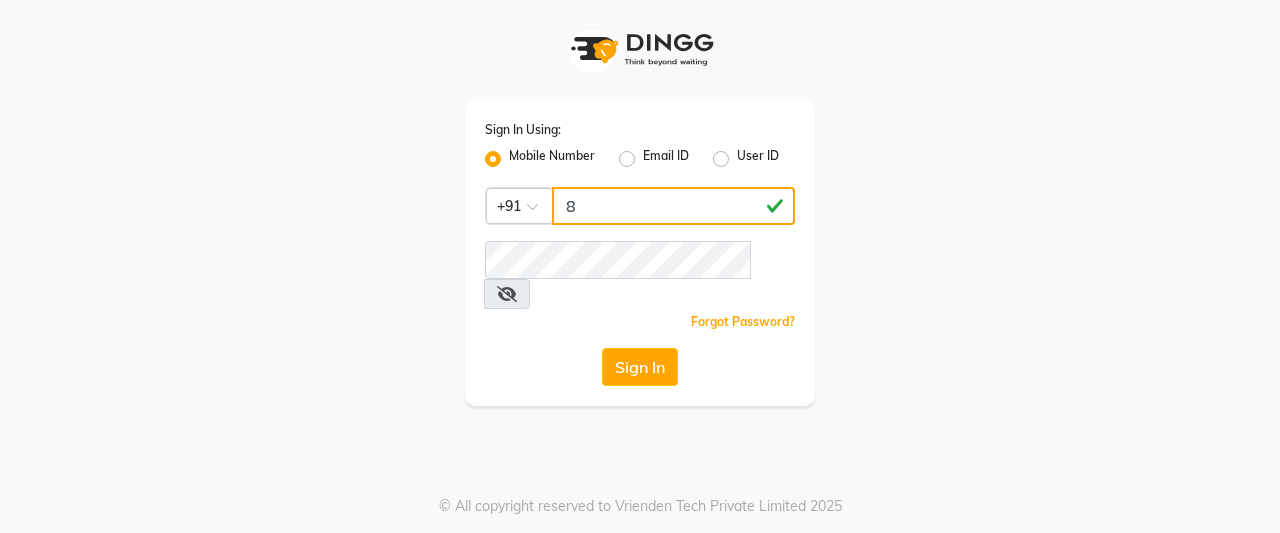 type on "9" 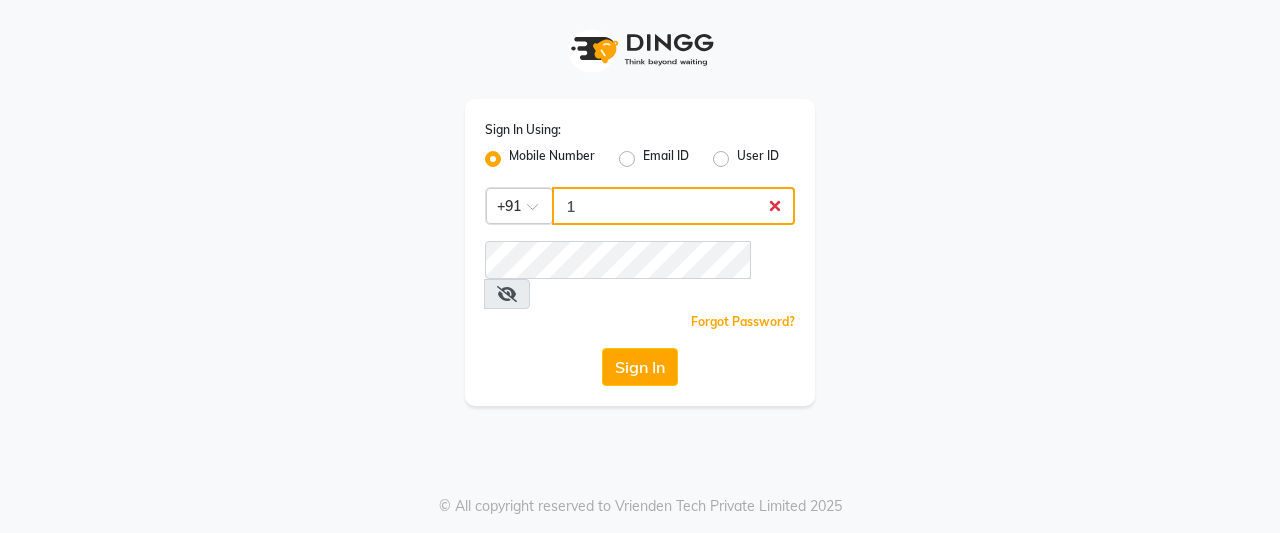type on "2" 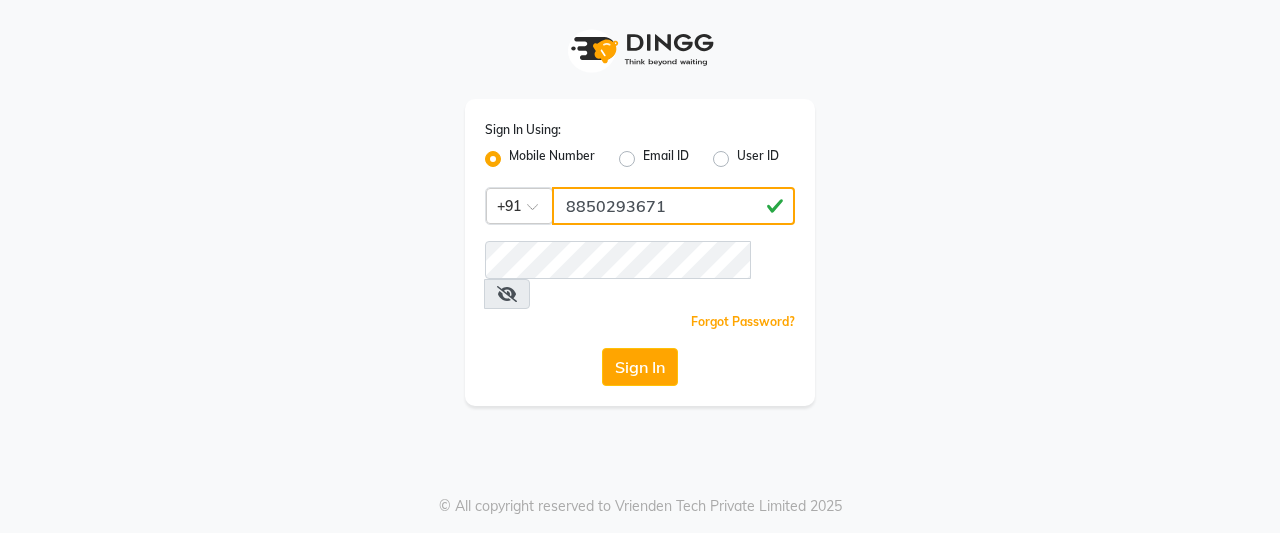 type on "8850293671" 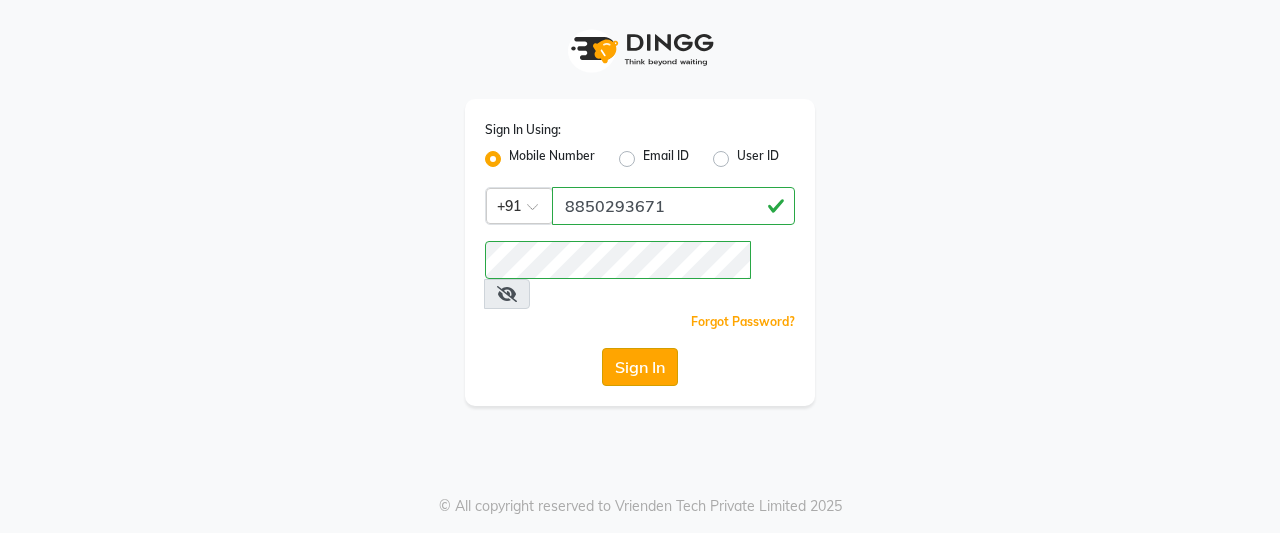 click on "Sign In" 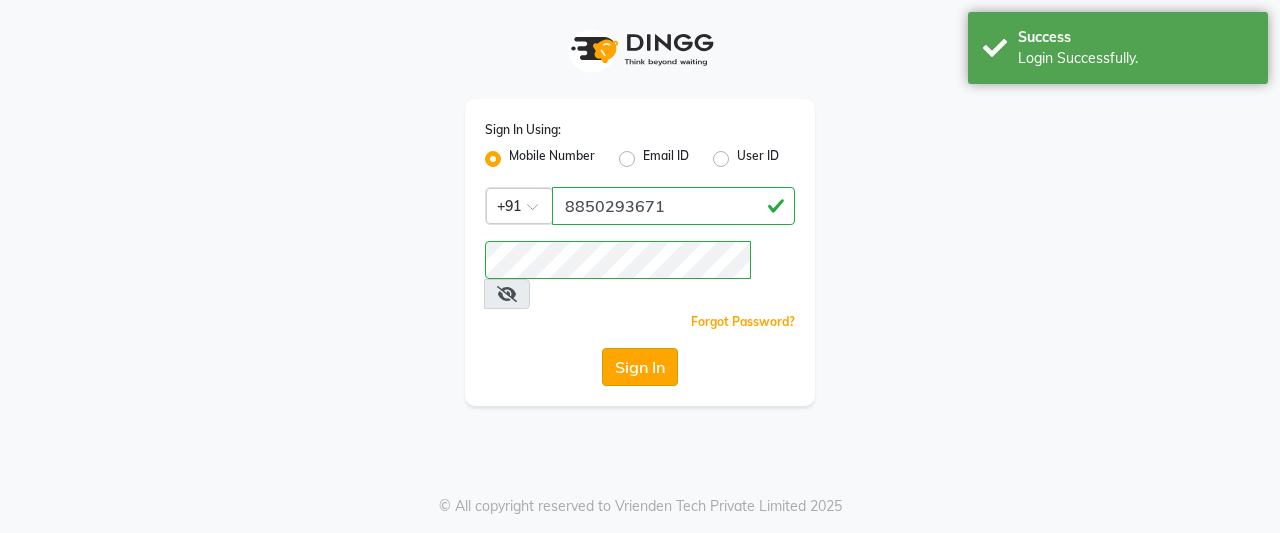 click on "Sign In" 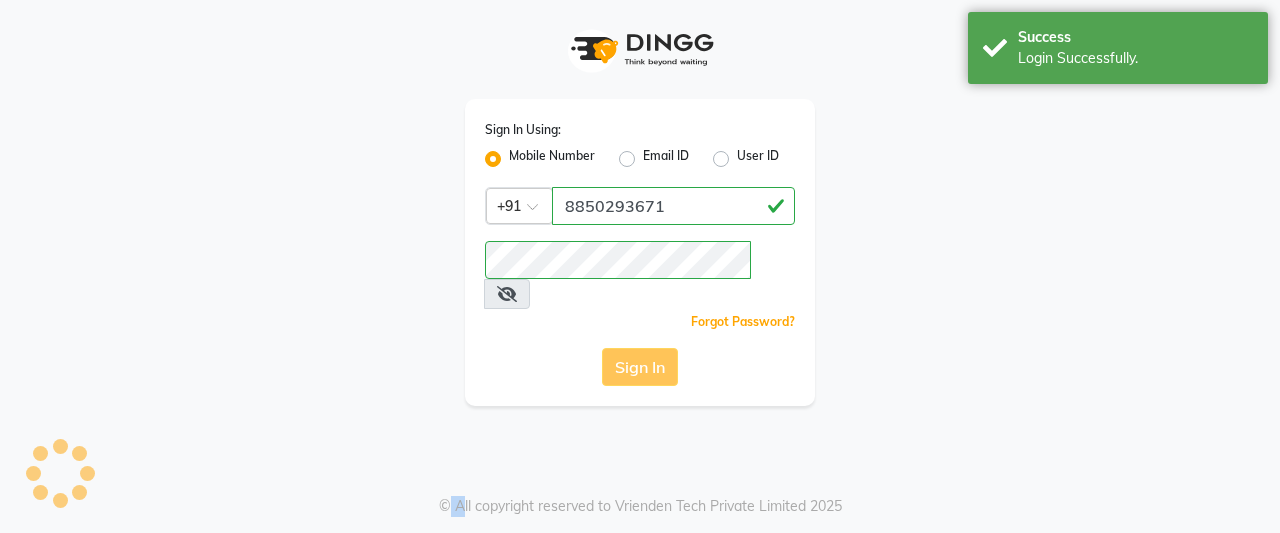 click on "Sign In" 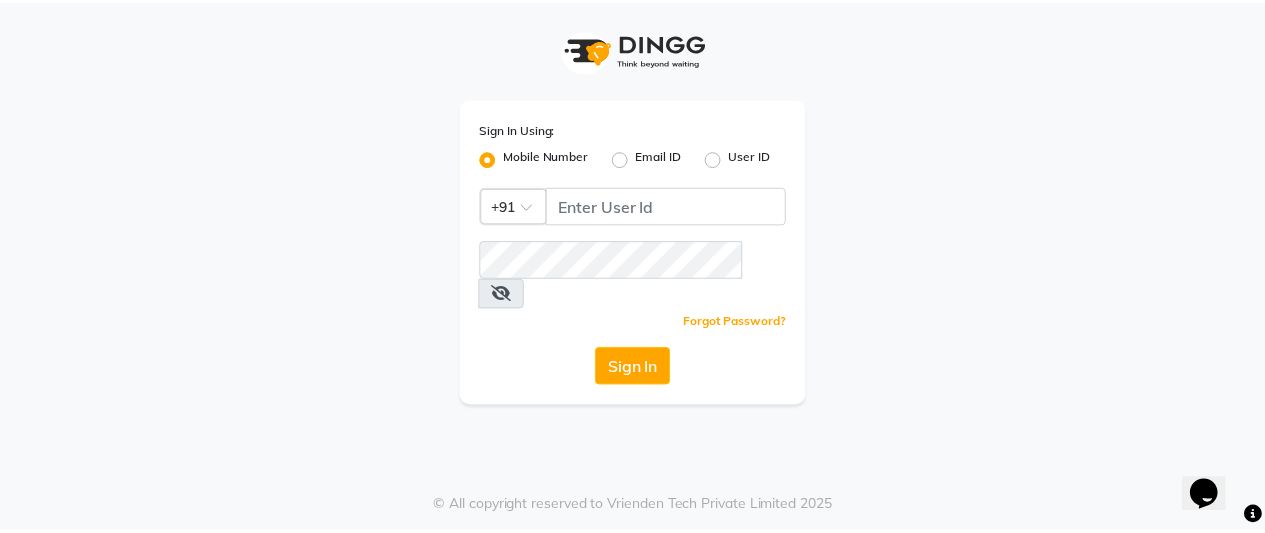 scroll, scrollTop: 0, scrollLeft: 0, axis: both 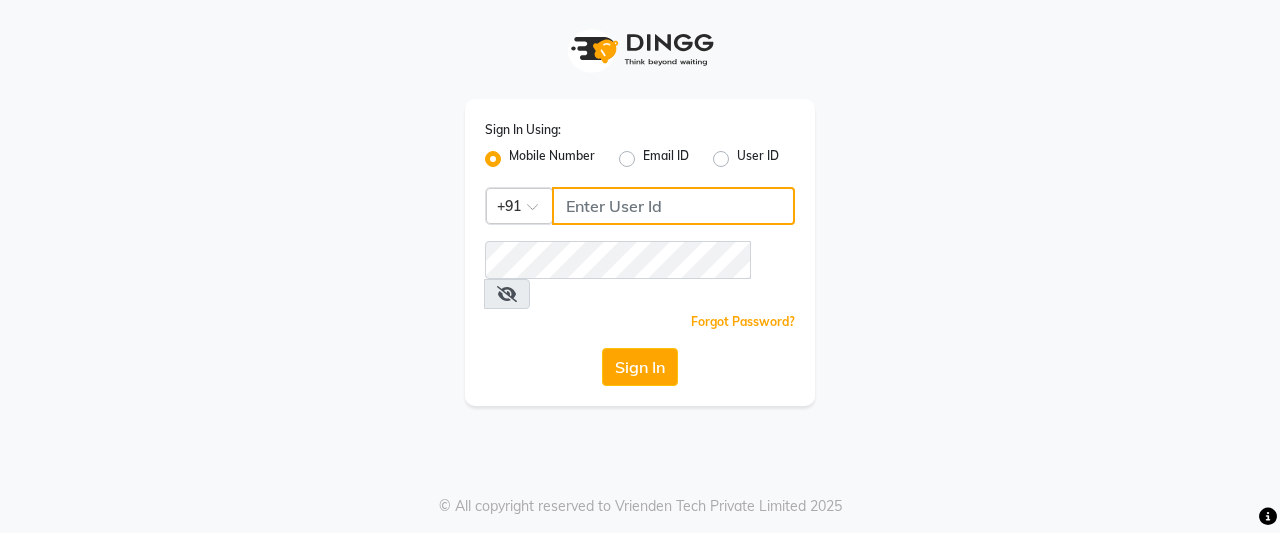 click 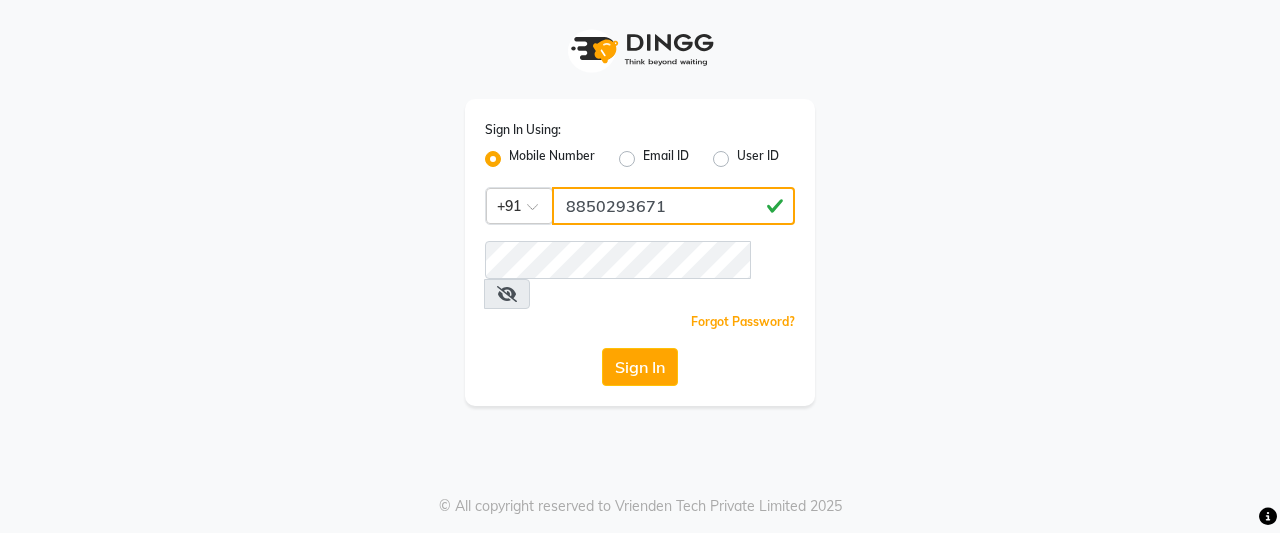 type on "8850293671" 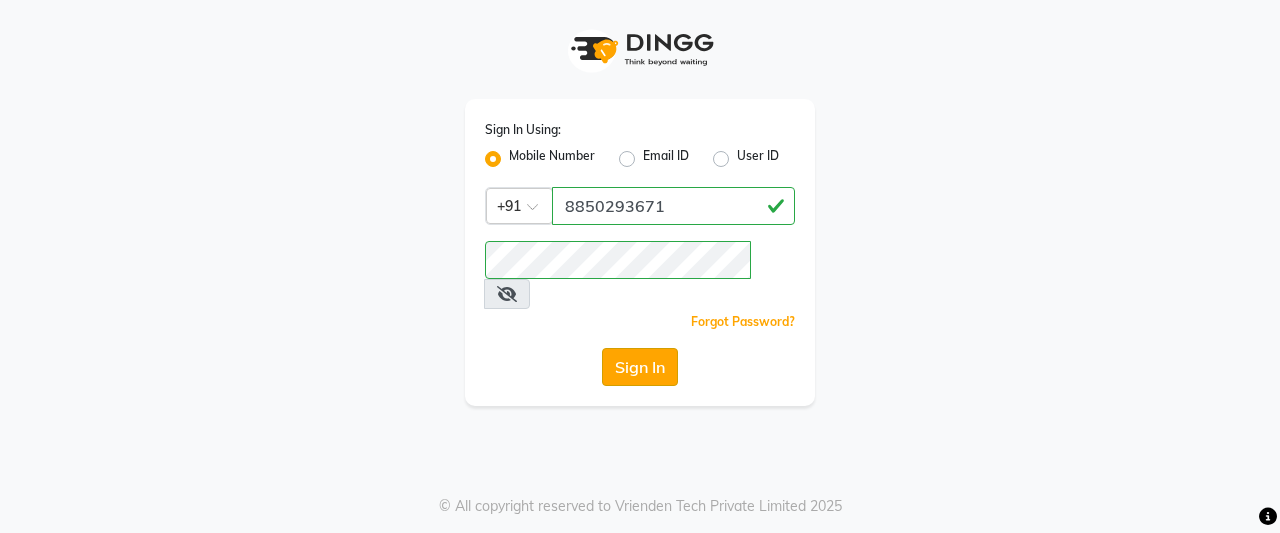 click on "Sign In" 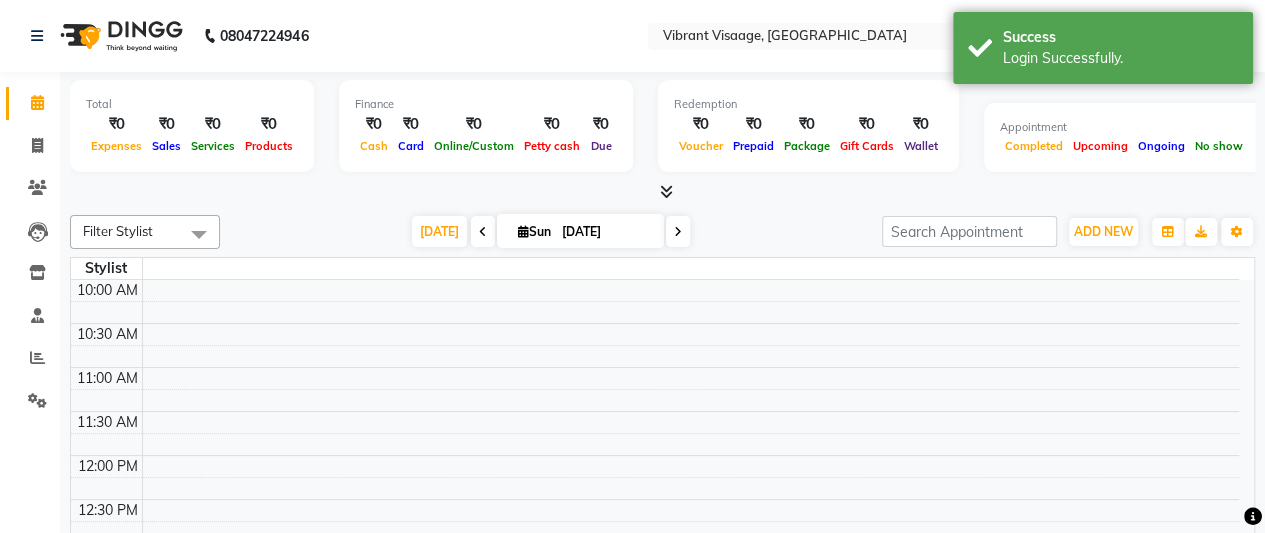 select on "en" 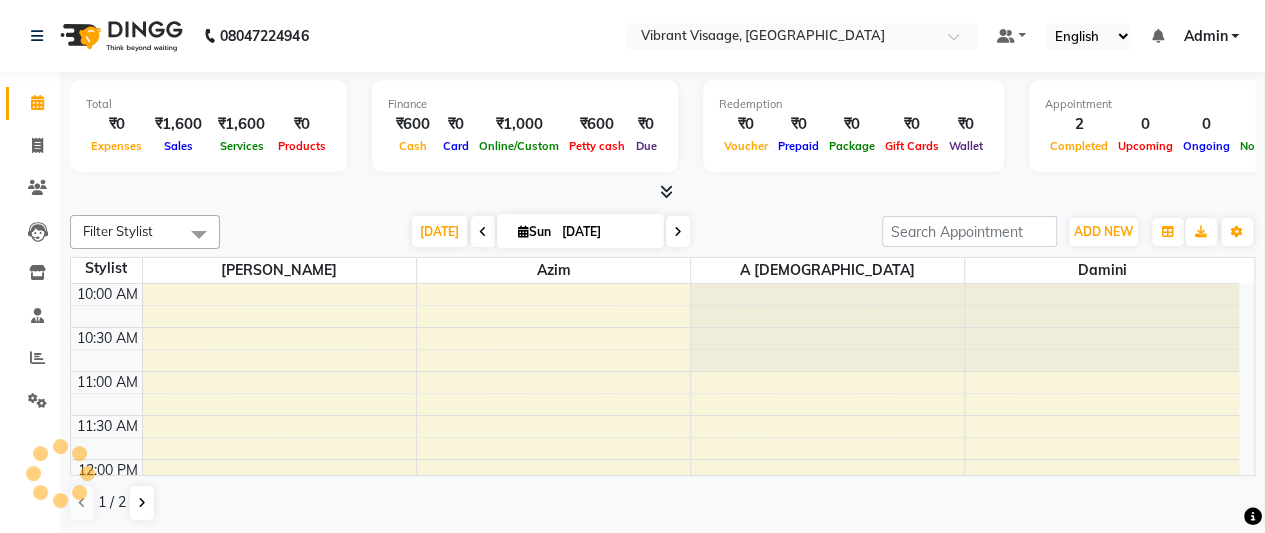 scroll, scrollTop: 781, scrollLeft: 0, axis: vertical 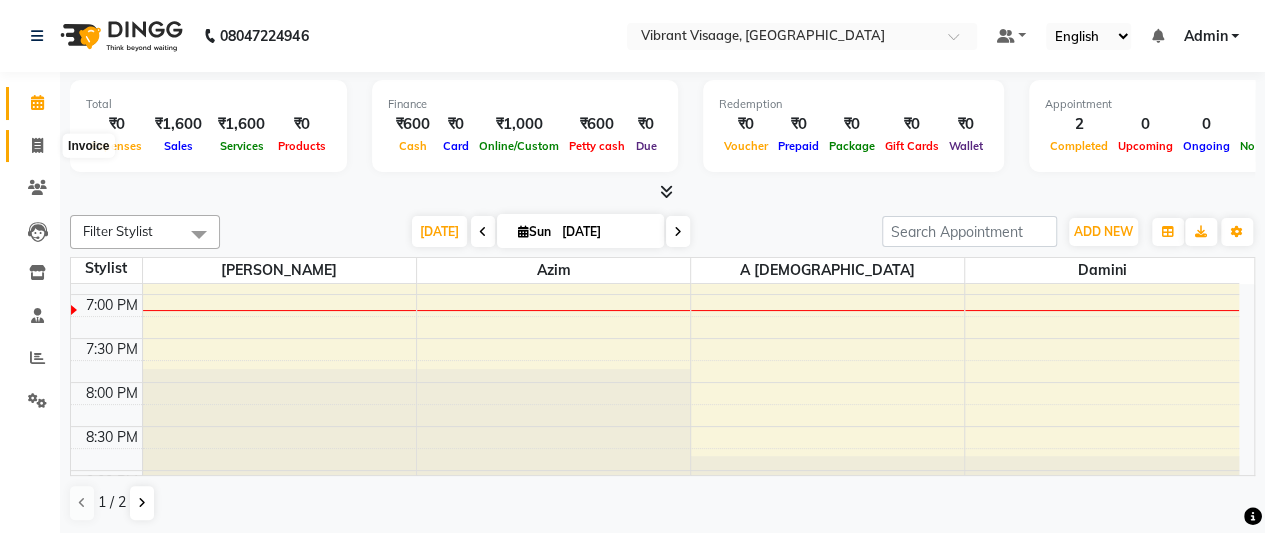 click 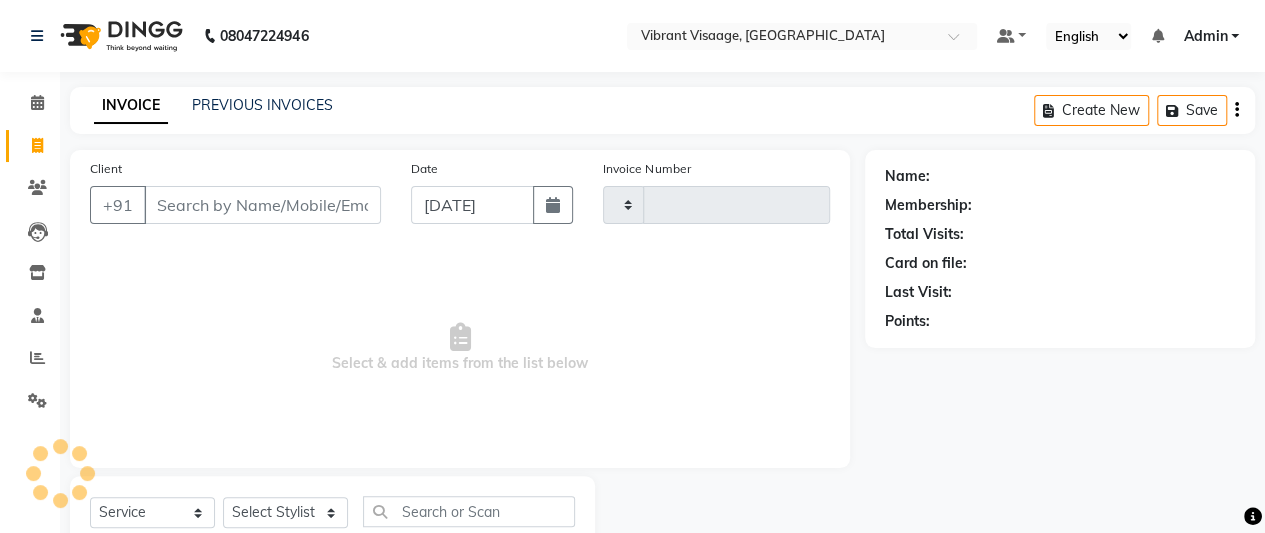type on "0377" 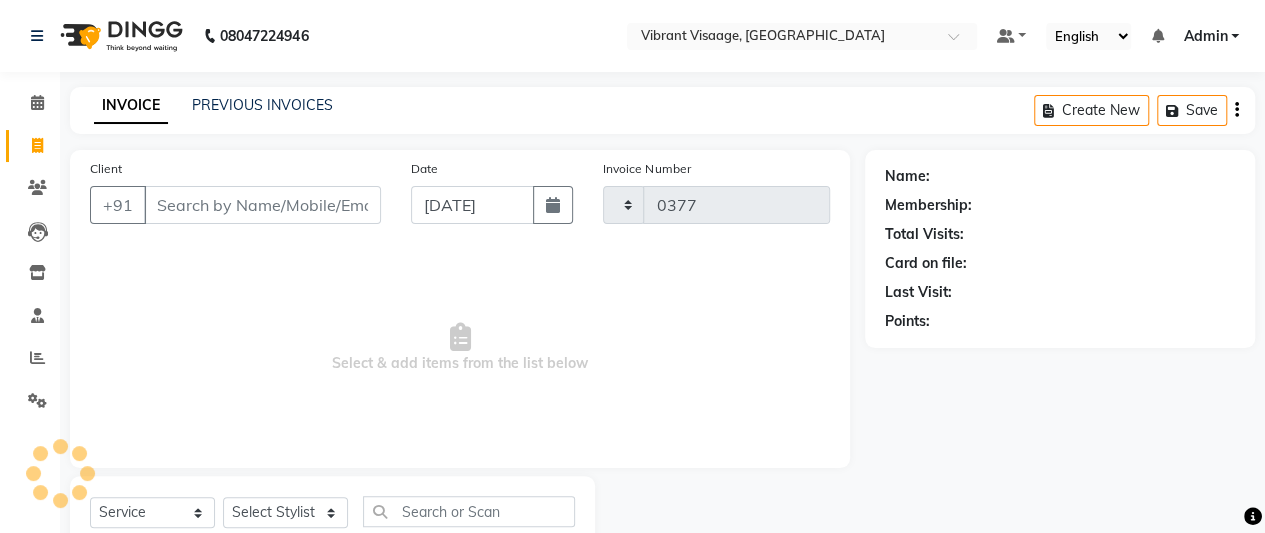 select on "7649" 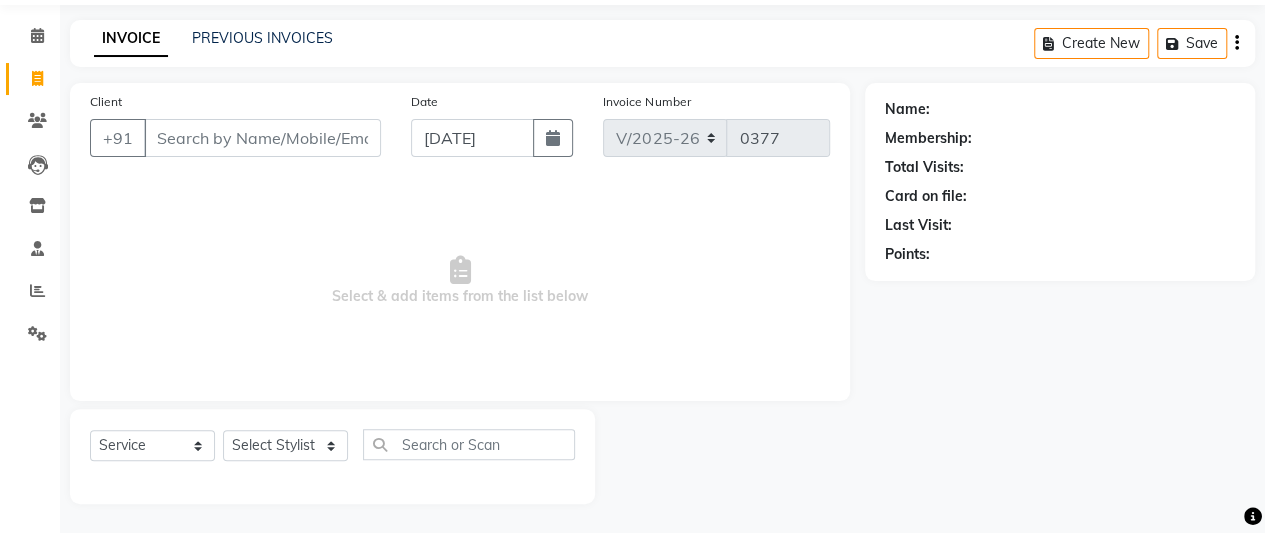 scroll, scrollTop: 0, scrollLeft: 0, axis: both 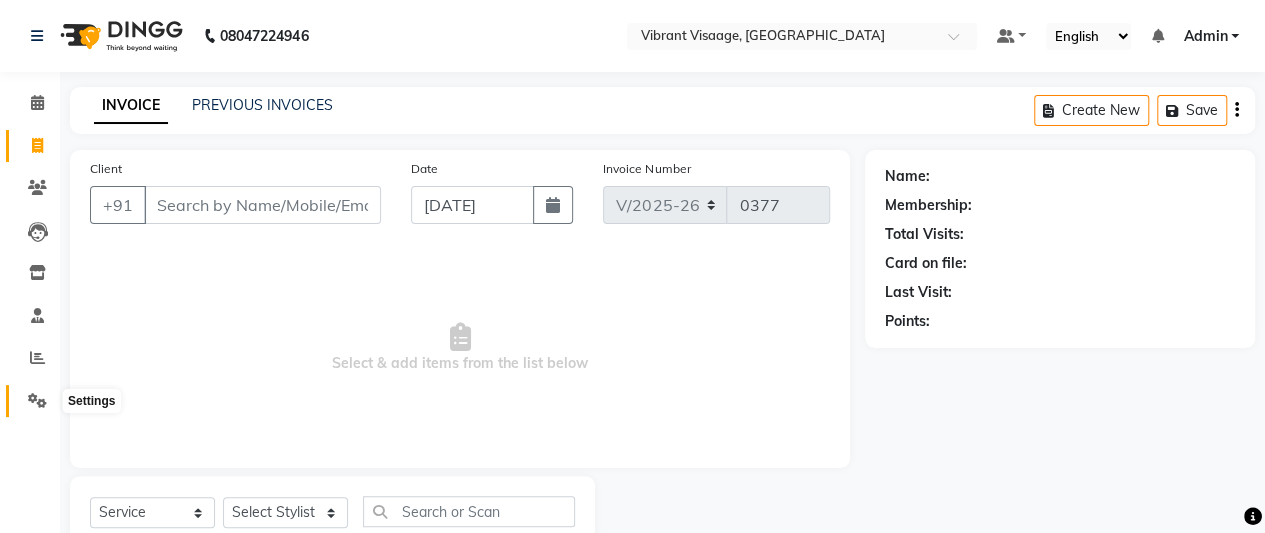 click 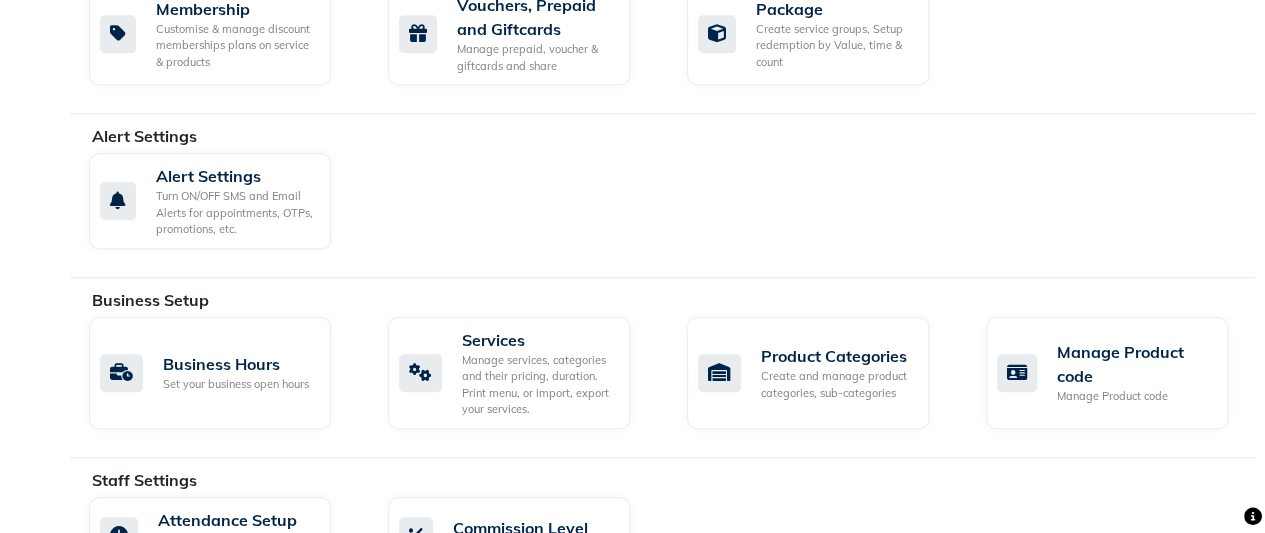 scroll, scrollTop: 531, scrollLeft: 0, axis: vertical 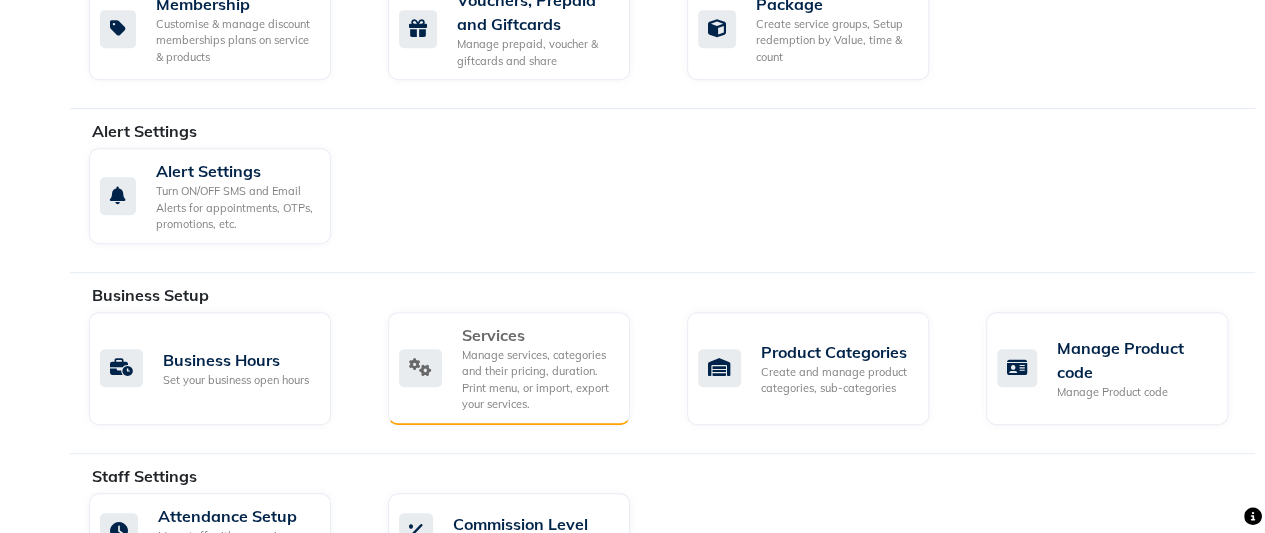 click on "Manage services, categories and their pricing, duration. Print menu, or import, export your services." 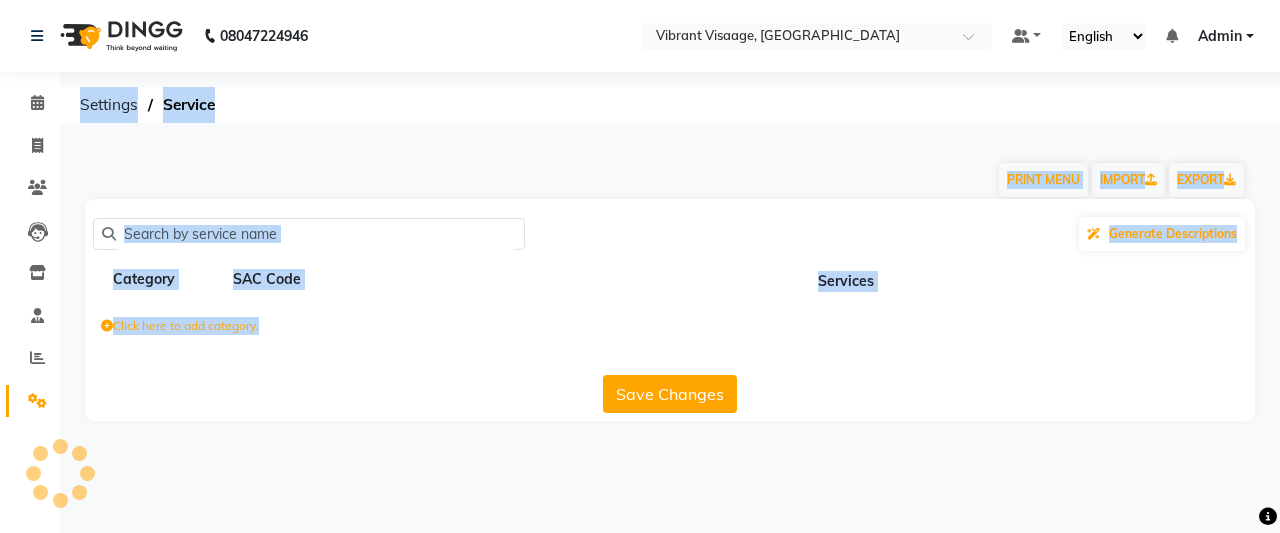 click on "Click here to add category." 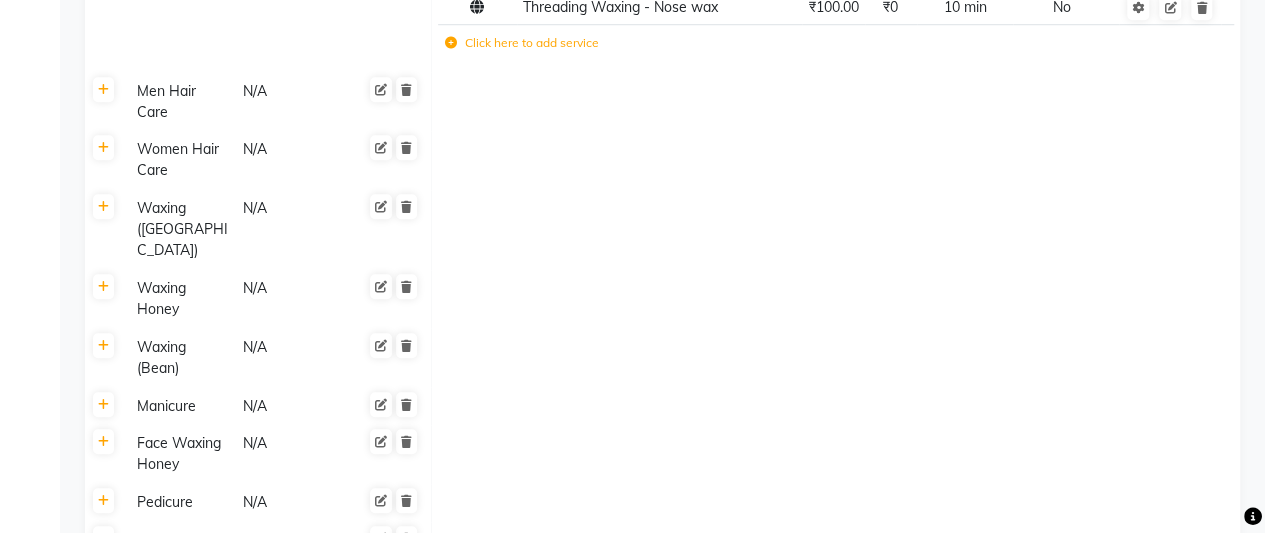 scroll, scrollTop: 747, scrollLeft: 0, axis: vertical 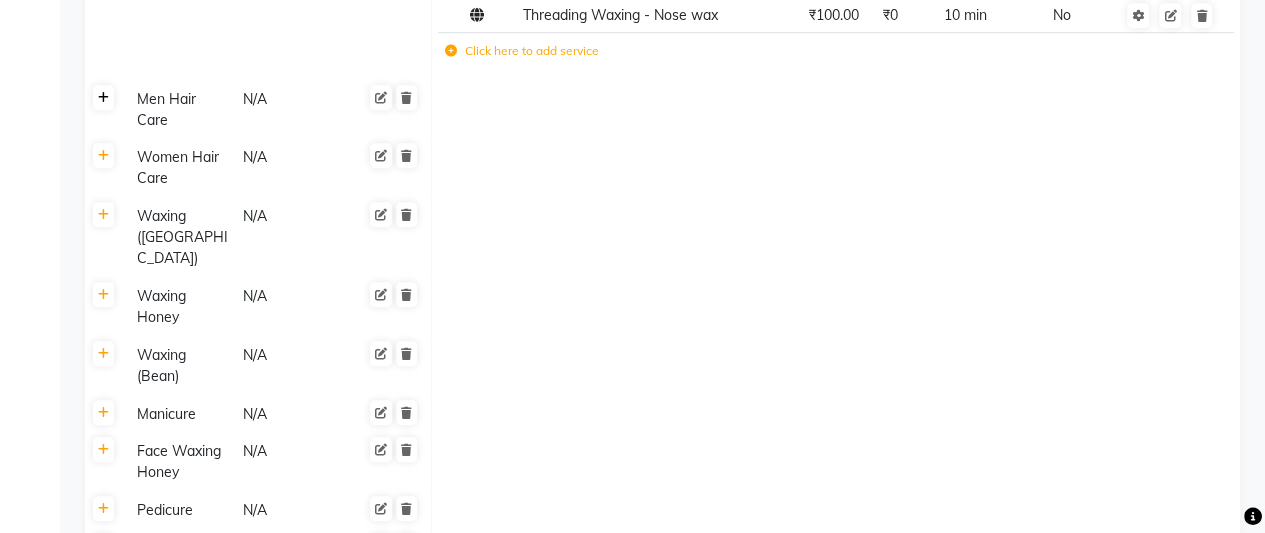 click 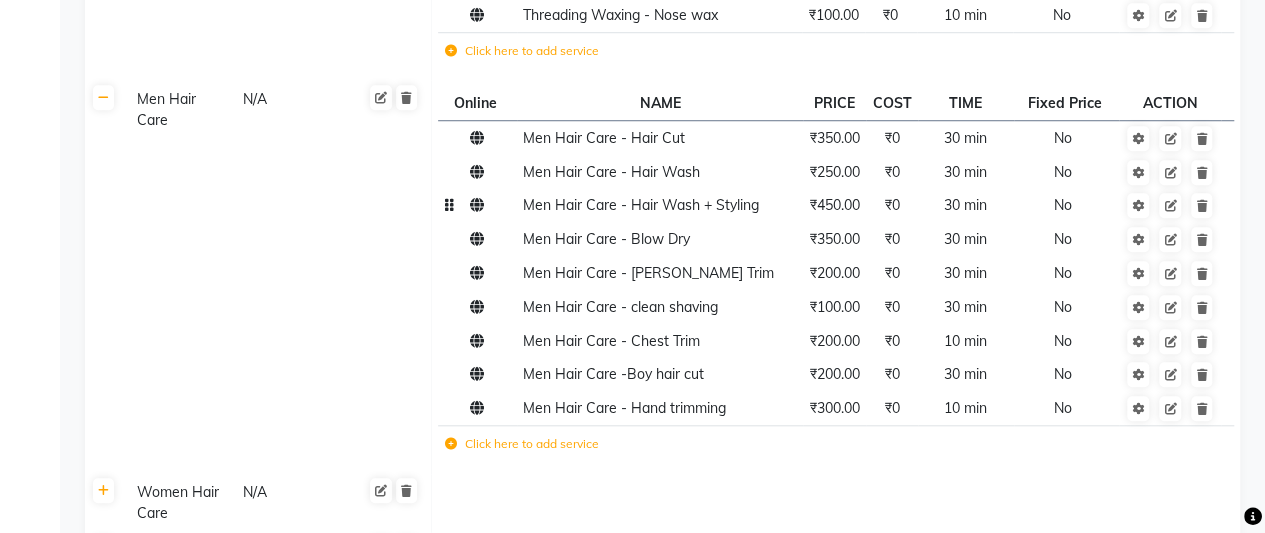 click on "Men Hair Care - Hair Wash + Styling" 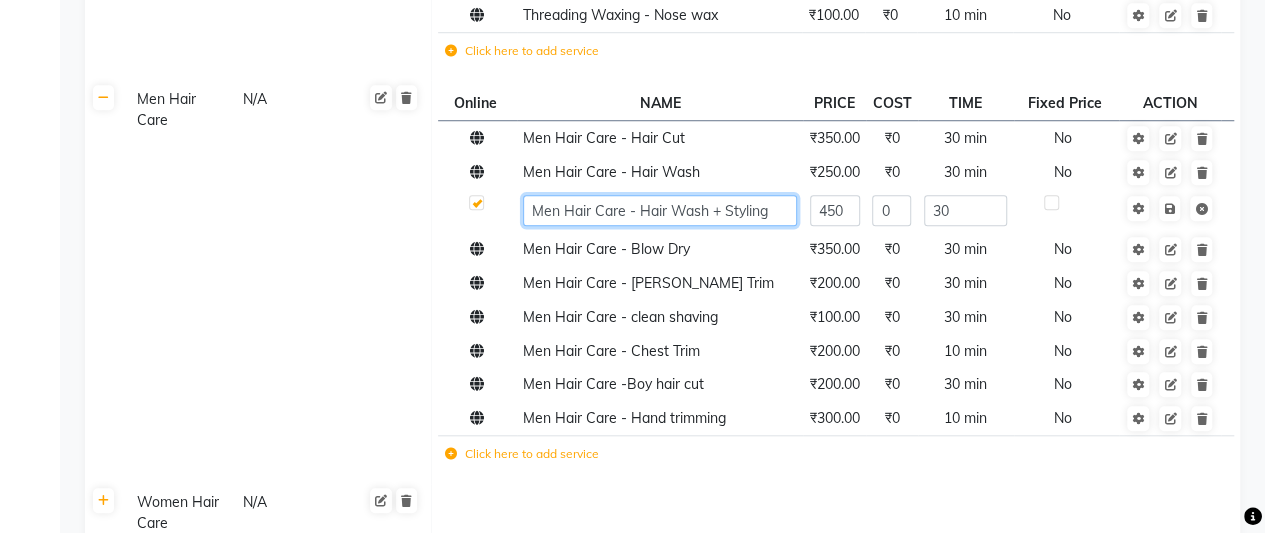 click on "Men Hair Care - Hair Wash + Styling" 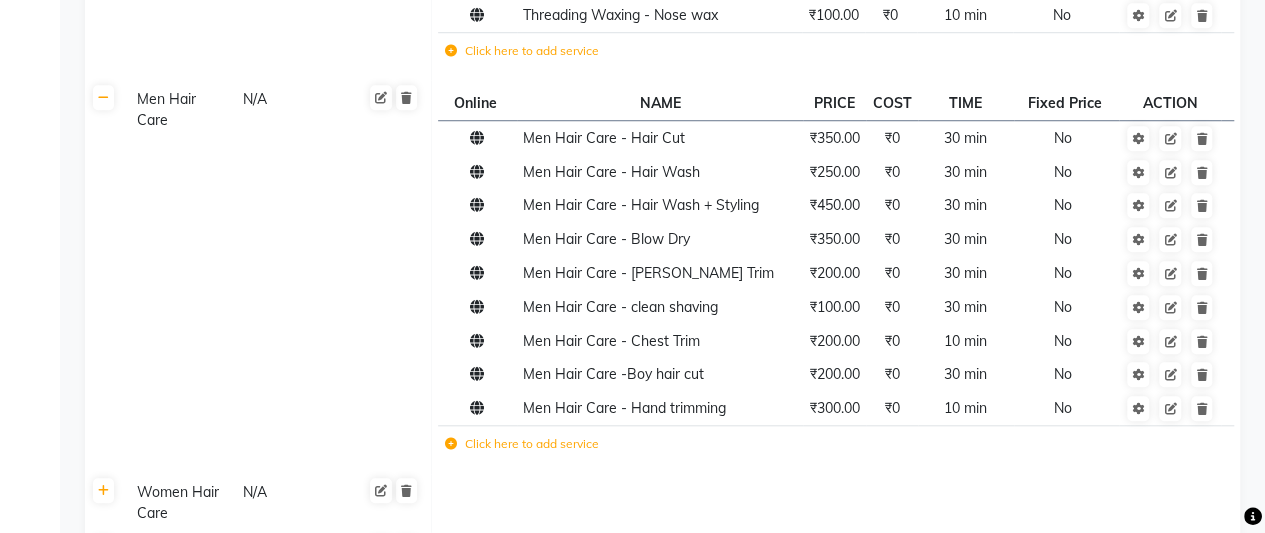 click on "Click here to add service" 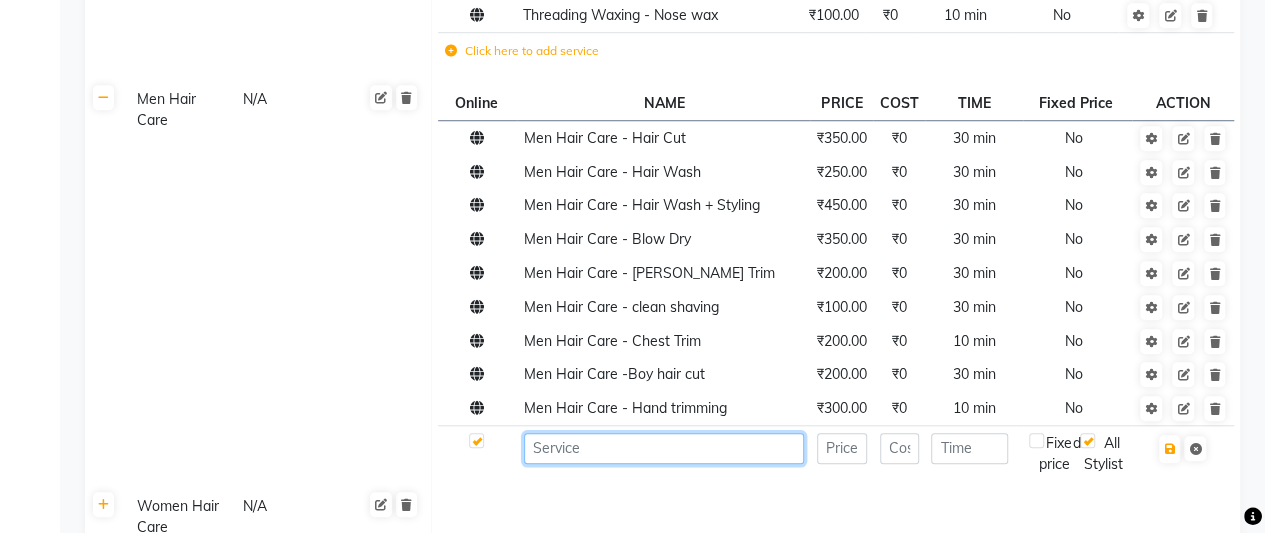 click 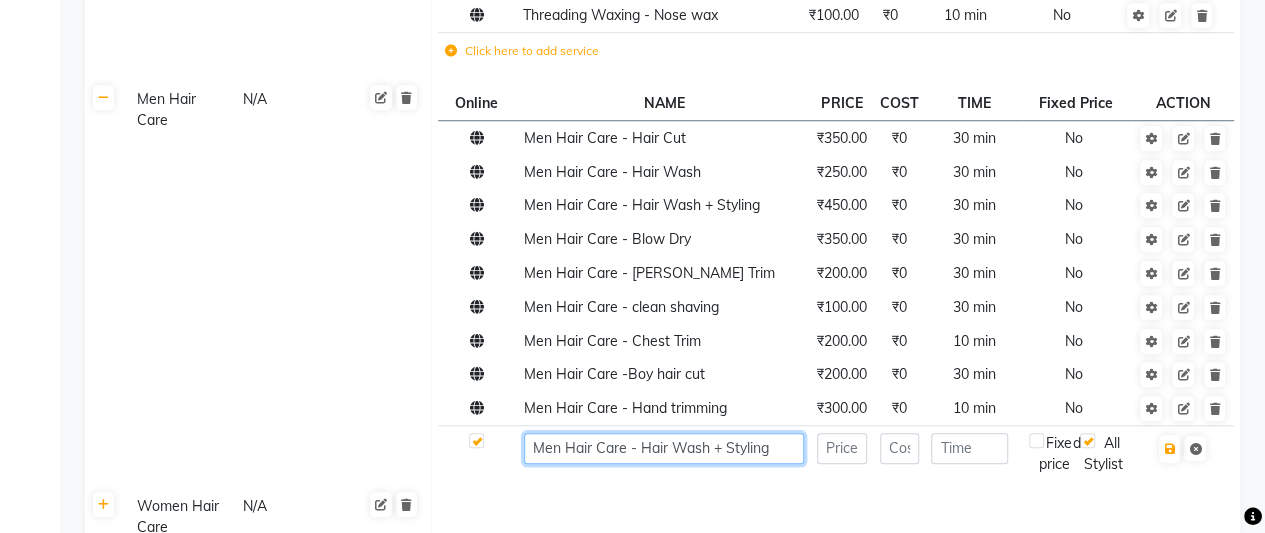 click on "Men Hair Care - Hair Wash + Styling" 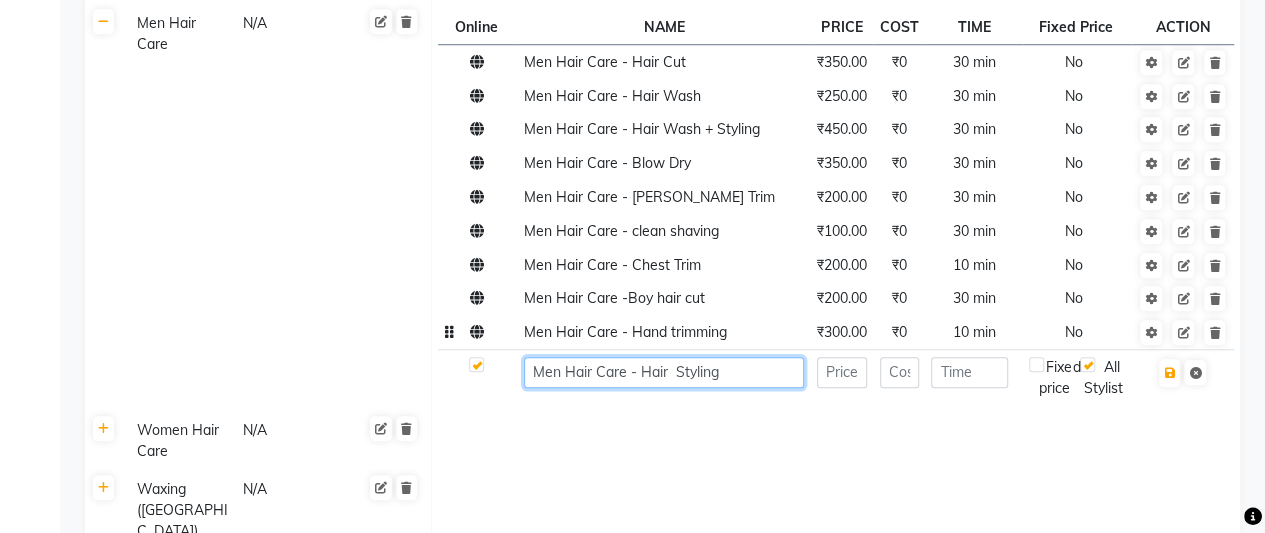 scroll, scrollTop: 825, scrollLeft: 0, axis: vertical 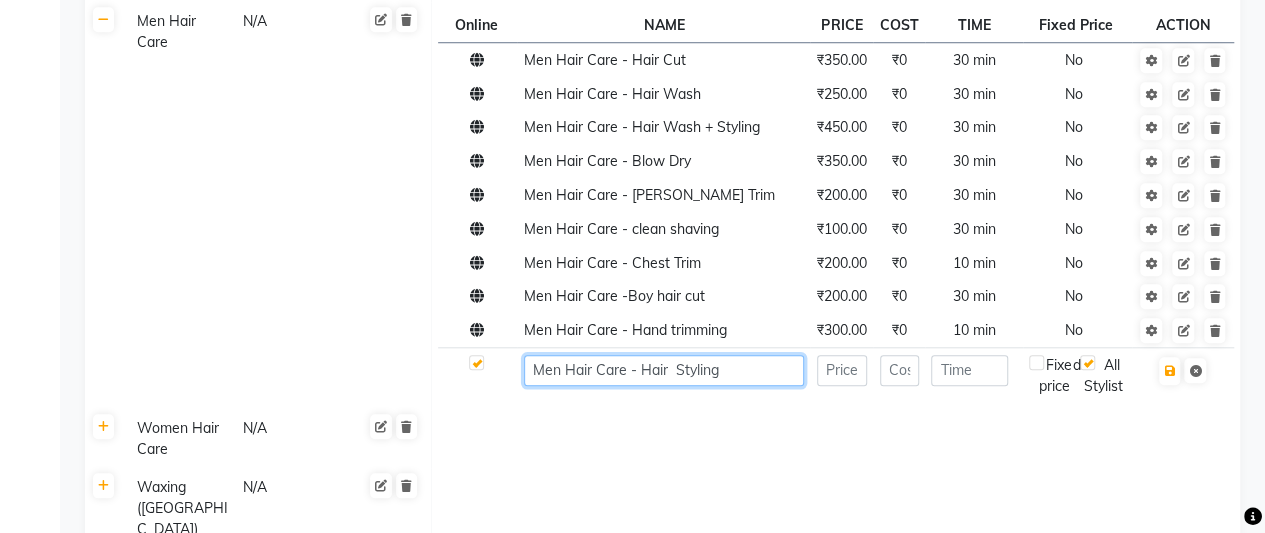 type on "Men Hair Care - Hair  Styling" 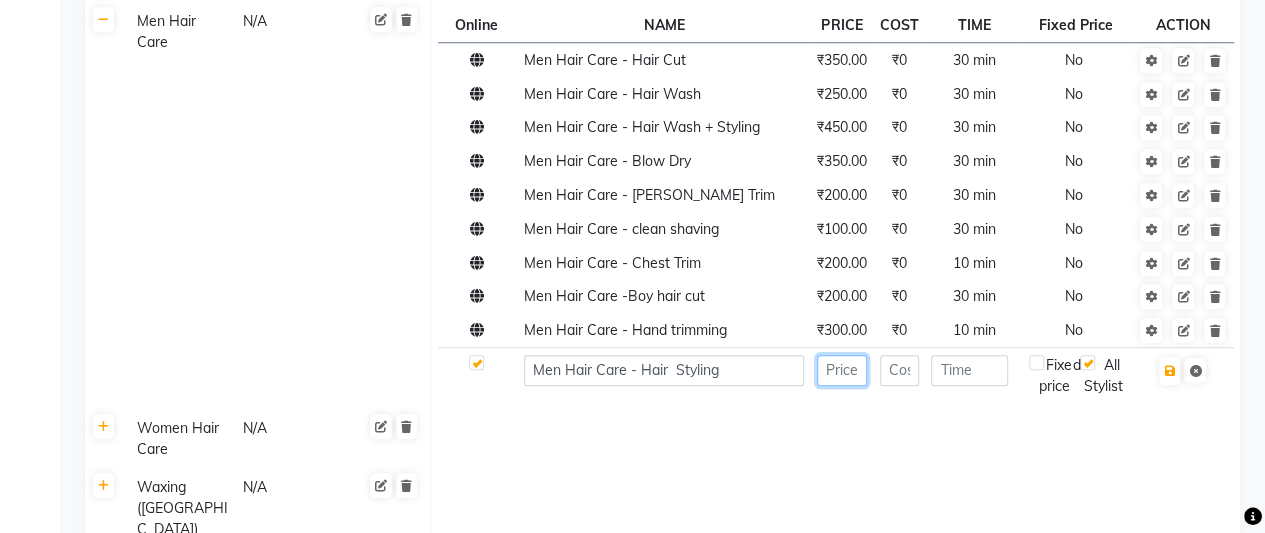 click 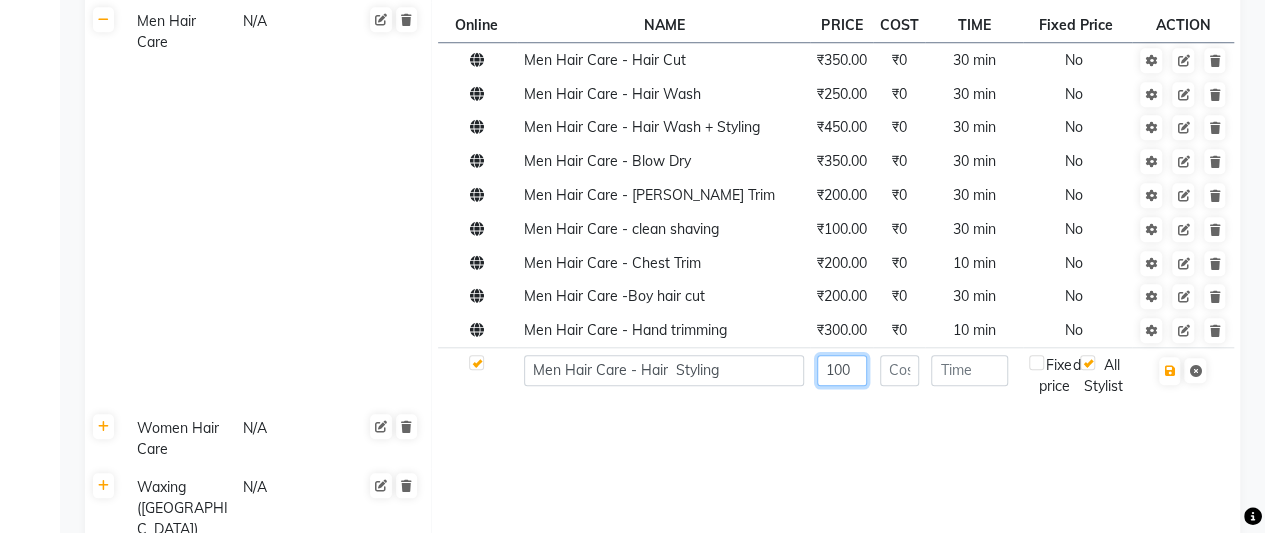 type on "100" 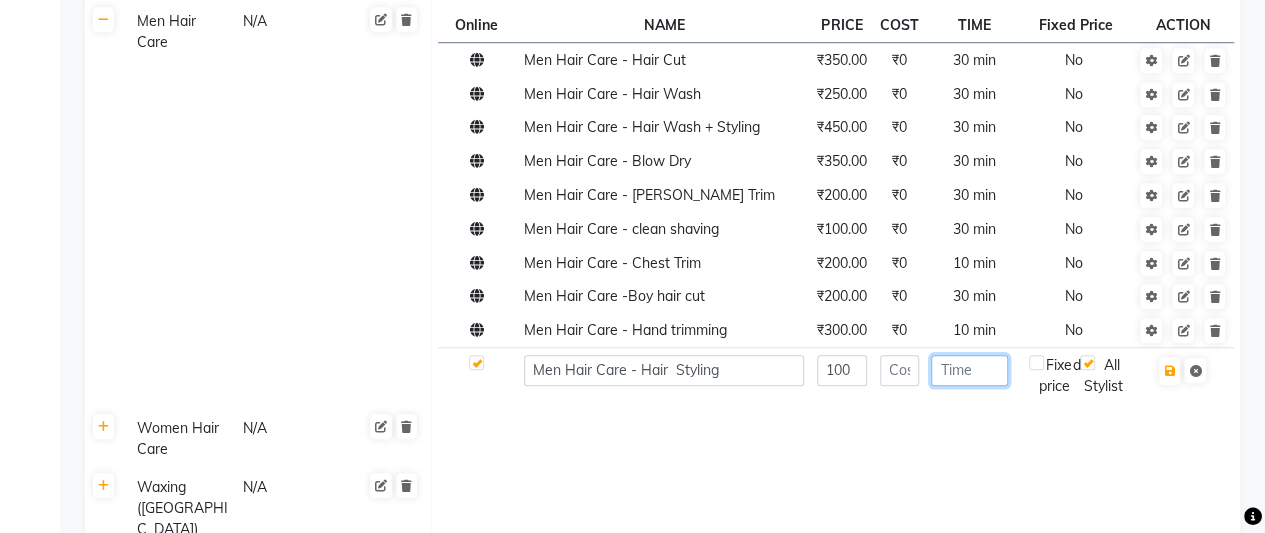 click 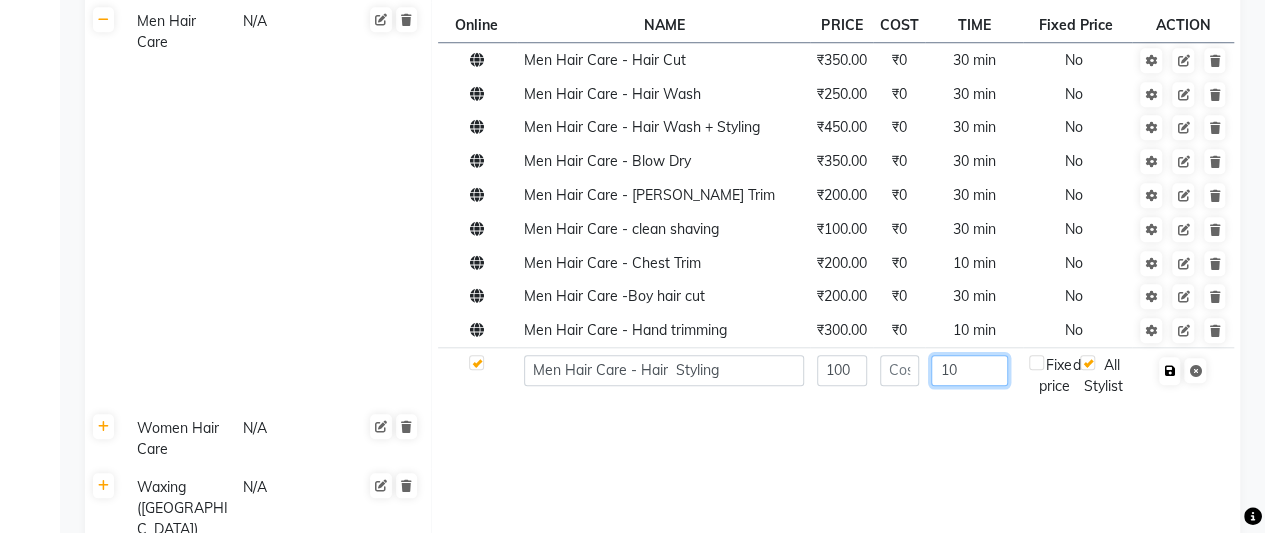 type on "10" 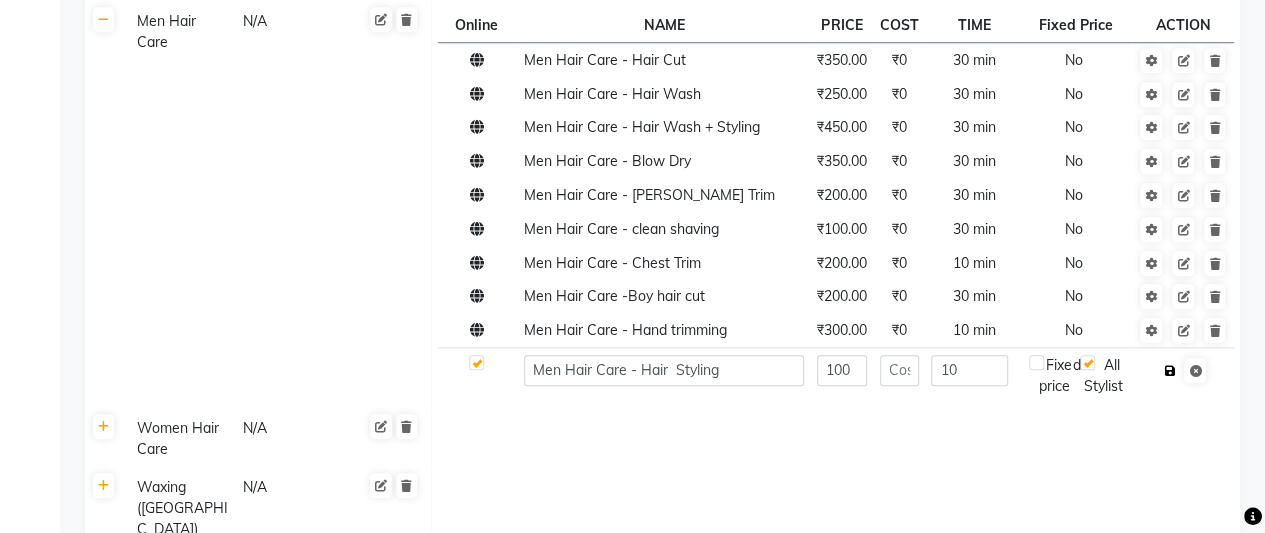 click at bounding box center (1169, 371) 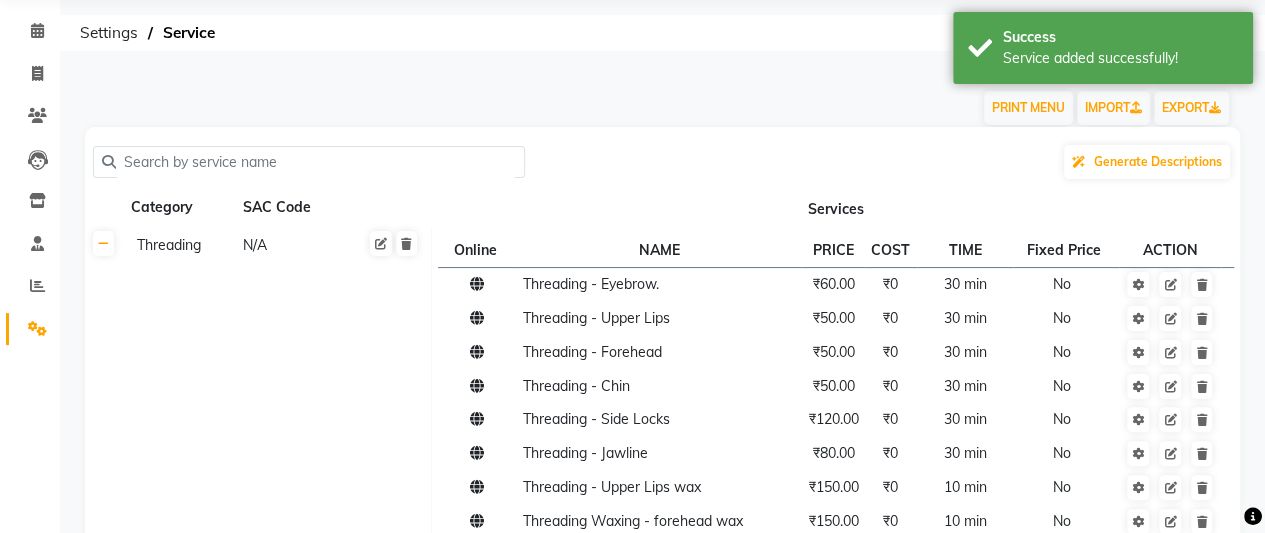 scroll, scrollTop: 63, scrollLeft: 0, axis: vertical 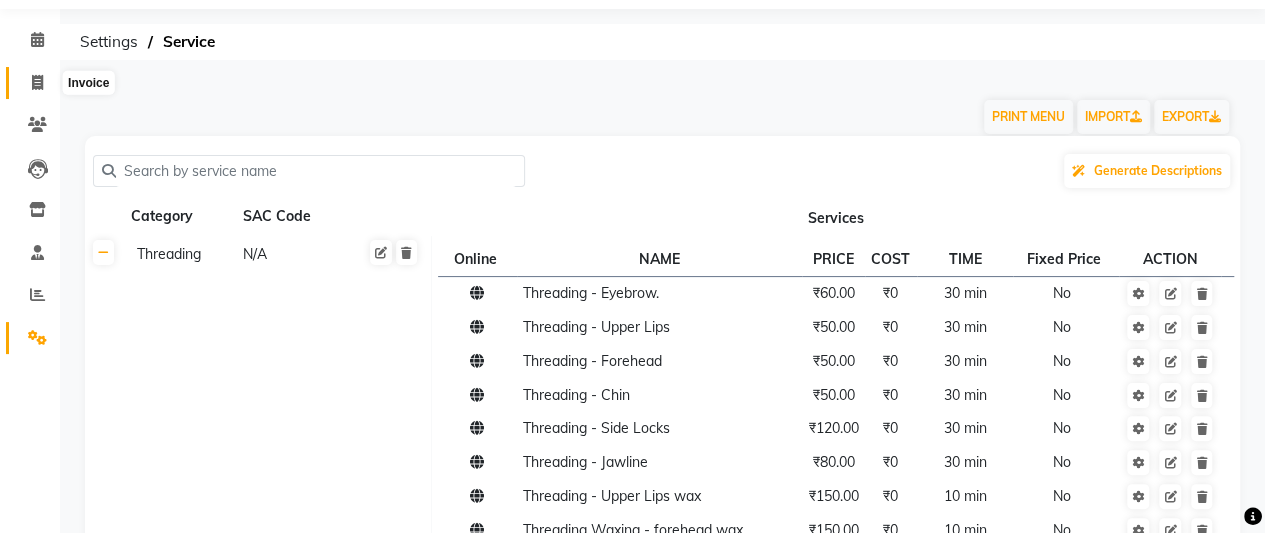click 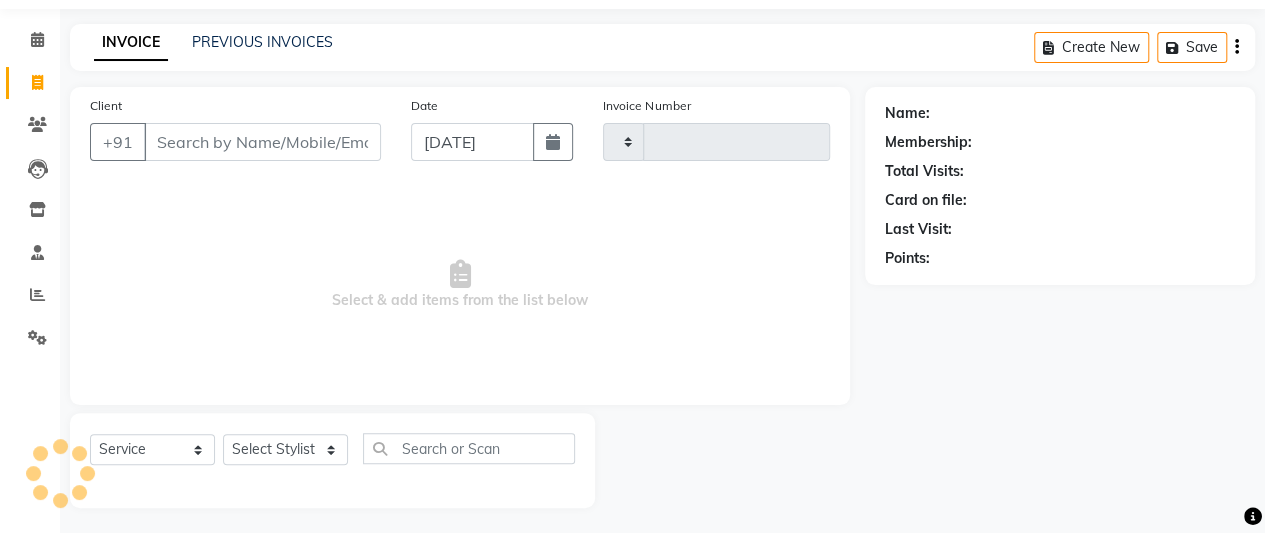 scroll, scrollTop: 67, scrollLeft: 0, axis: vertical 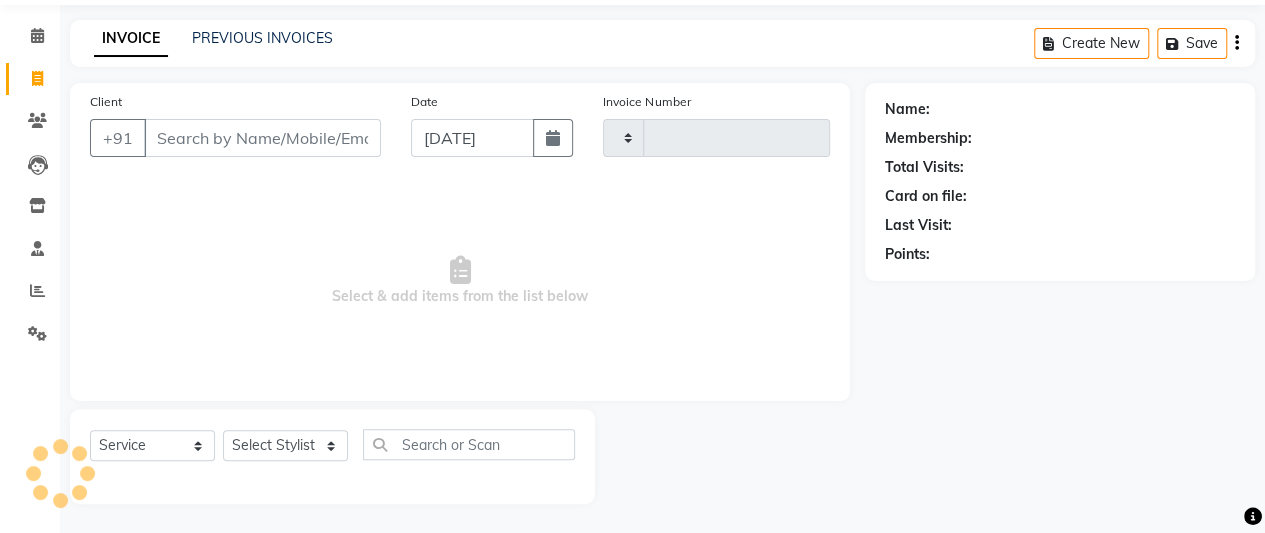 click on "Client" at bounding box center (262, 138) 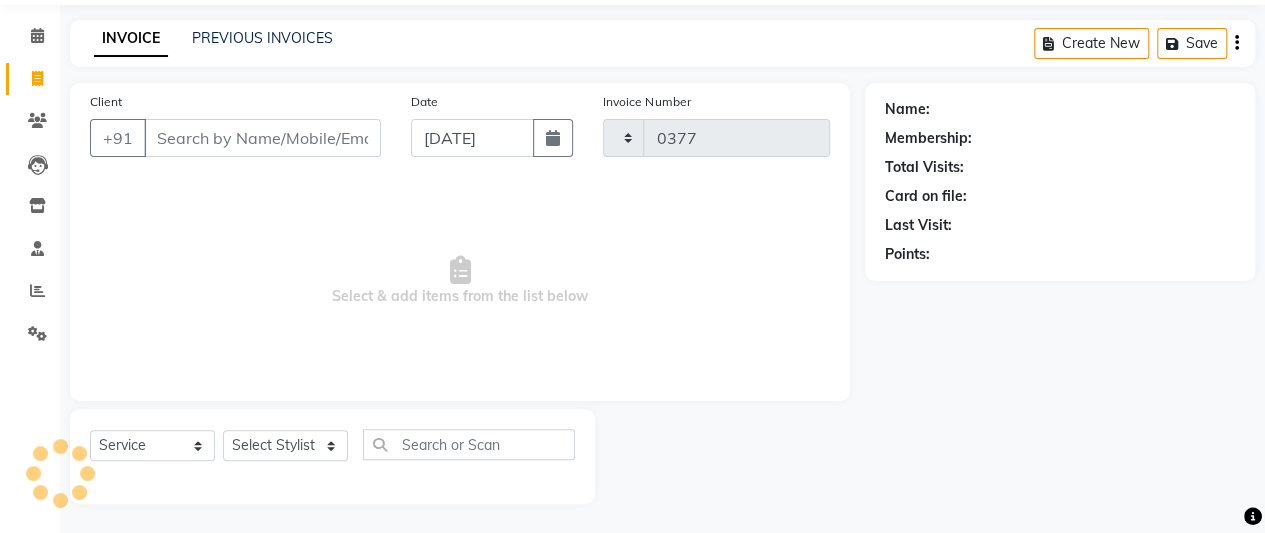 select on "7649" 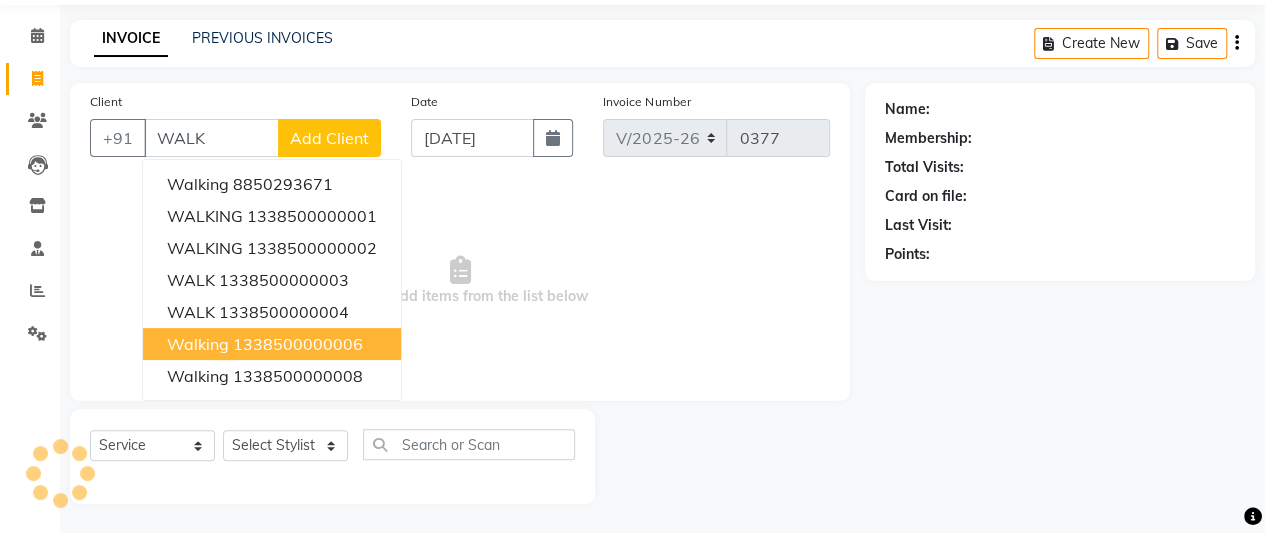 click on "walking  1338500000006" at bounding box center (272, 344) 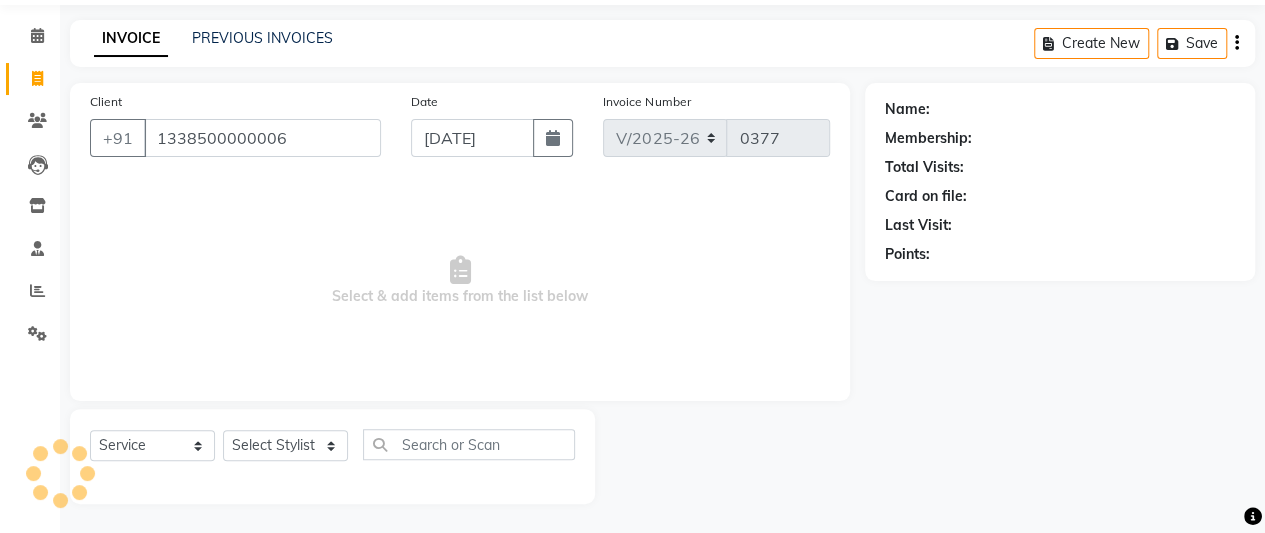 type on "1338500000006" 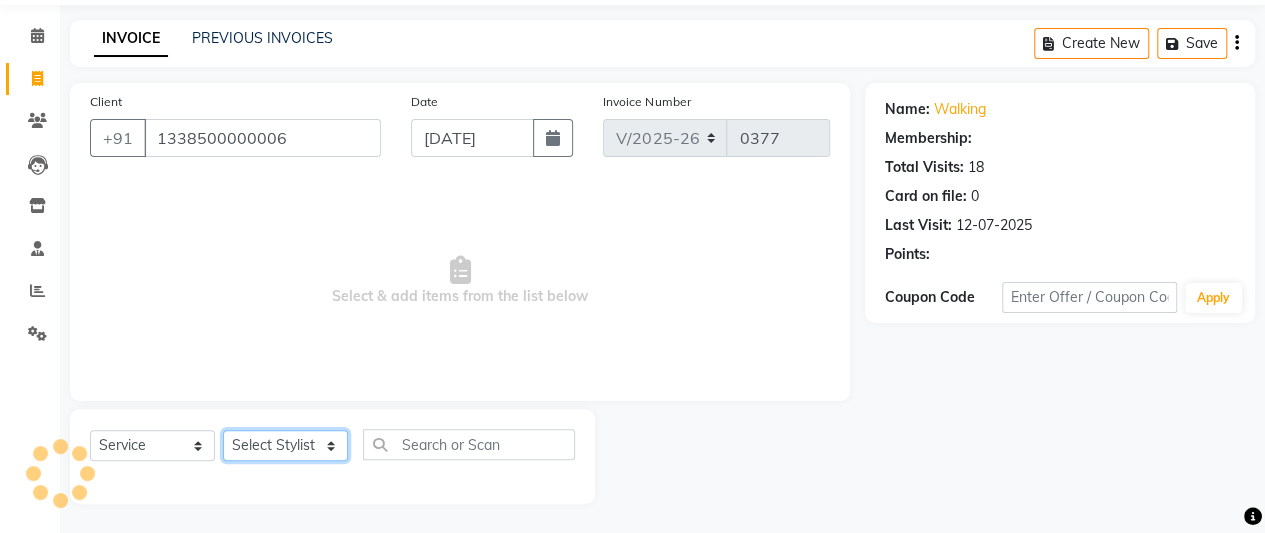 click on "Select Stylist A Ansari Admin [PERSON_NAME] [PERSON_NAME] [PERSON_NAME] [PERSON_NAME]" 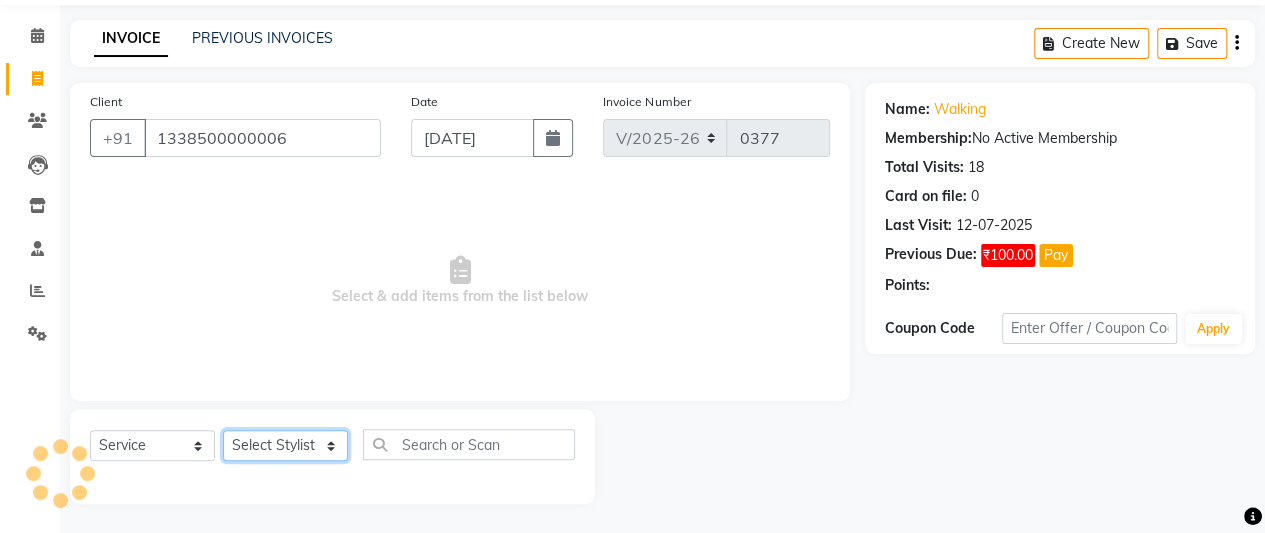 select on "69763" 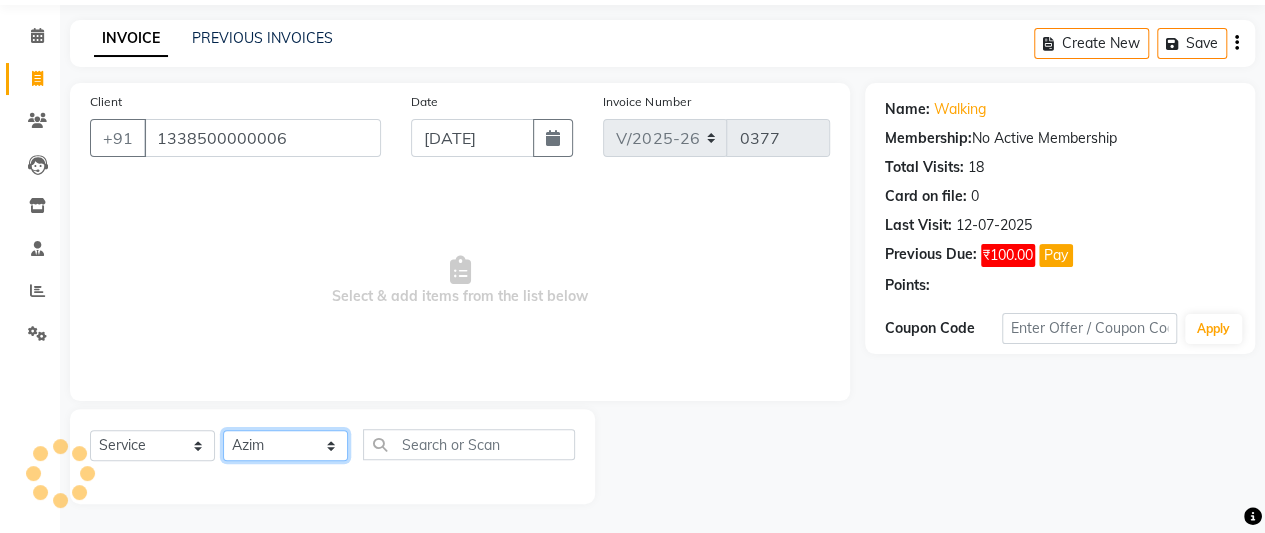 click on "Select Stylist A Ansari Admin [PERSON_NAME] [PERSON_NAME] [PERSON_NAME] [PERSON_NAME]" 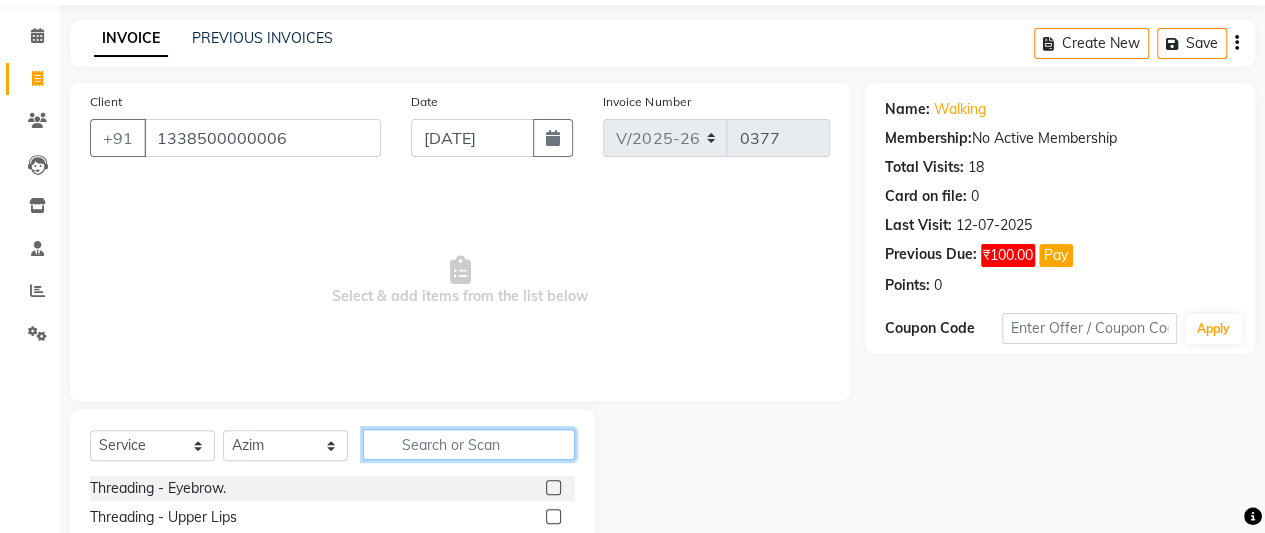 click 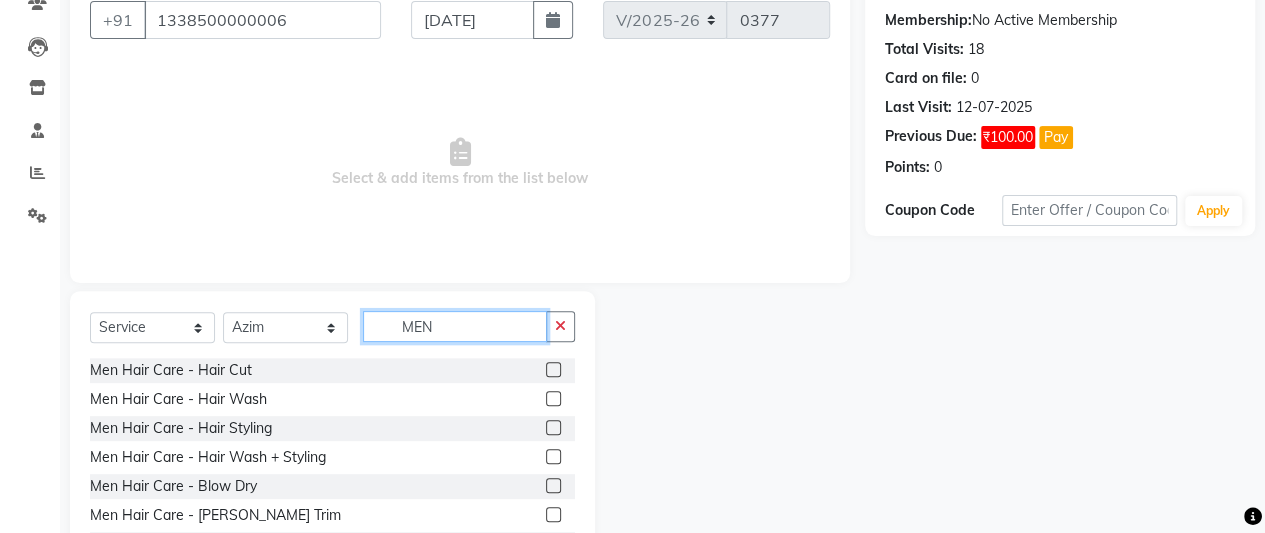 scroll, scrollTop: 192, scrollLeft: 0, axis: vertical 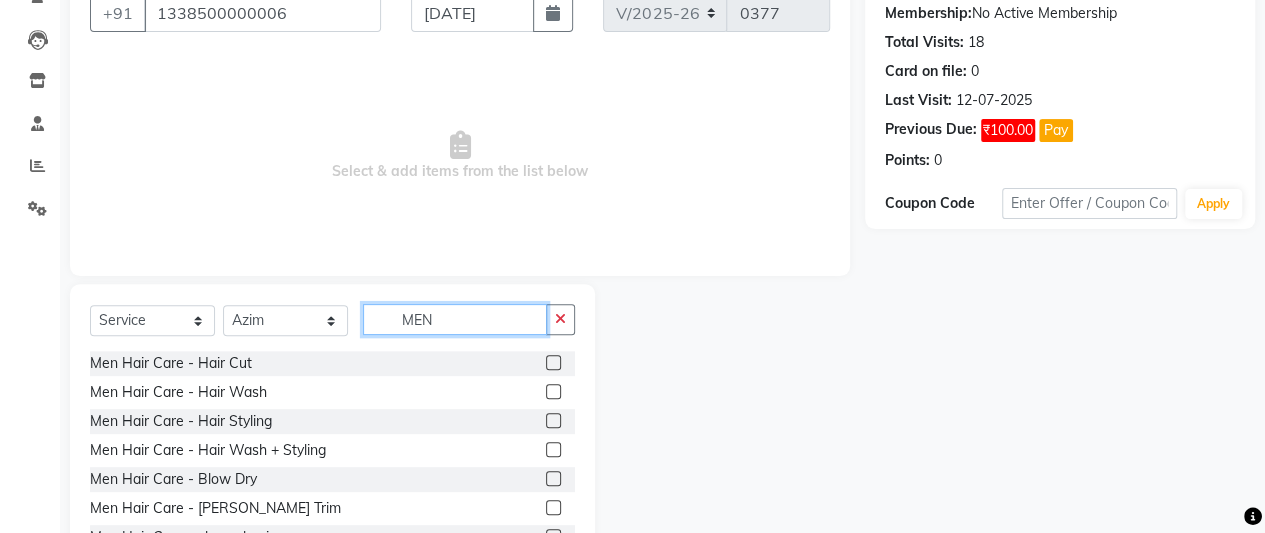 type on "MEN" 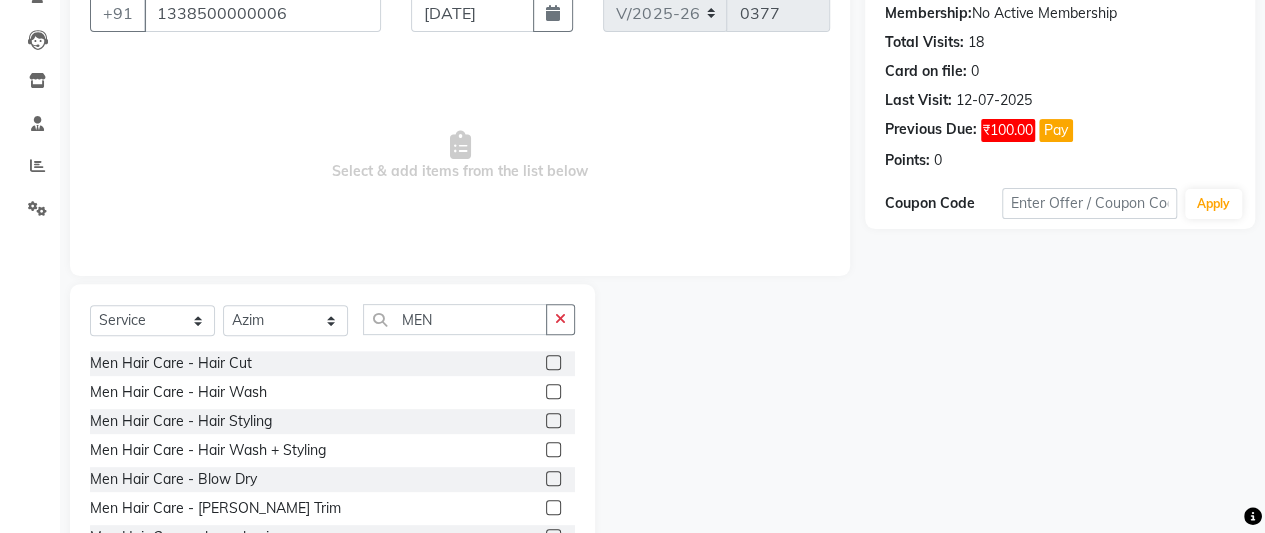 click 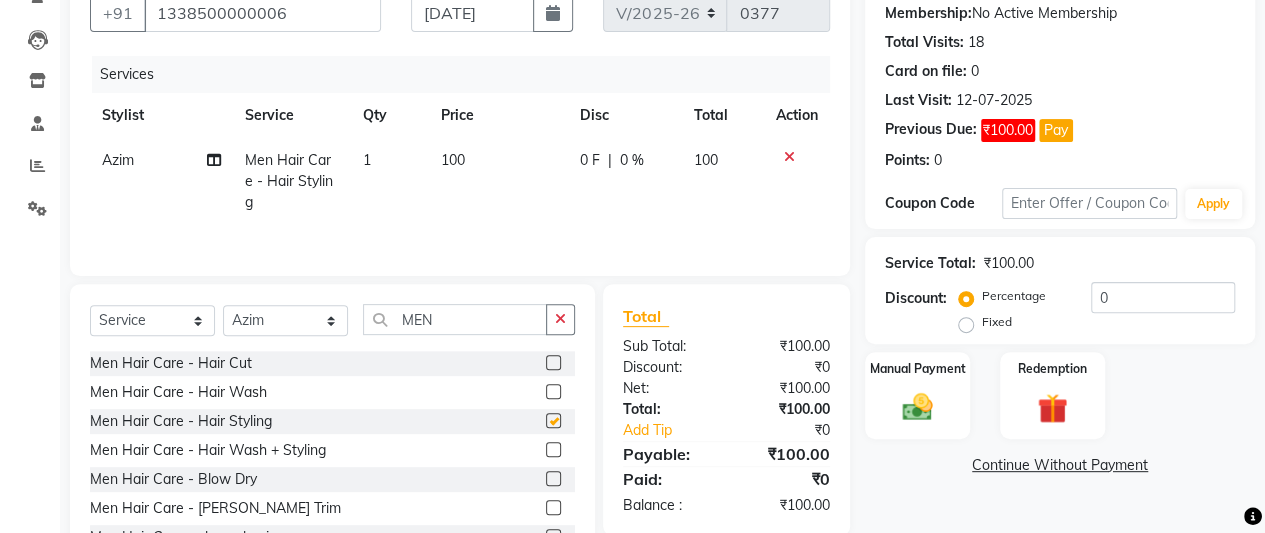 checkbox on "false" 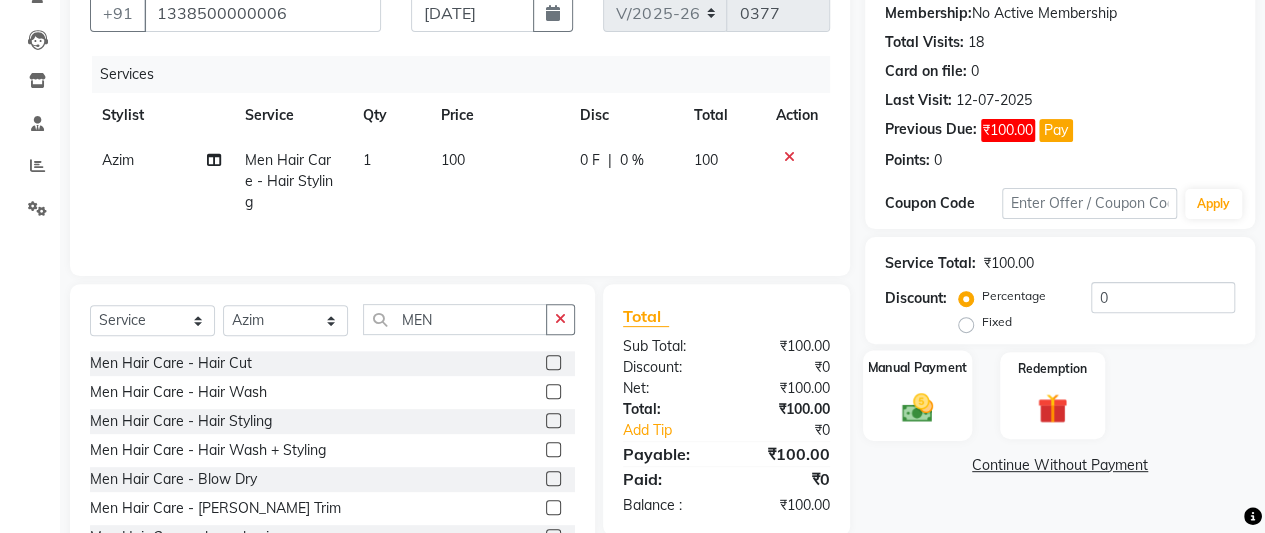 click on "Manual Payment" 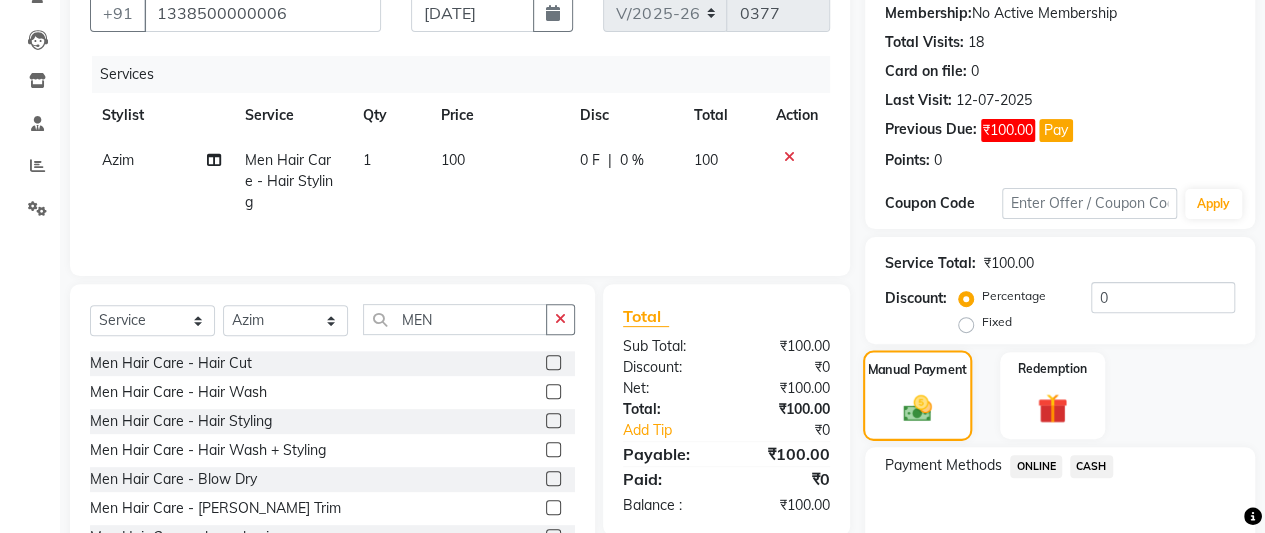 scroll, scrollTop: 296, scrollLeft: 0, axis: vertical 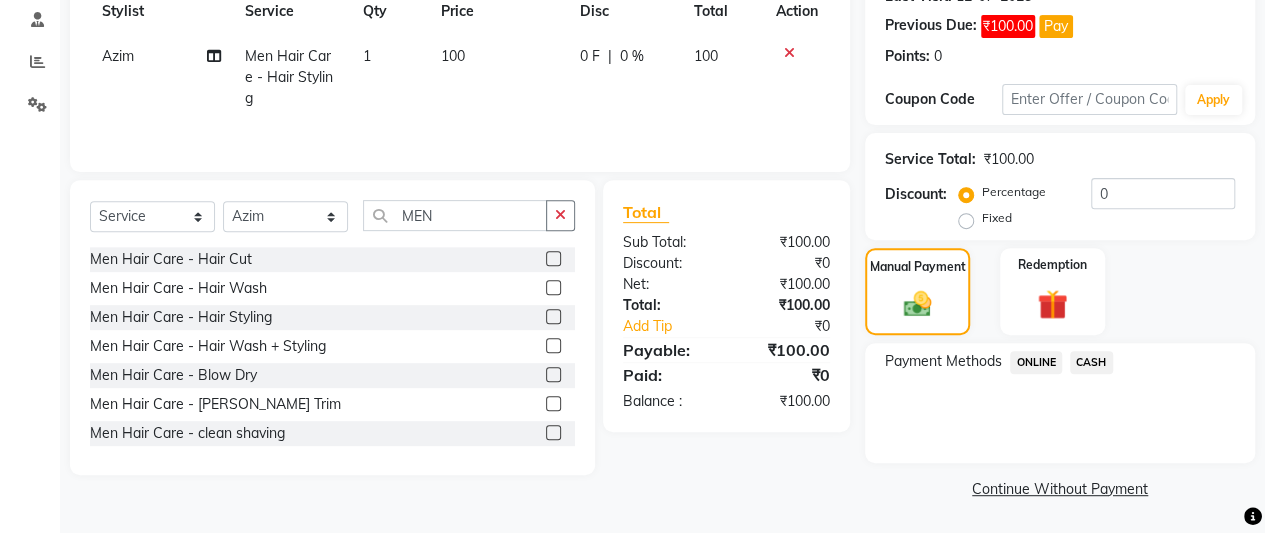 click on "CASH" 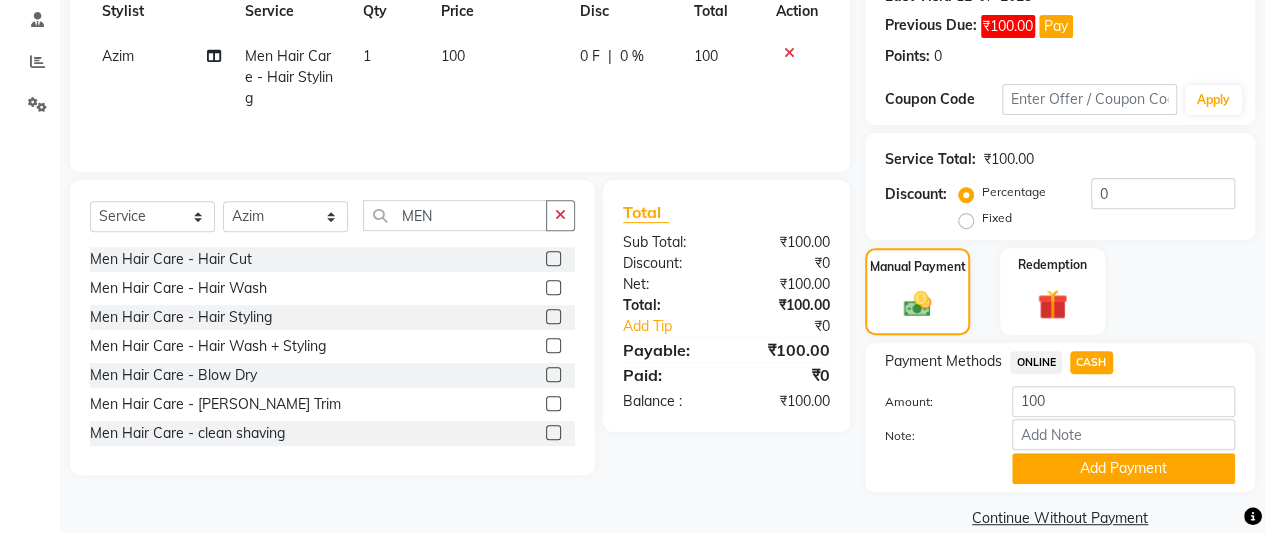 scroll, scrollTop: 324, scrollLeft: 0, axis: vertical 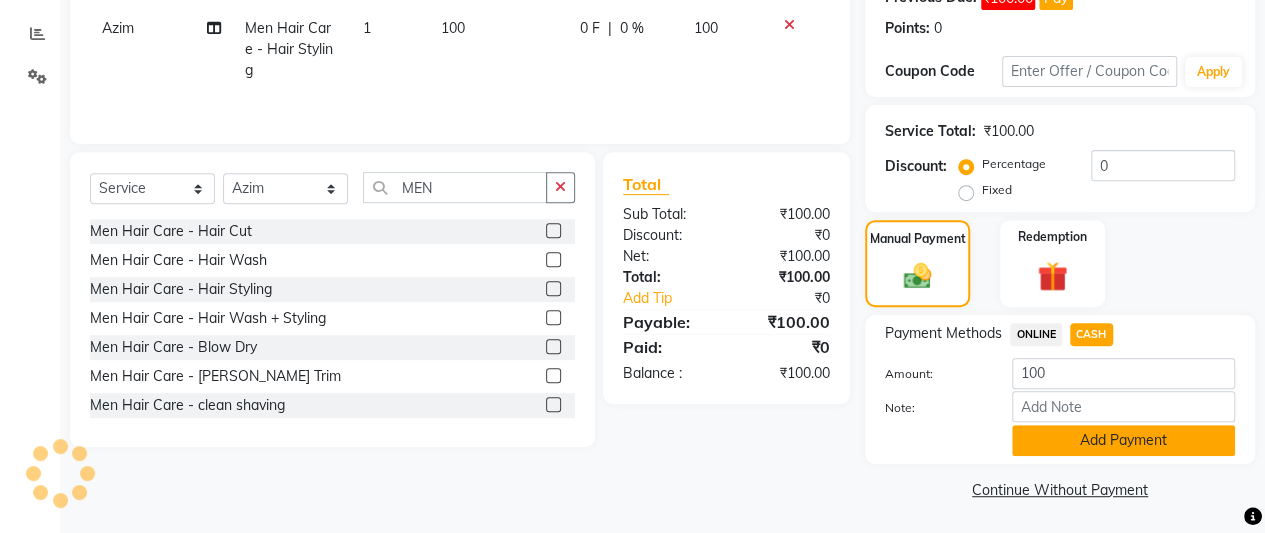 click on "Add Payment" 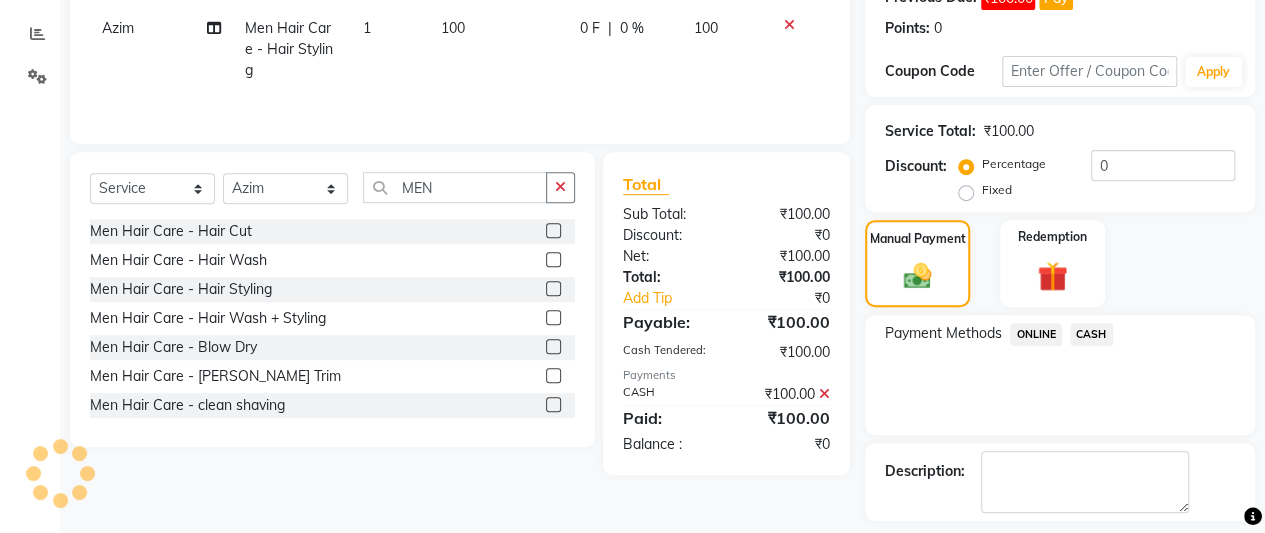scroll, scrollTop: 408, scrollLeft: 0, axis: vertical 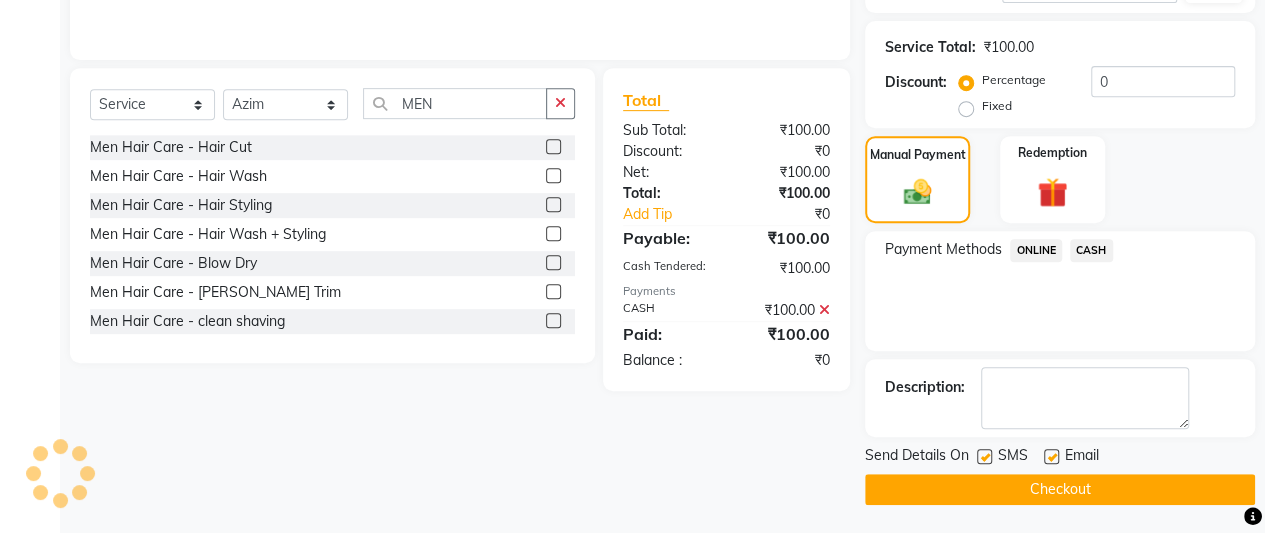click on "Checkout" 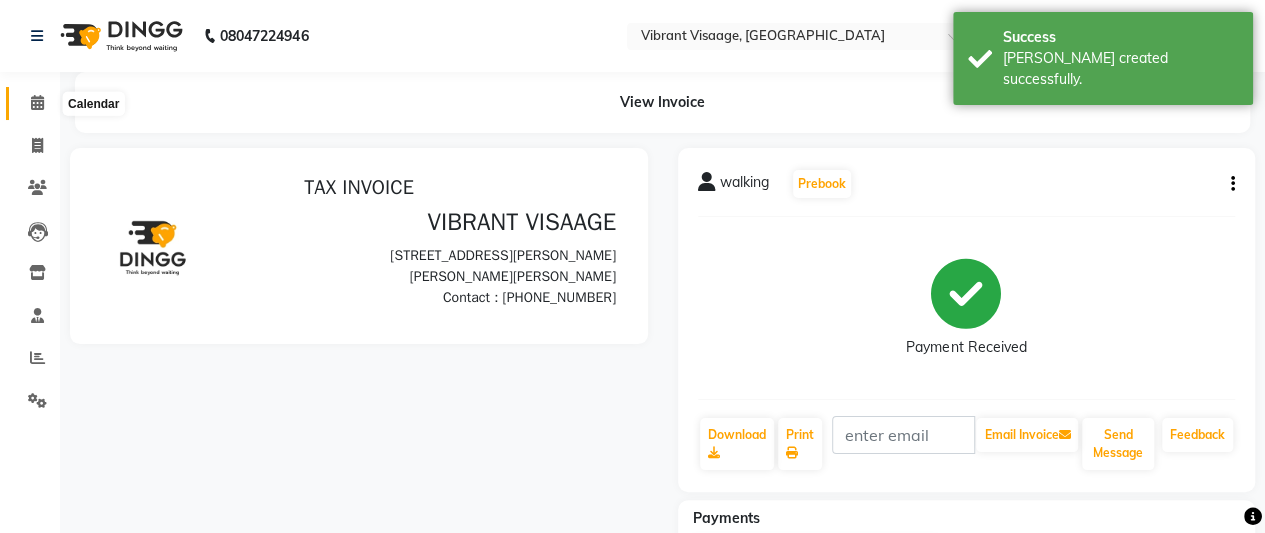 scroll, scrollTop: 0, scrollLeft: 0, axis: both 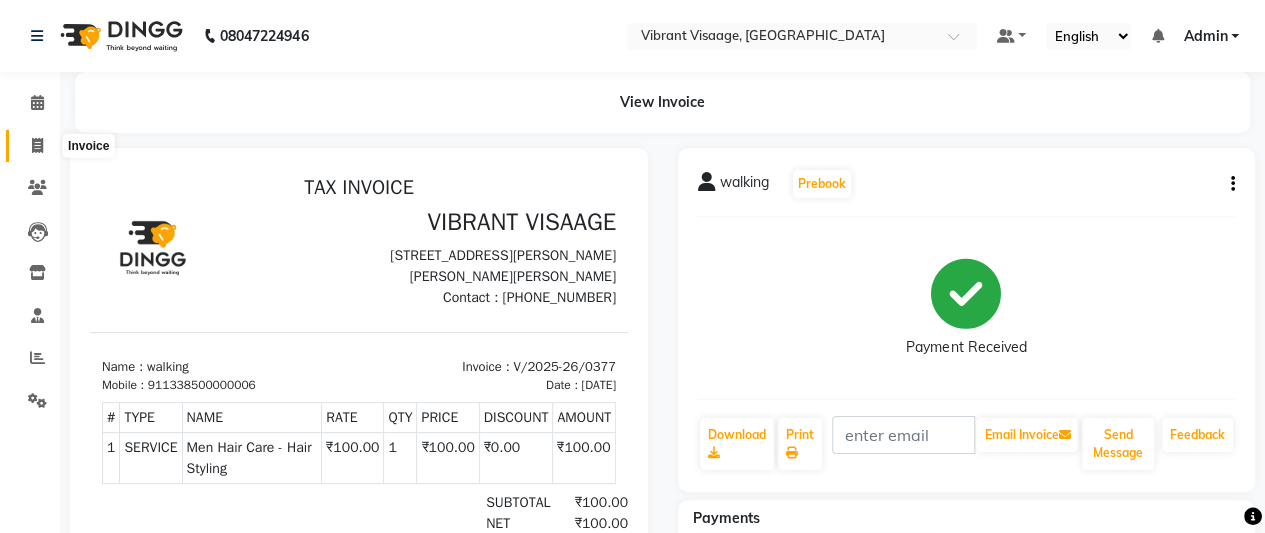 click 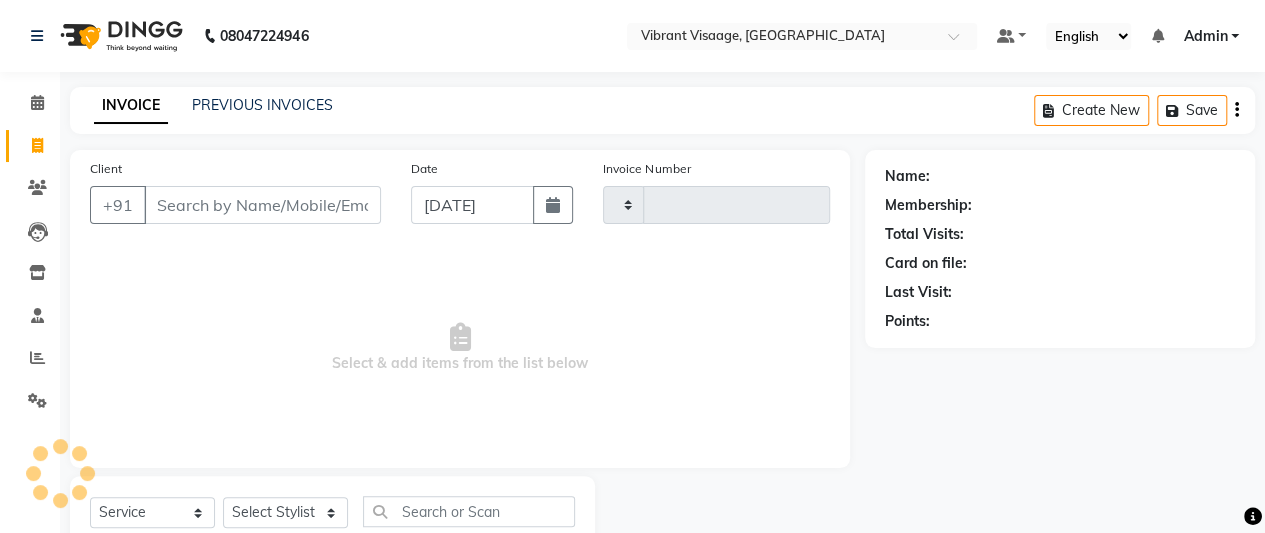 scroll, scrollTop: 67, scrollLeft: 0, axis: vertical 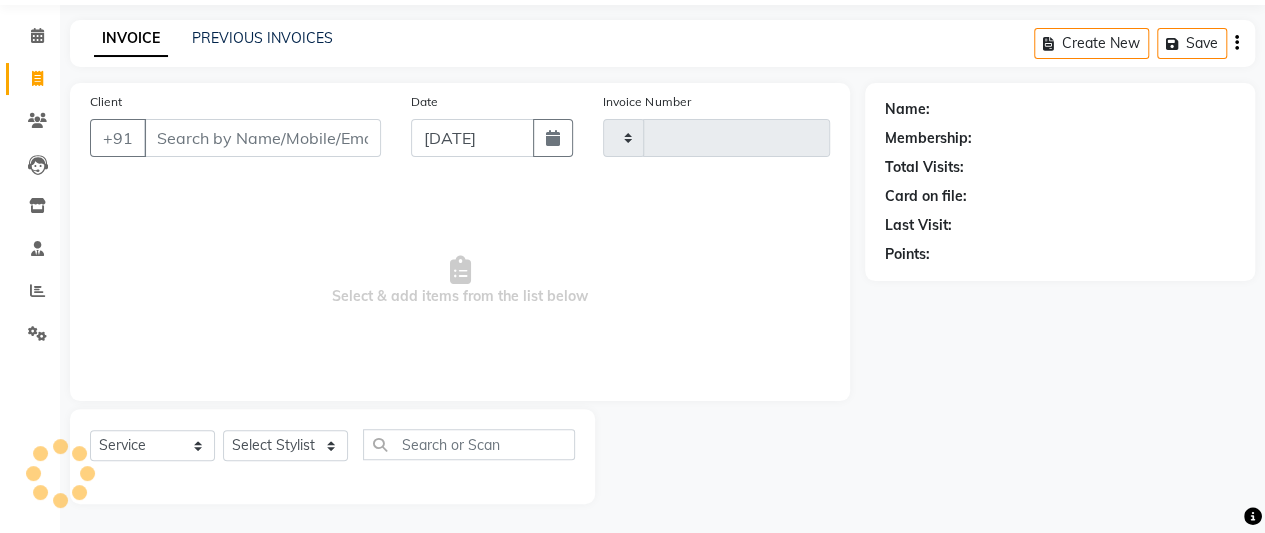 type on "0378" 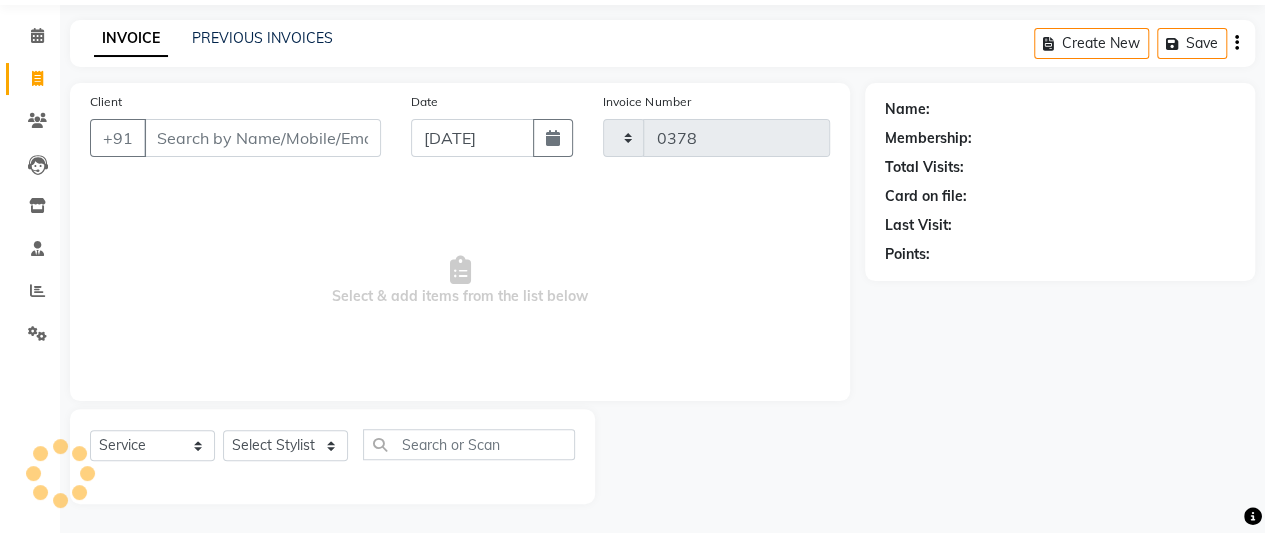 select on "7649" 